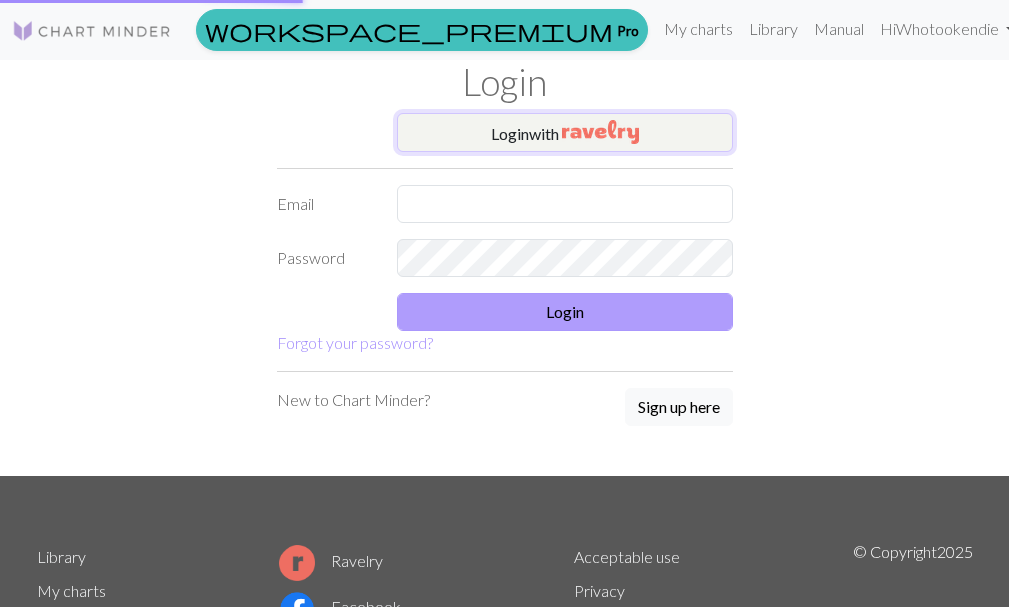 scroll, scrollTop: 0, scrollLeft: 0, axis: both 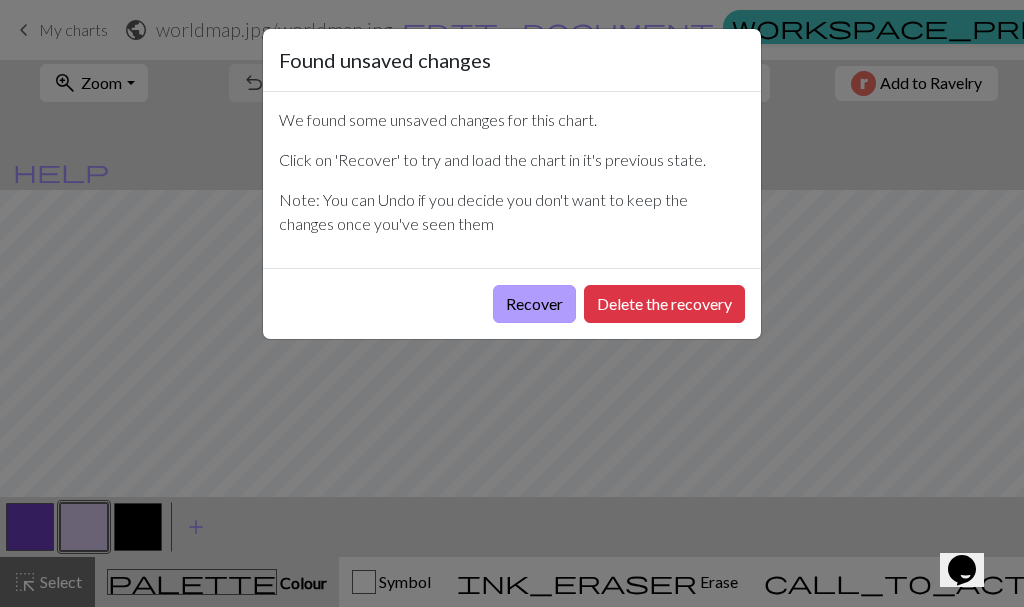 click on "Recover" at bounding box center (534, 304) 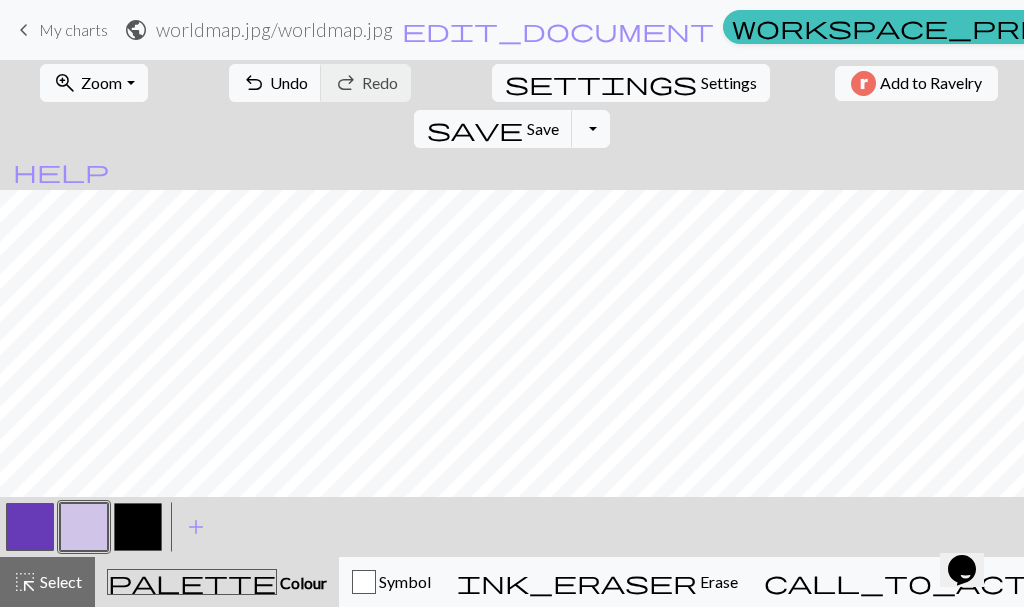 drag, startPoint x: 20, startPoint y: 39, endPoint x: 594, endPoint y: 75, distance: 575.1278 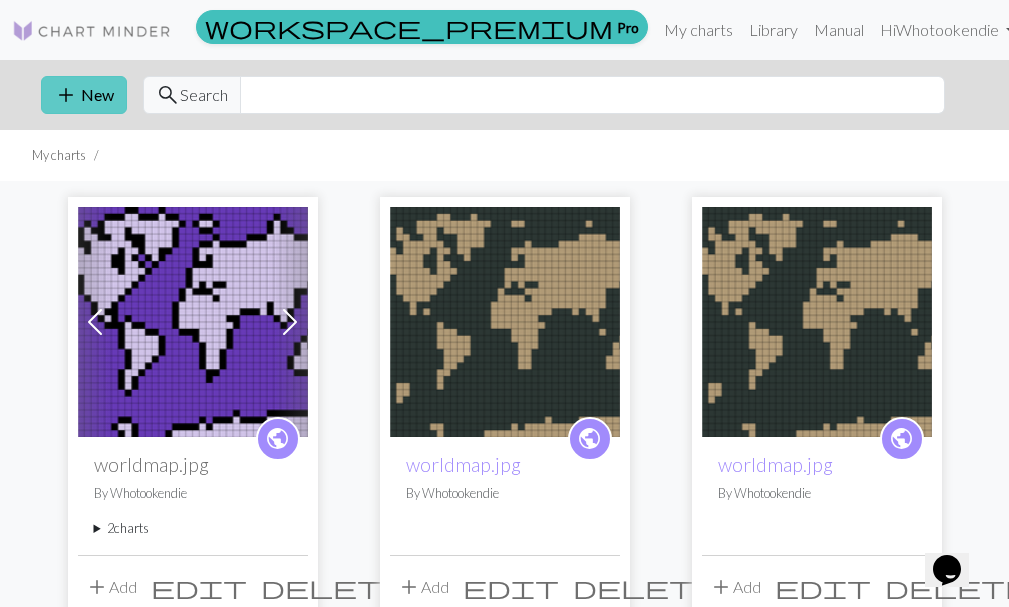 click on "add" at bounding box center (66, 95) 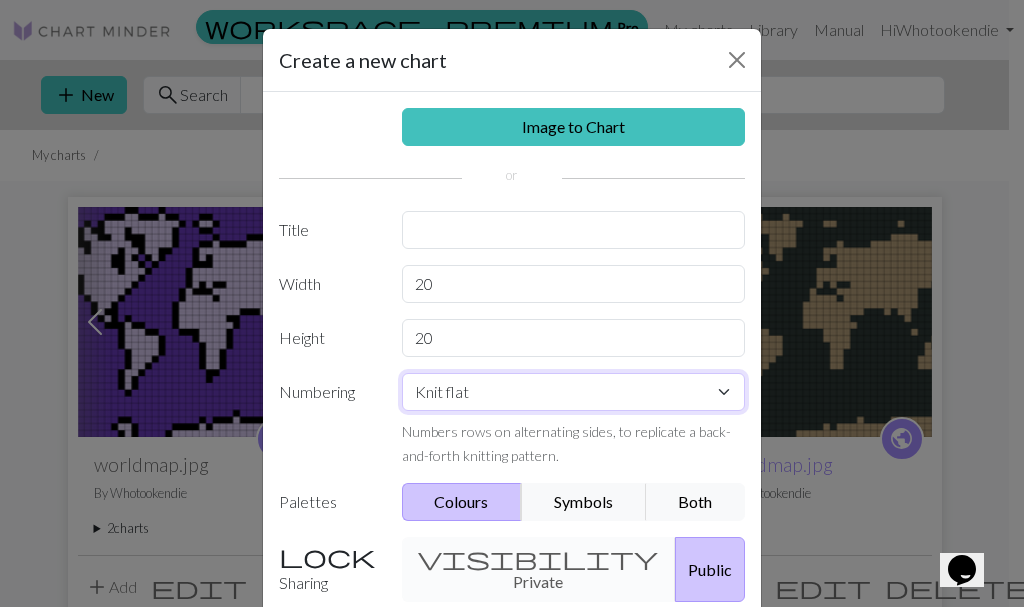 click on "Knit flat Knit in the round Lace knitting Cross stitch" at bounding box center [574, 392] 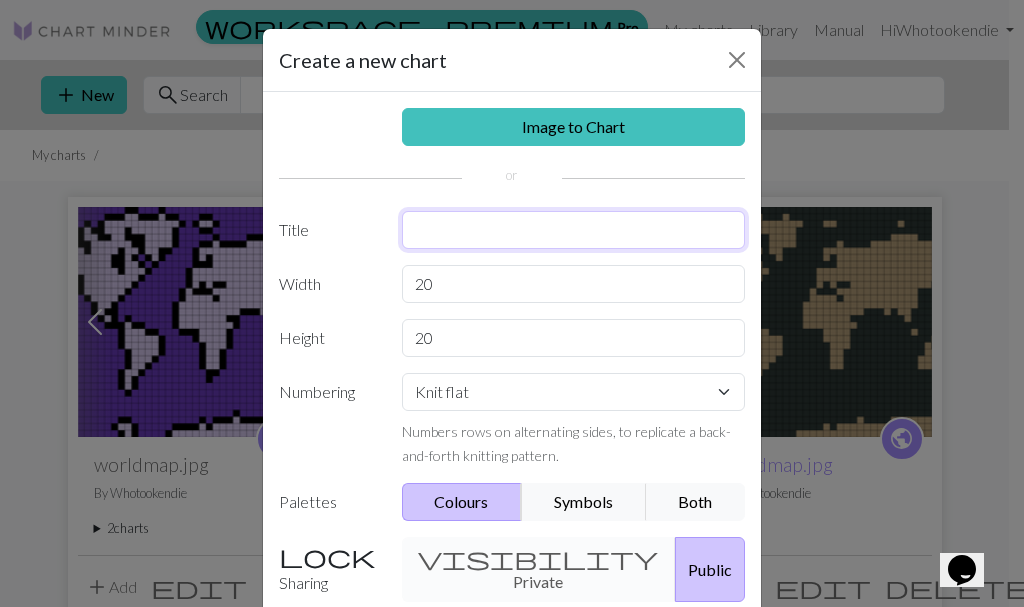 click at bounding box center (574, 230) 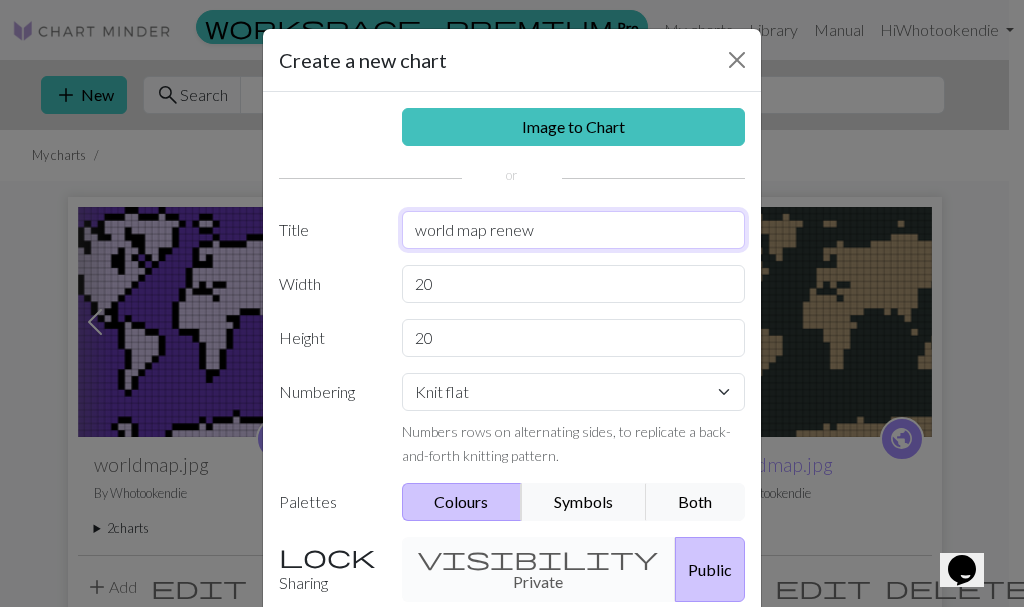 type on "world map renew" 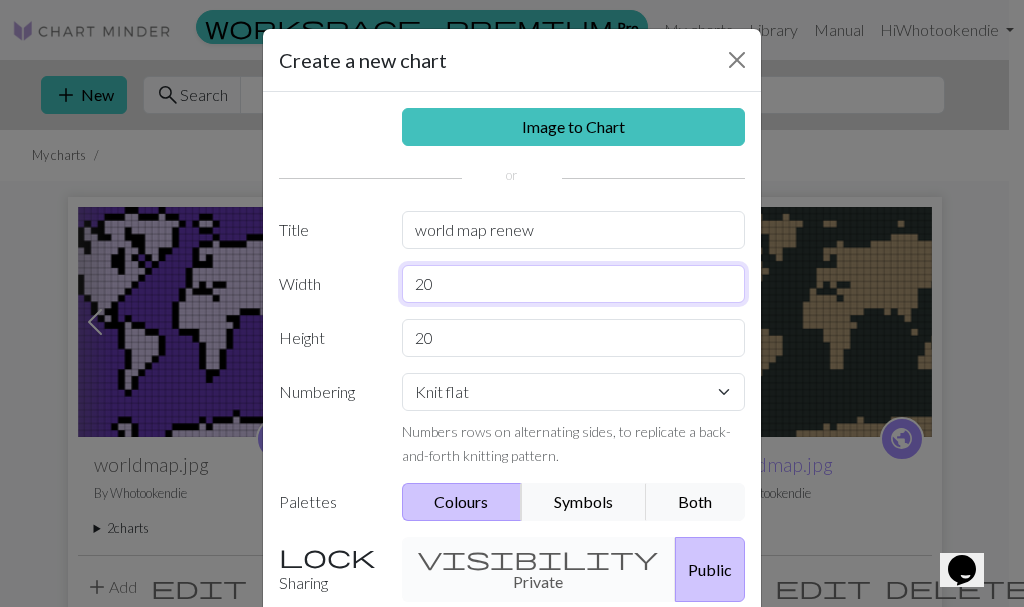 click on "20" at bounding box center [574, 284] 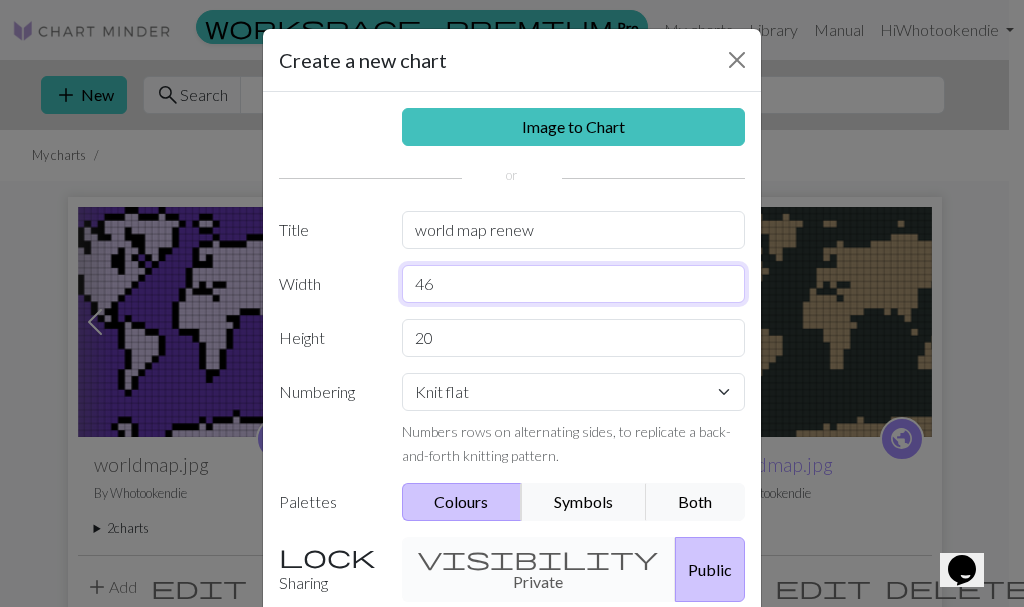 type on "46" 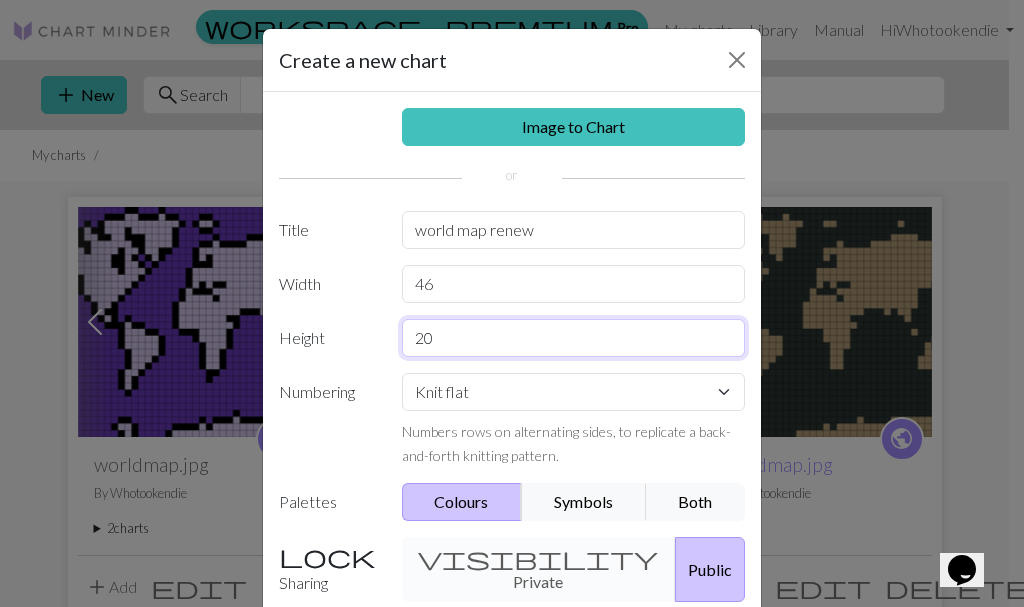 click on "20" at bounding box center (574, 338) 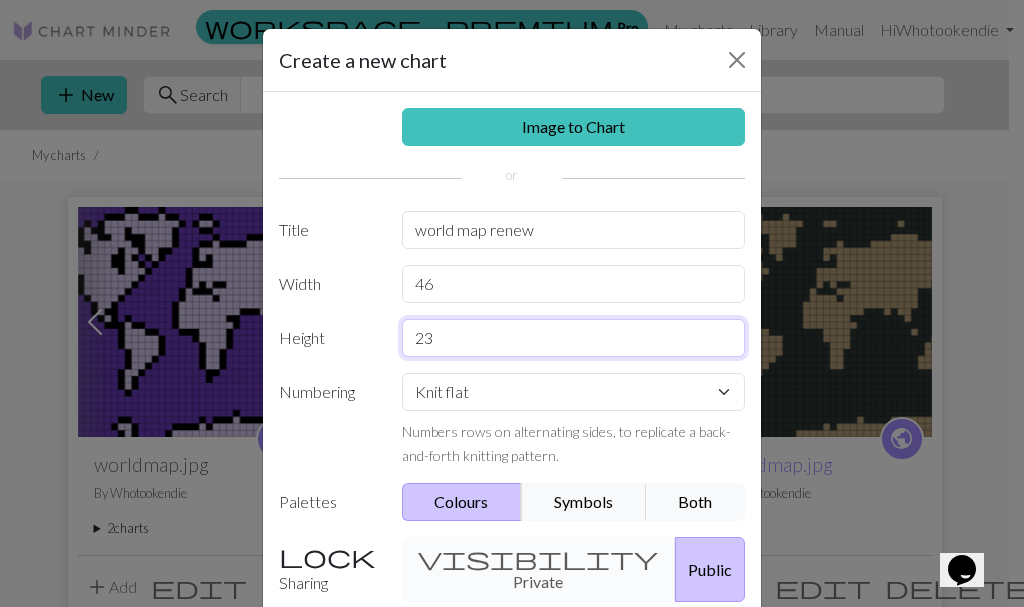 scroll, scrollTop: 100, scrollLeft: 0, axis: vertical 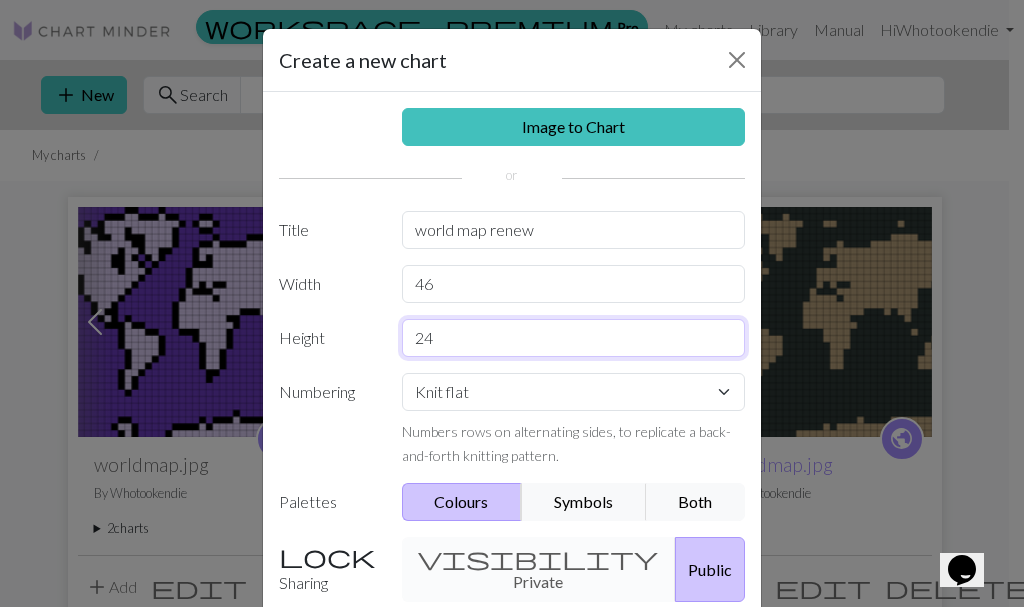 type on "24" 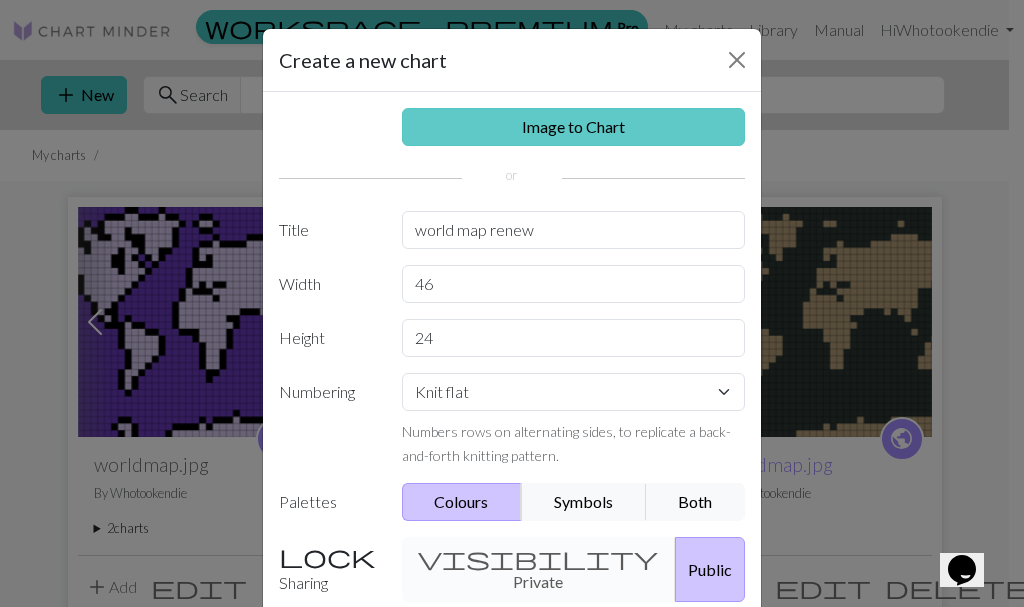 click on "Image to Chart" at bounding box center (574, 127) 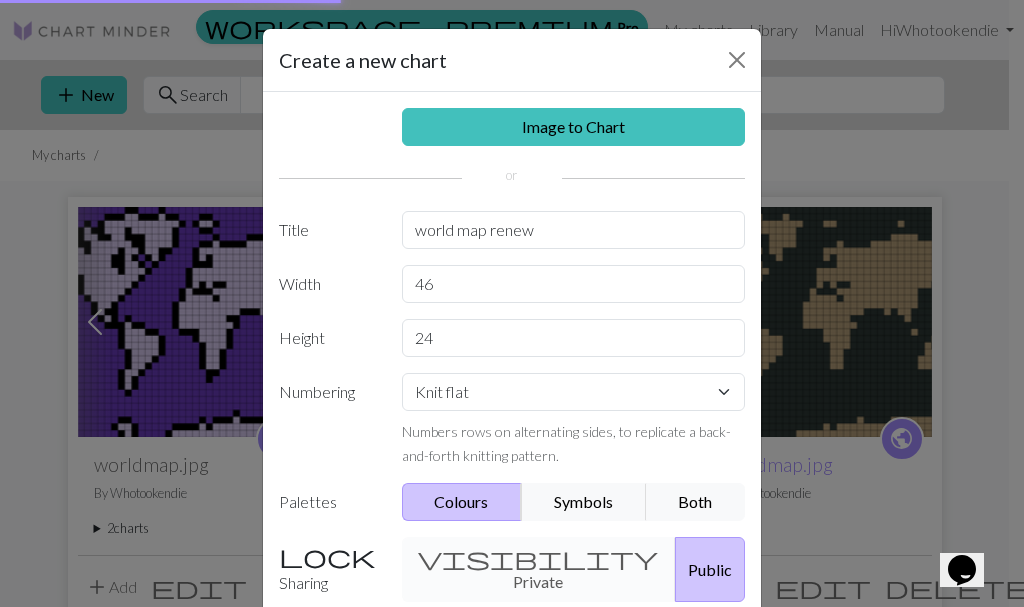 click on "Create a new chart" at bounding box center (512, 60) 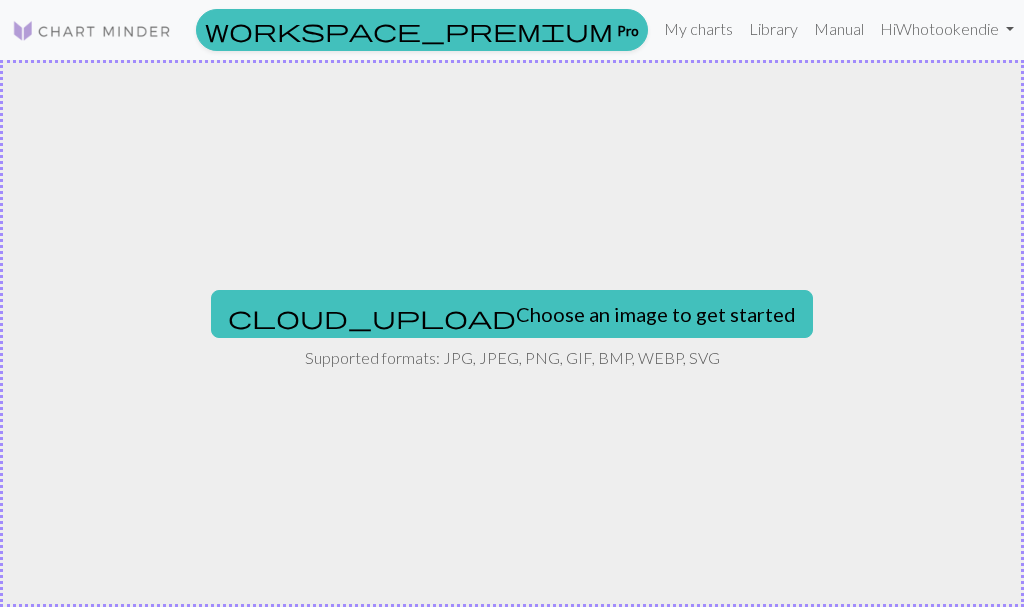 scroll, scrollTop: 0, scrollLeft: 0, axis: both 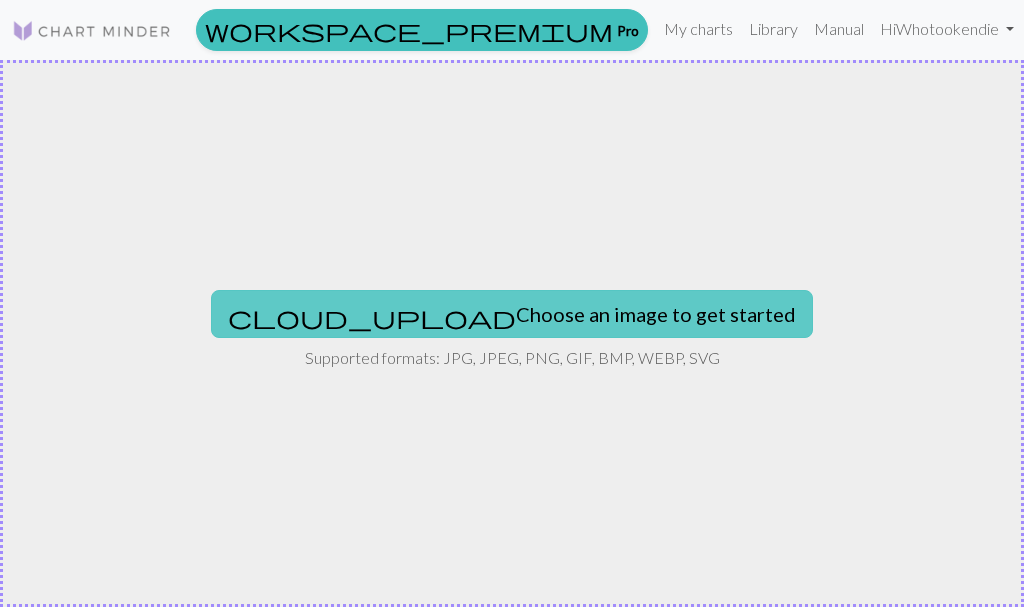 click on "cloud_upload  Choose an image to get started" at bounding box center [512, 314] 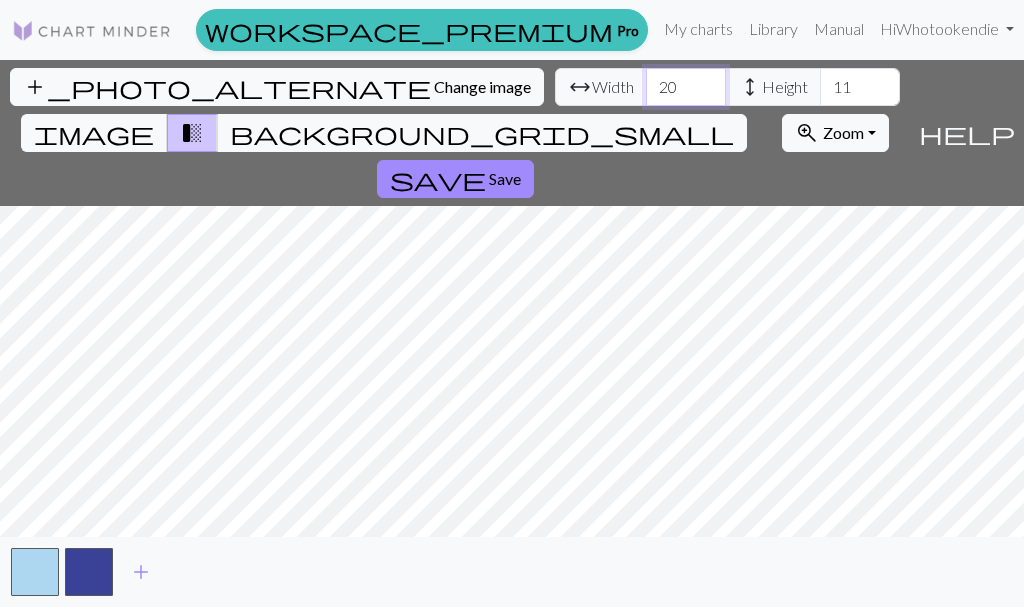 click on "20" at bounding box center (686, 87) 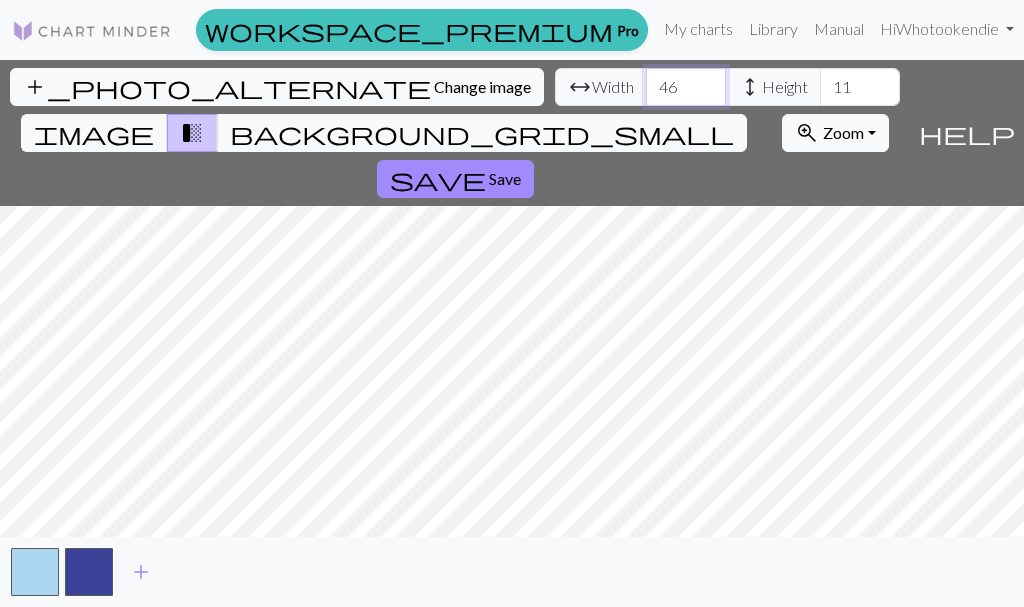 type on "46" 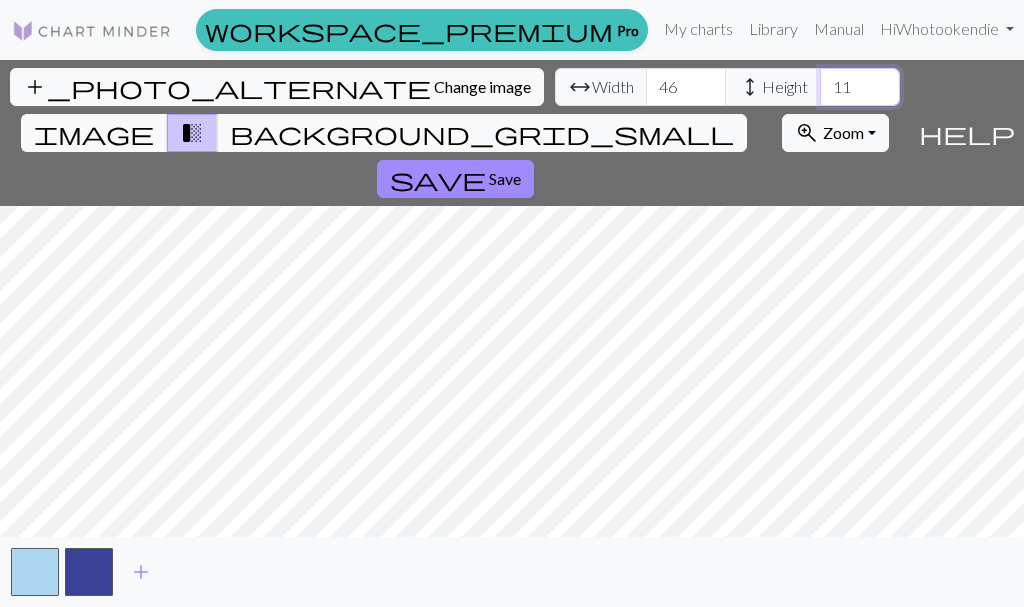 click on "11" at bounding box center [860, 87] 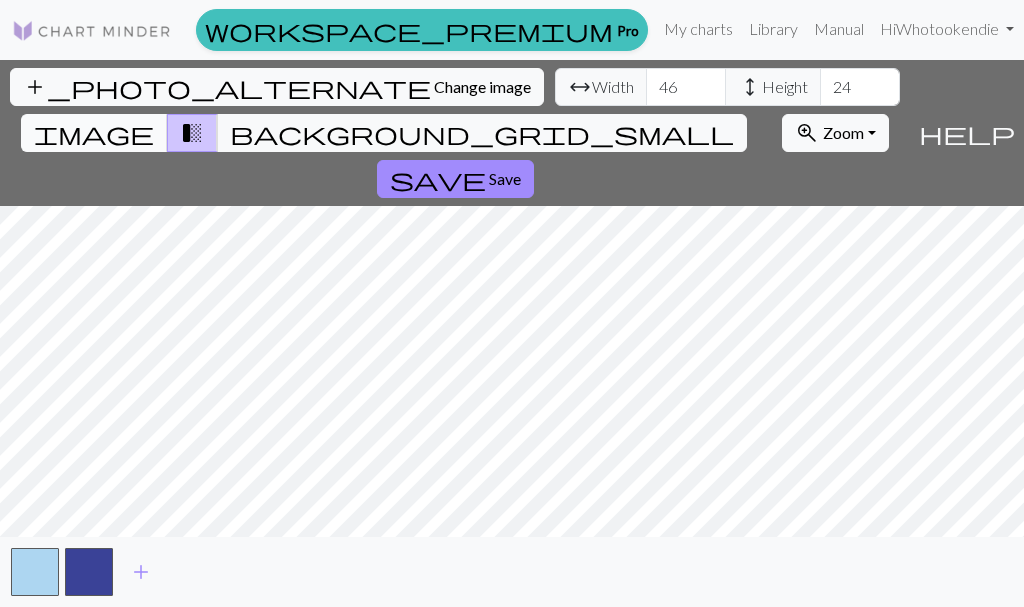 click on "image" at bounding box center [94, 133] 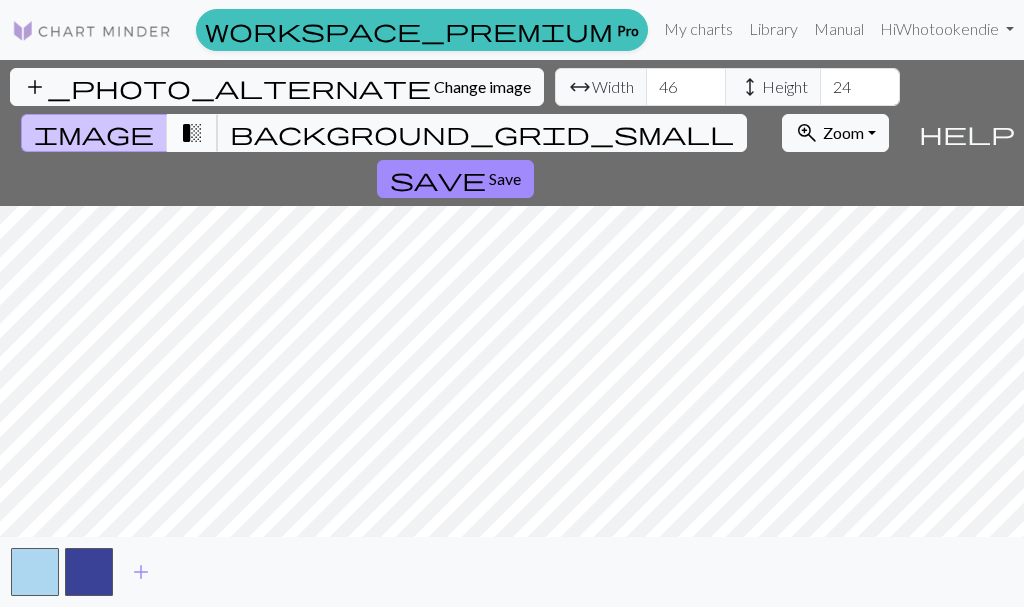 click on "transition_fade" at bounding box center [192, 133] 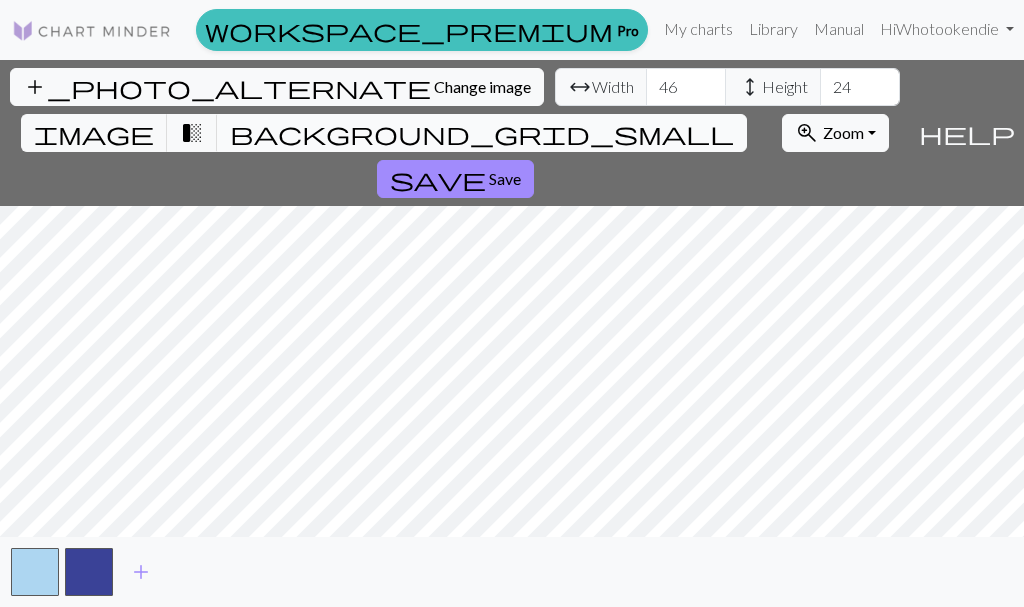 click on "background_grid_small" at bounding box center [482, 133] 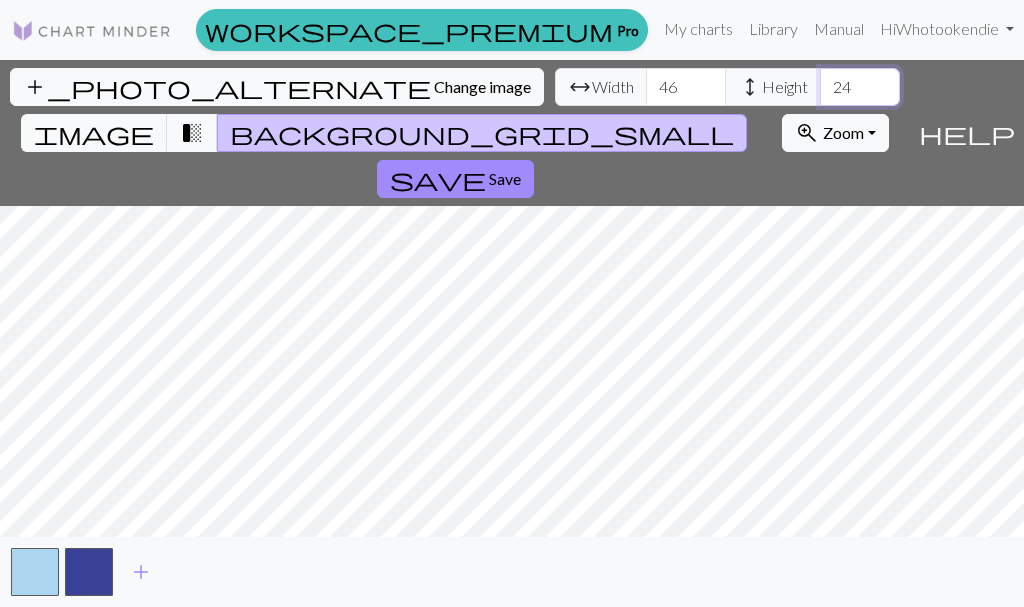 click on "24" at bounding box center [860, 87] 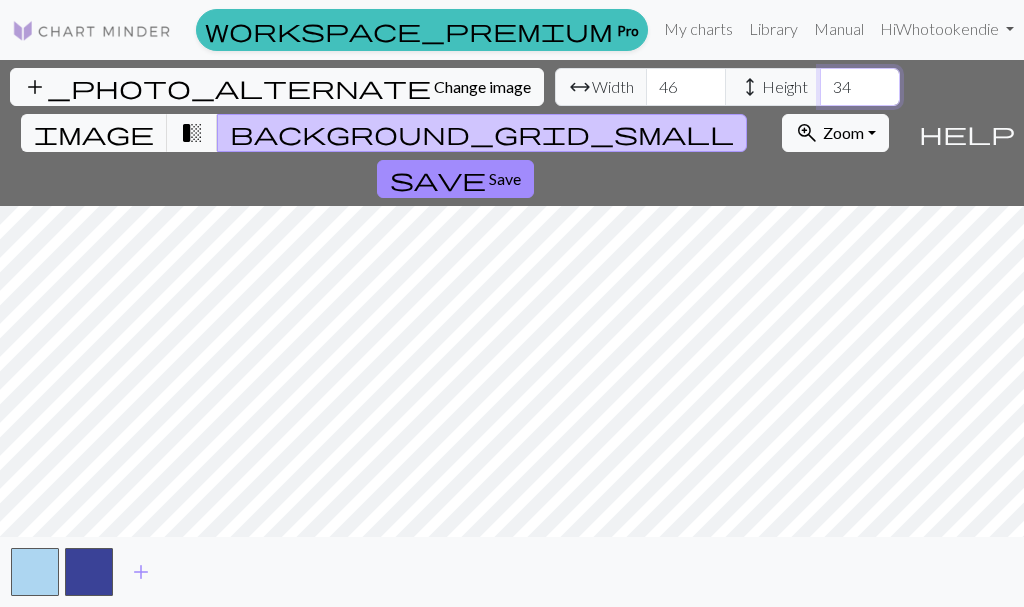 scroll, scrollTop: 0, scrollLeft: 0, axis: both 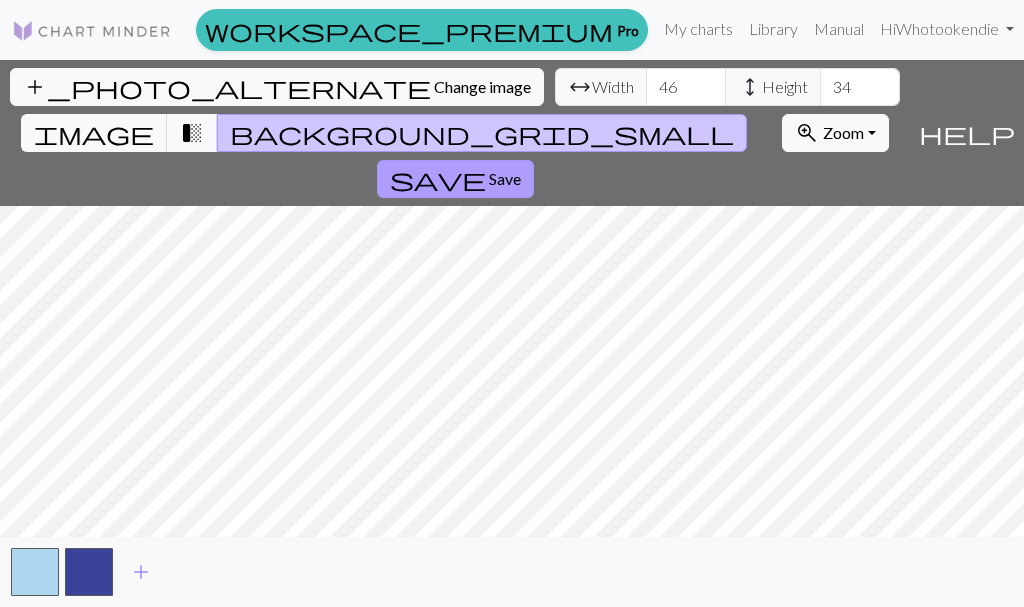 click on "save   Save" at bounding box center [455, 179] 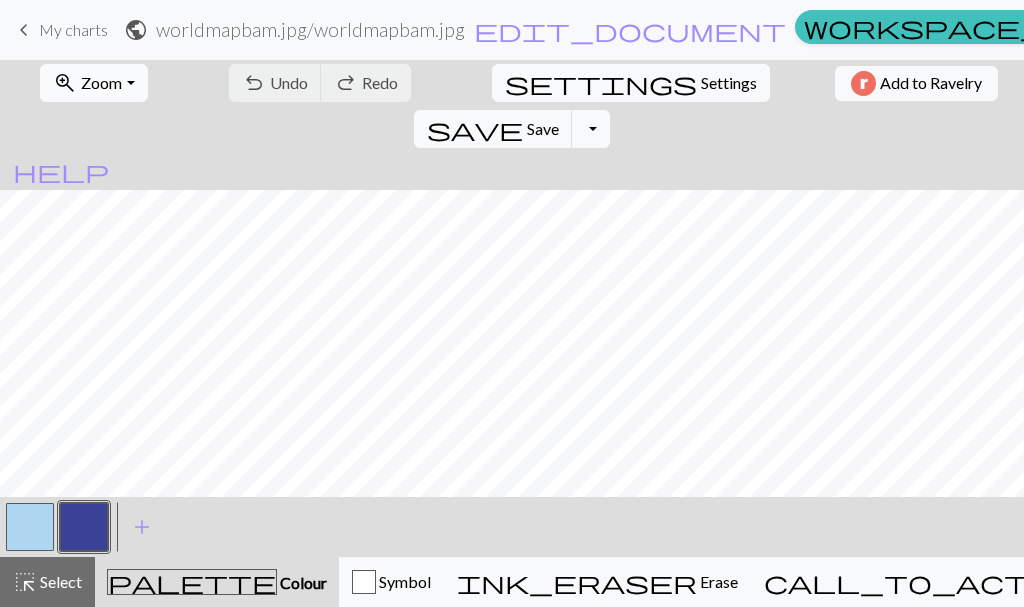 click on "zoom_in Zoom Zoom" at bounding box center (93, 83) 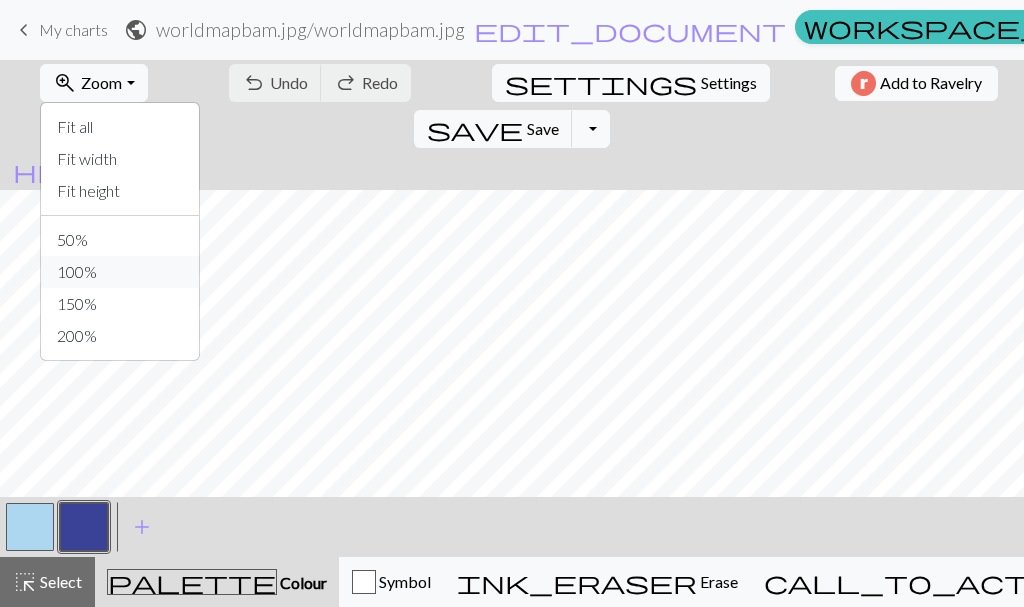 click on "100%" at bounding box center (120, 272) 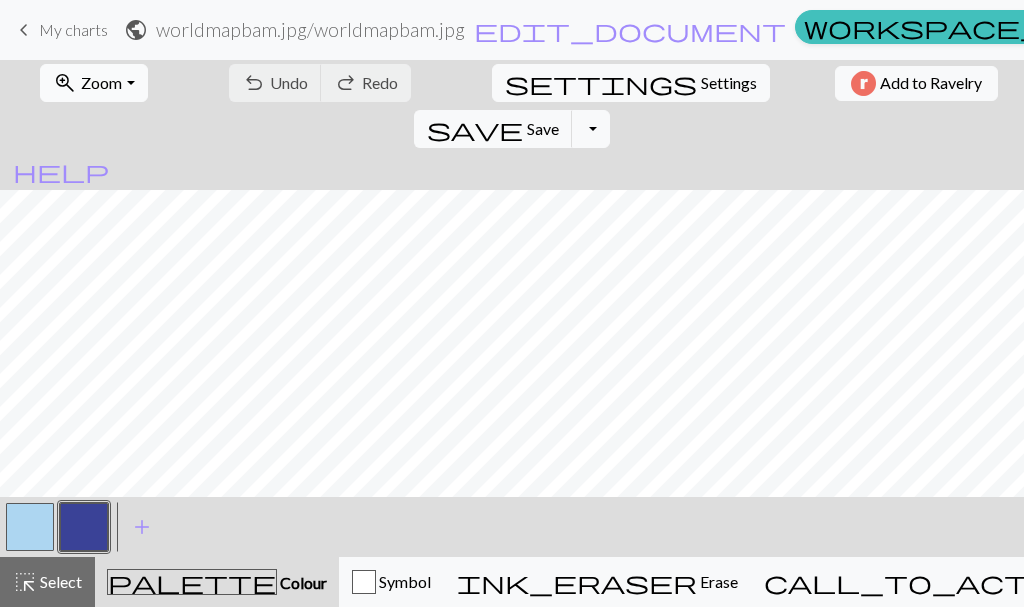 click on "zoom_in Zoom Zoom" at bounding box center (93, 83) 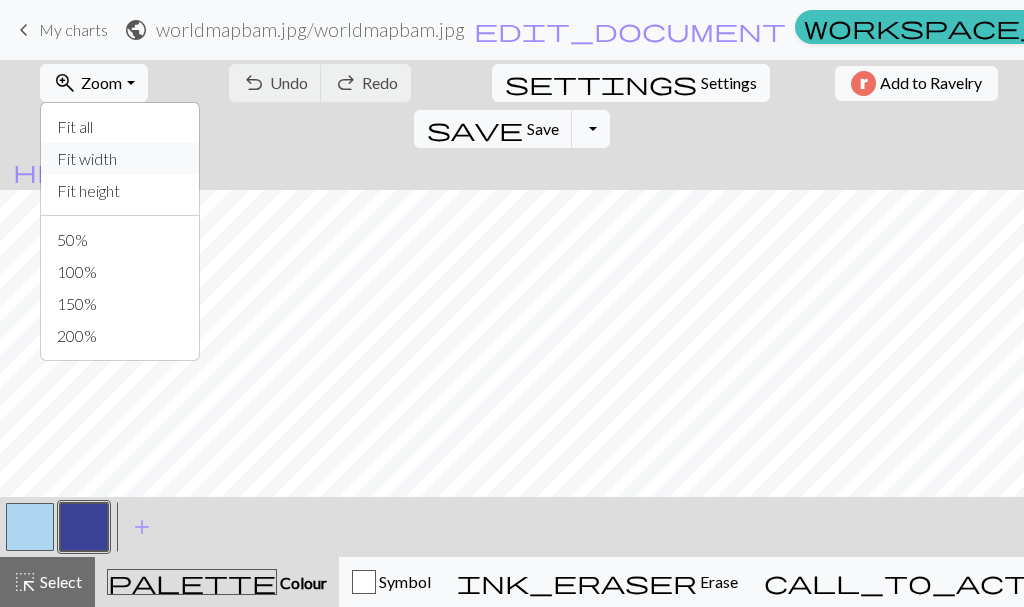 click on "Fit width" at bounding box center [120, 159] 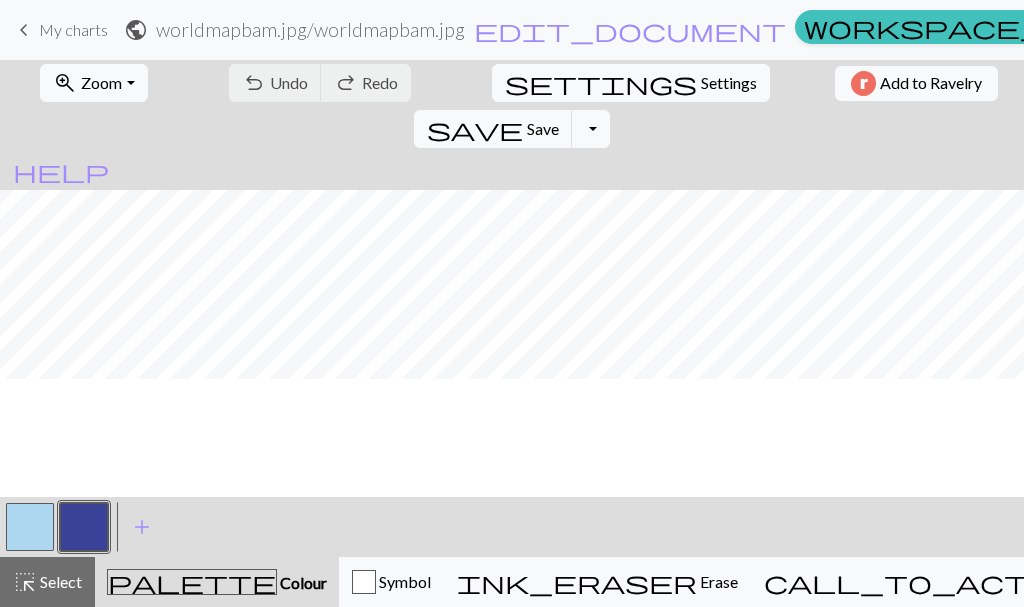 scroll, scrollTop: 0, scrollLeft: 0, axis: both 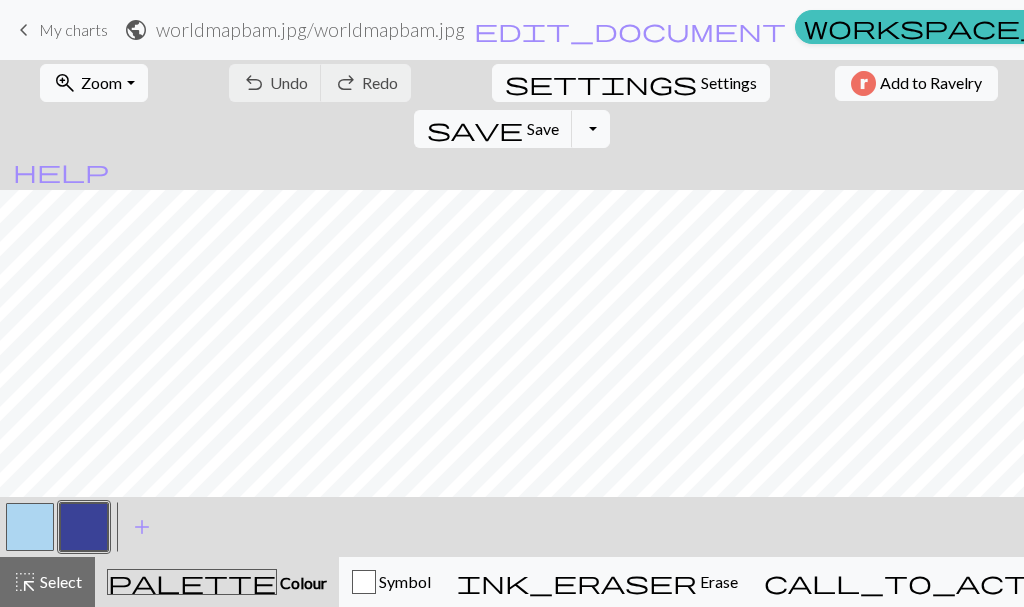 click at bounding box center (30, 527) 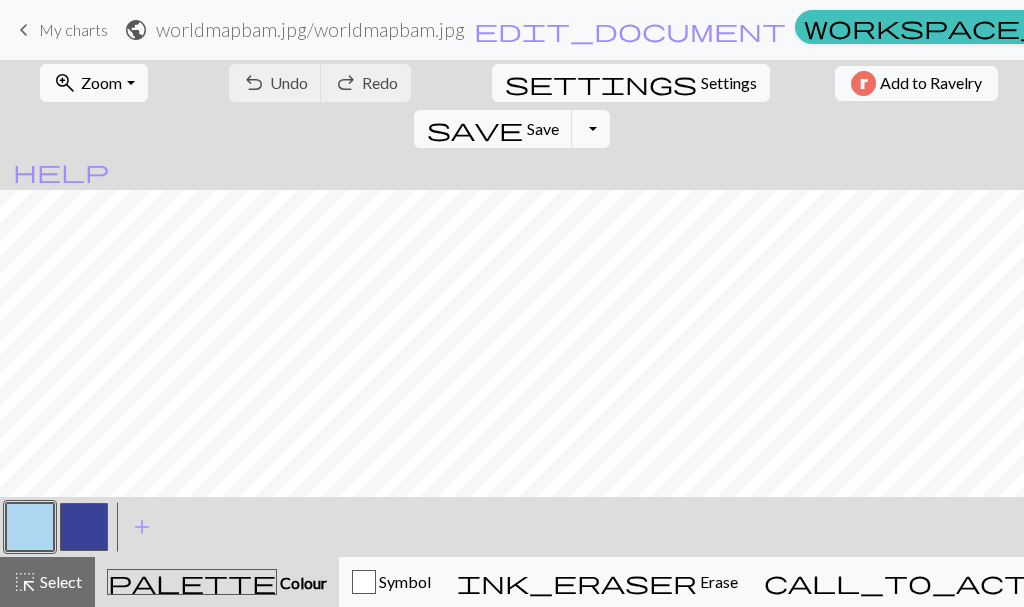 click at bounding box center (30, 527) 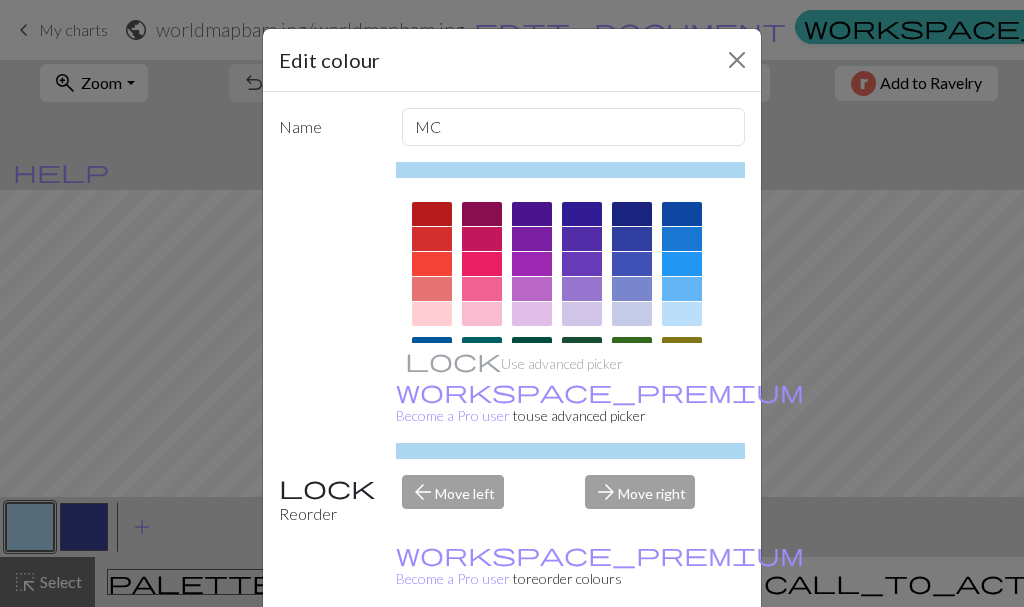 click at bounding box center [532, 239] 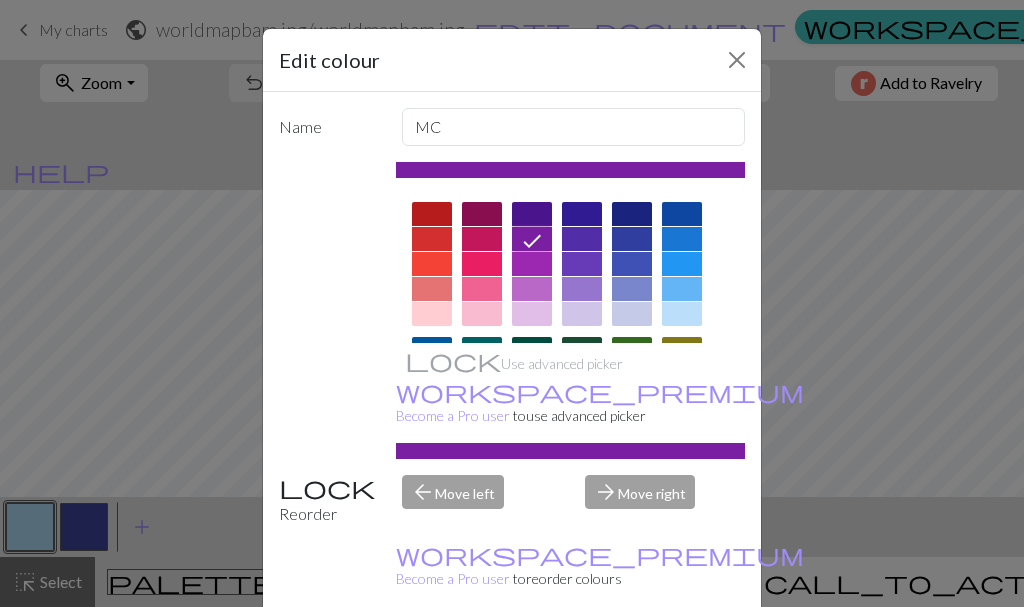 click on "Done" at bounding box center (632, 658) 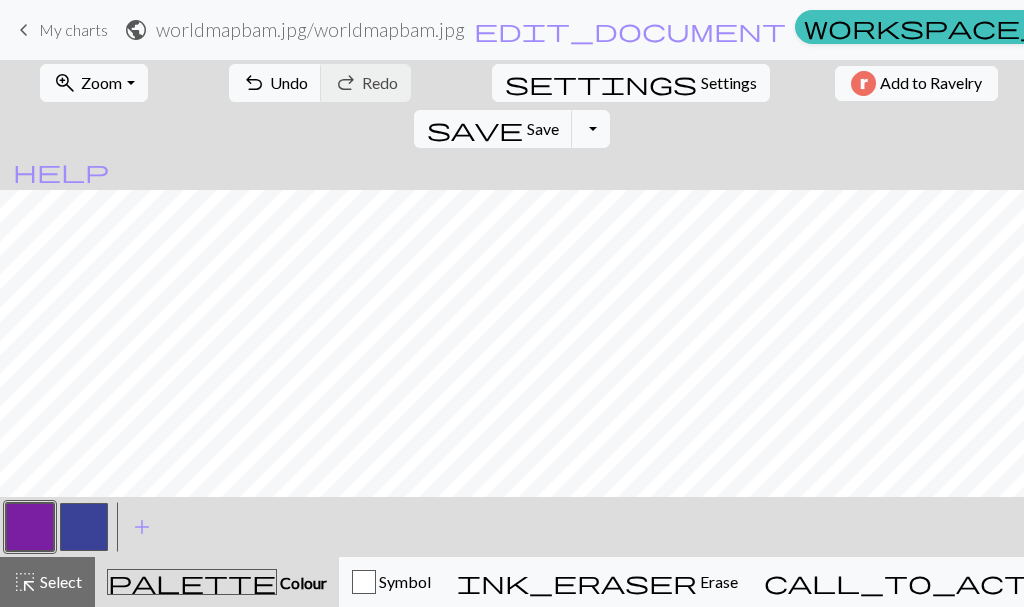 click at bounding box center [84, 527] 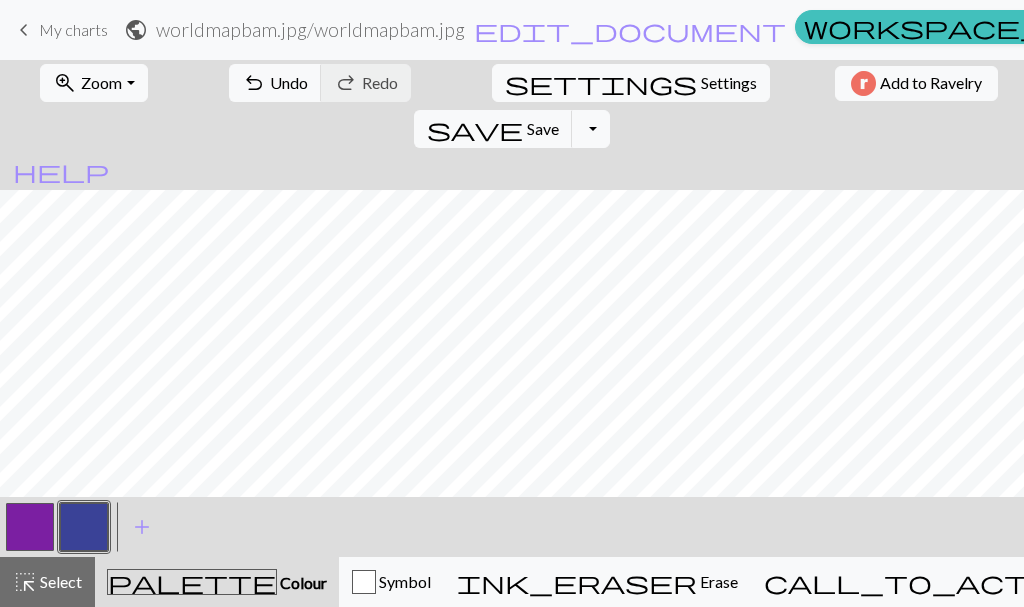 click at bounding box center [84, 527] 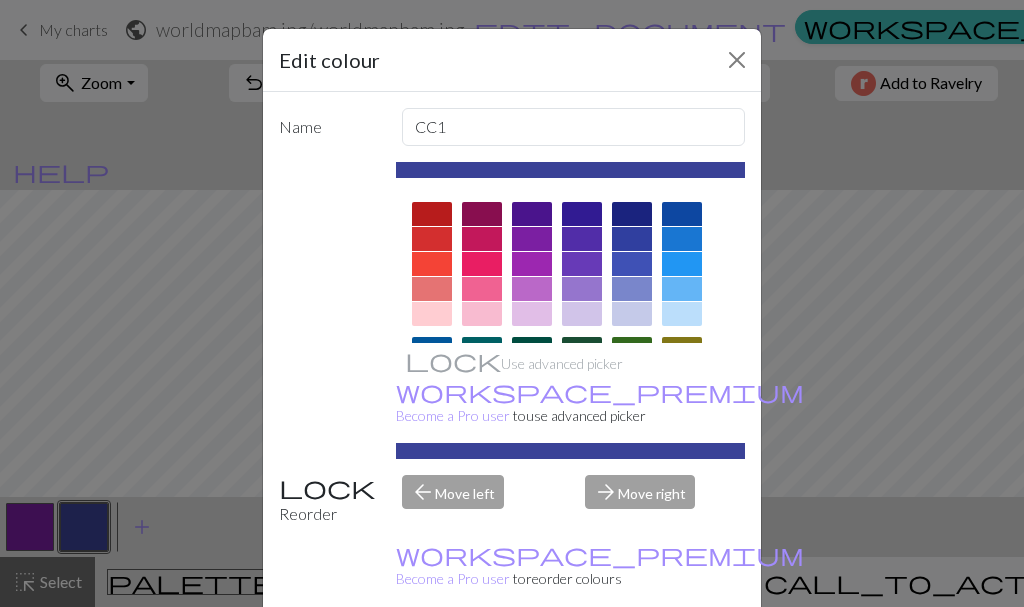 click at bounding box center [532, 314] 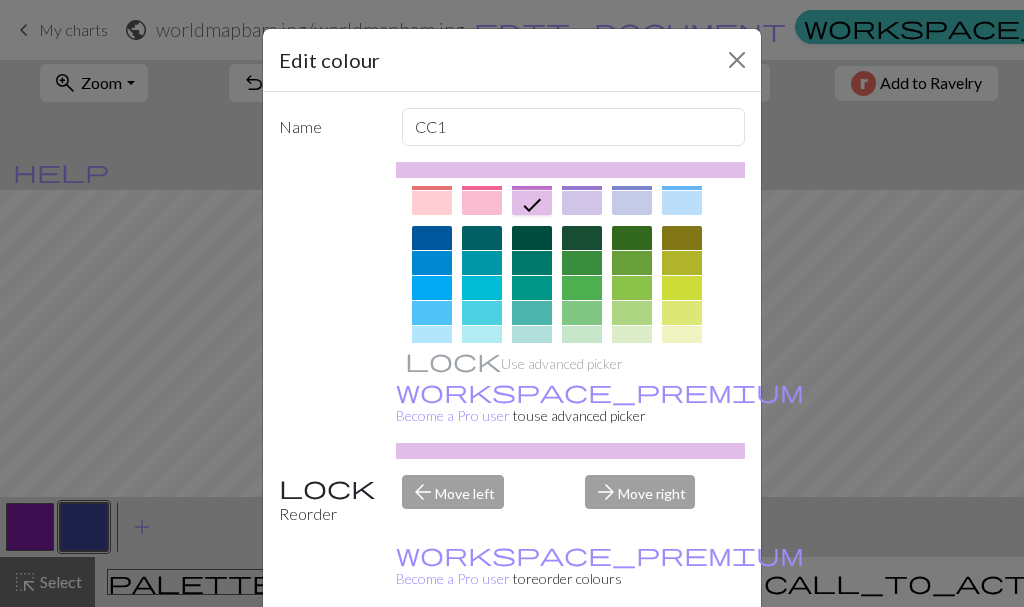 scroll, scrollTop: 11, scrollLeft: 0, axis: vertical 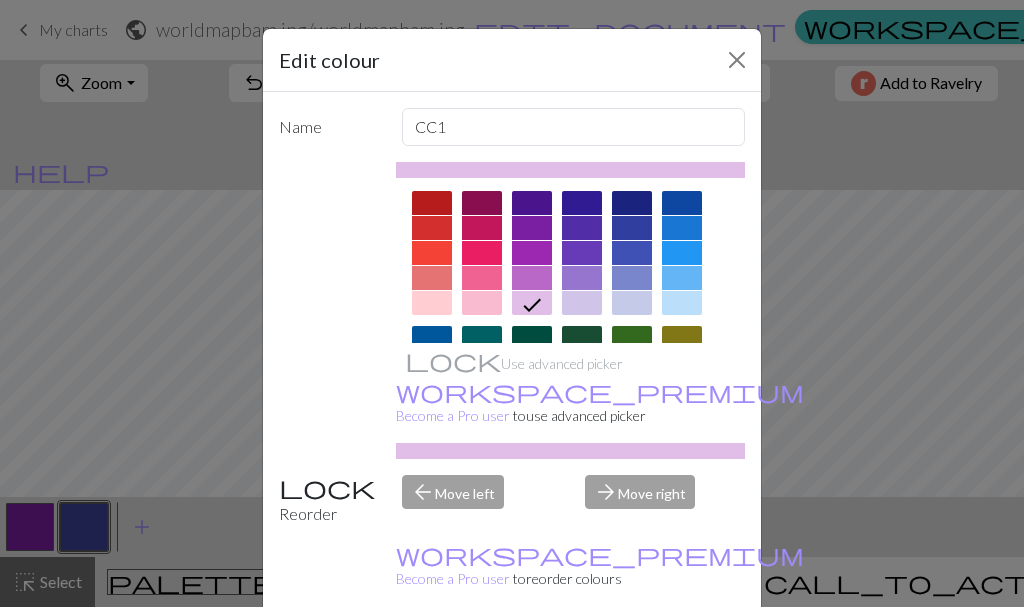 click on "Done" at bounding box center (632, 658) 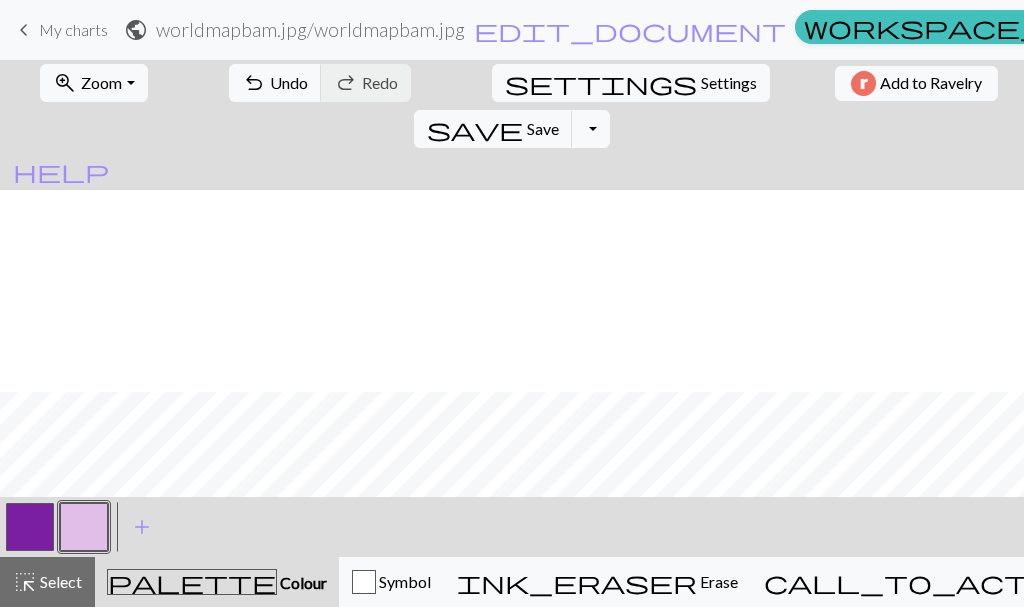 scroll, scrollTop: 202, scrollLeft: 0, axis: vertical 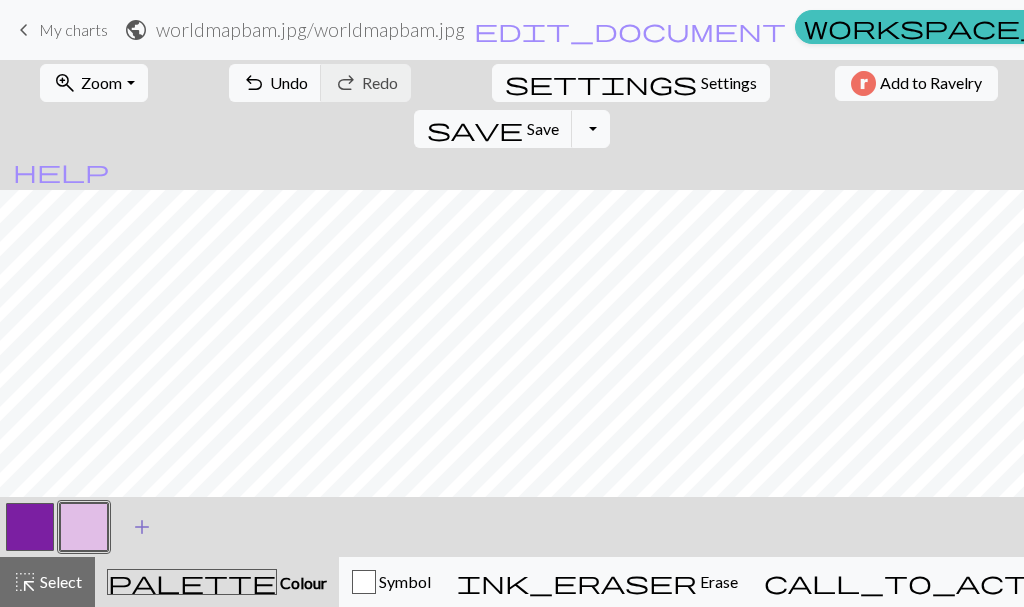 click on "add Add a  colour" at bounding box center [142, 527] 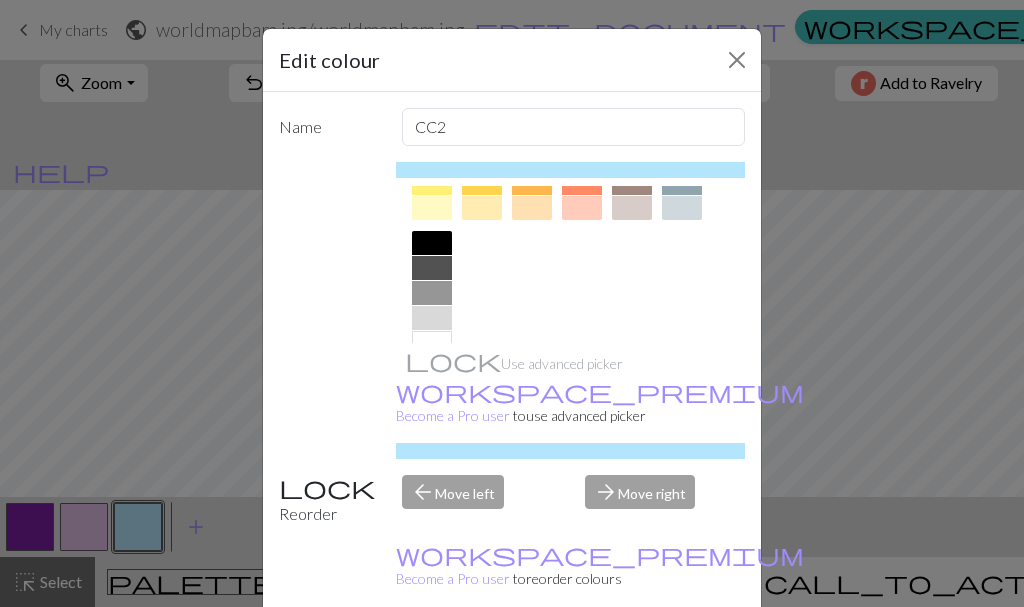 scroll, scrollTop: 400, scrollLeft: 0, axis: vertical 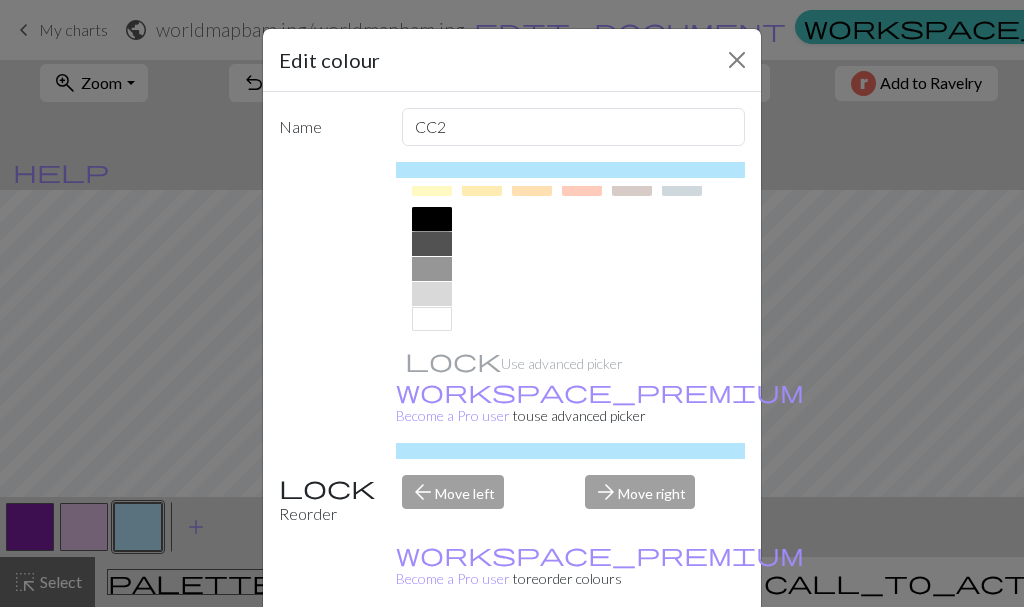 click at bounding box center [432, 219] 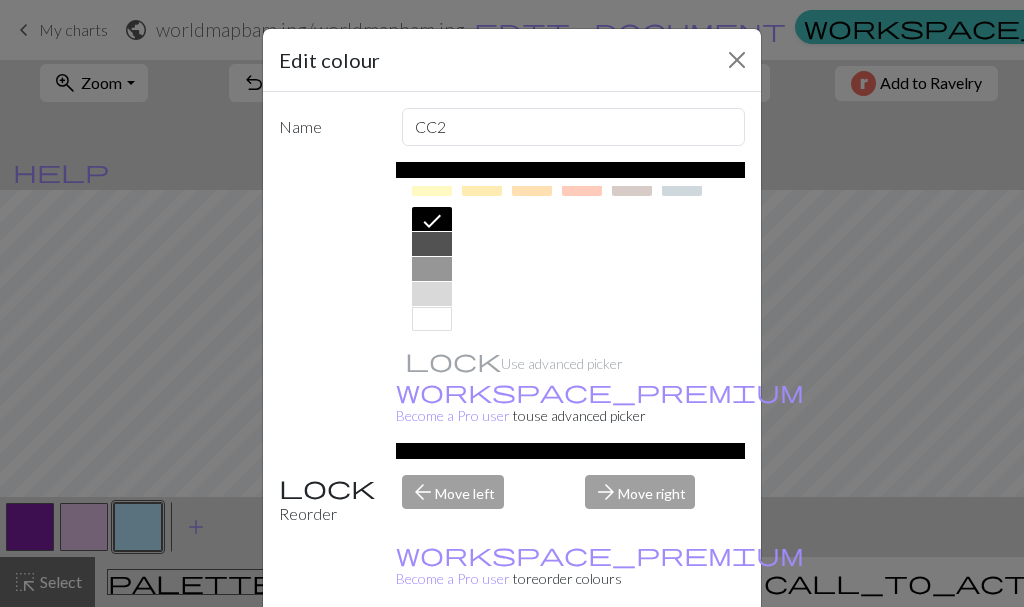 click on "Done" at bounding box center [632, 658] 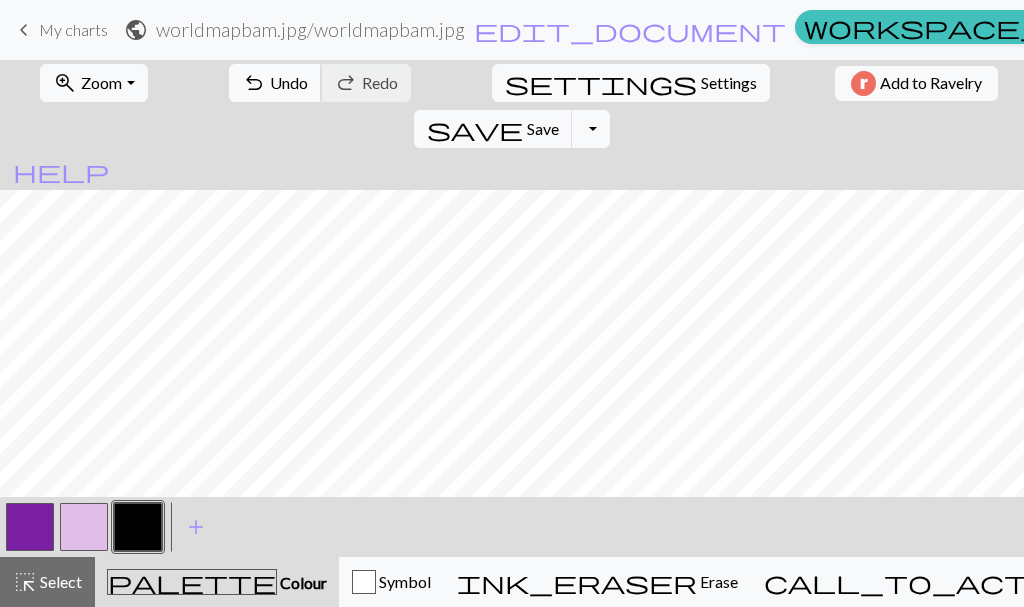 click on "undo Undo Undo" at bounding box center [275, 83] 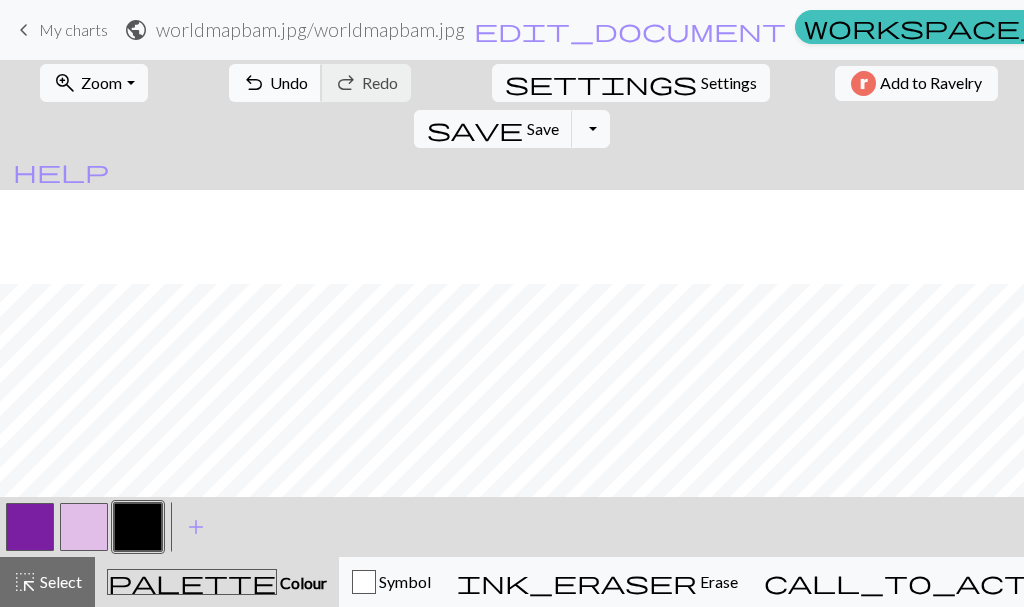 scroll, scrollTop: 102, scrollLeft: 0, axis: vertical 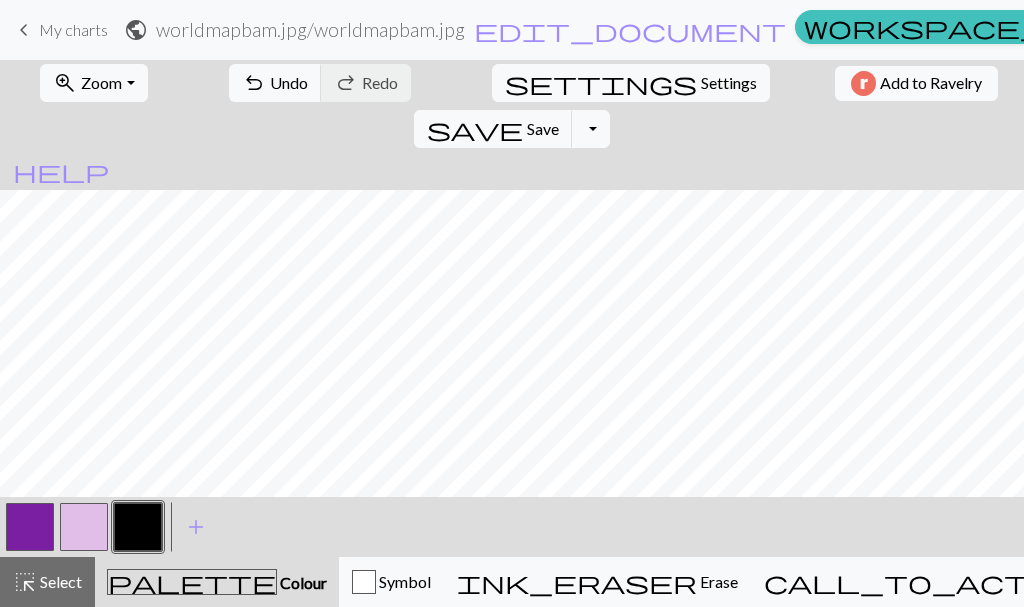 click at bounding box center [30, 527] 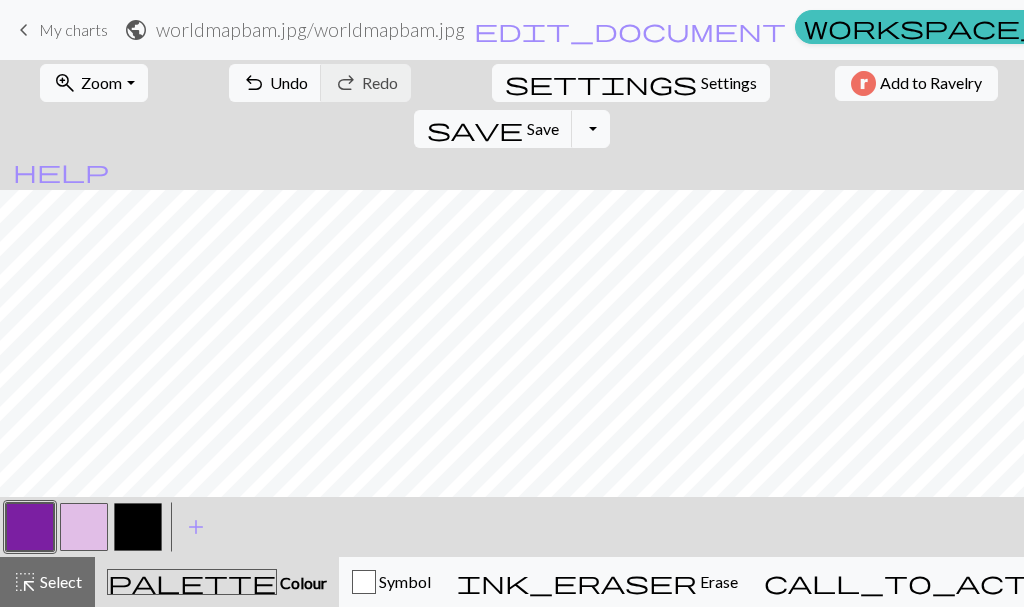 click at bounding box center (84, 527) 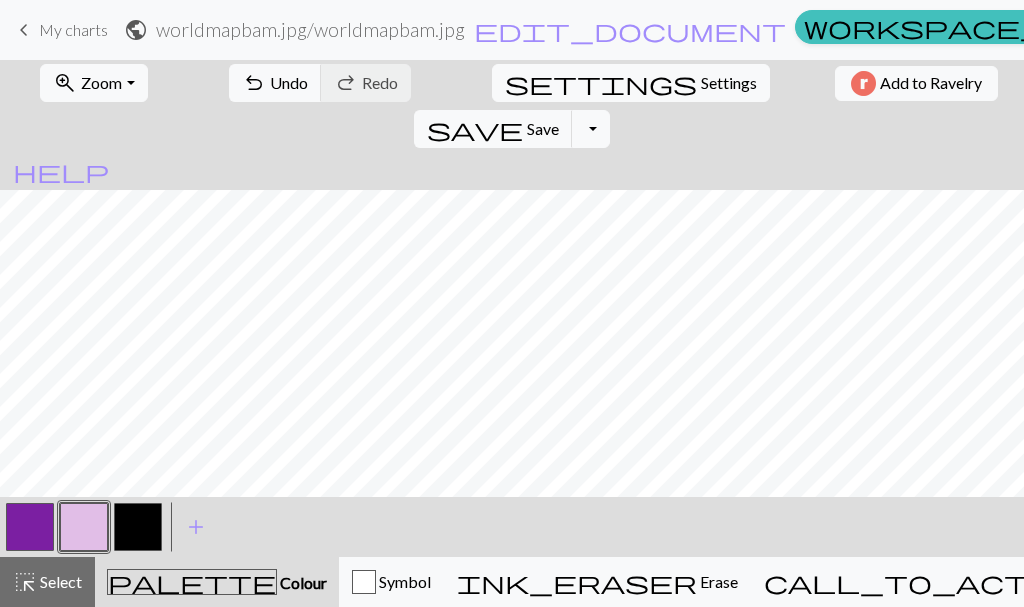 click at bounding box center (138, 527) 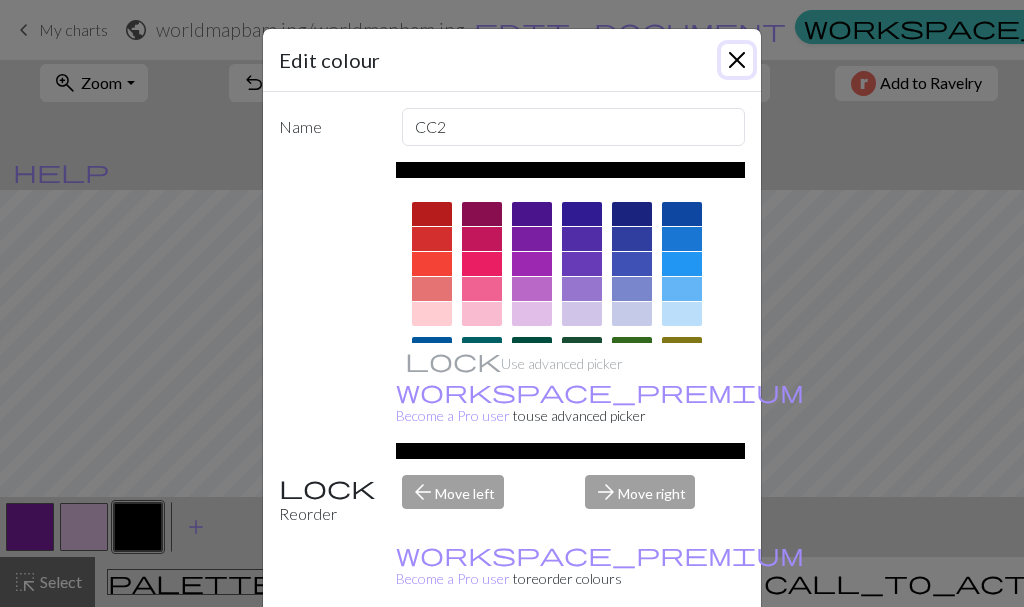 click at bounding box center (737, 60) 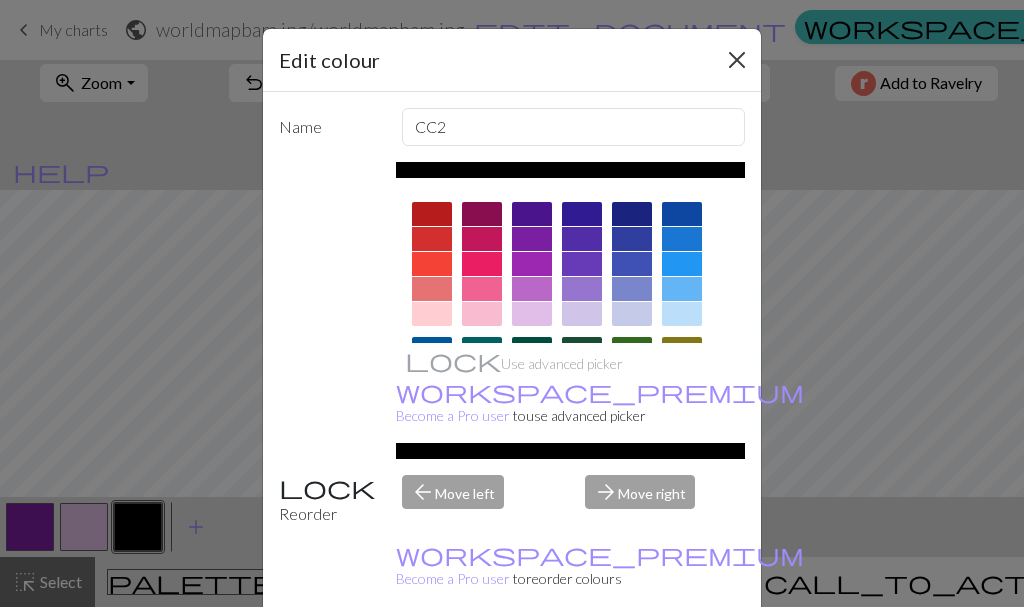 drag, startPoint x: 721, startPoint y: 65, endPoint x: 693, endPoint y: 89, distance: 36.878178 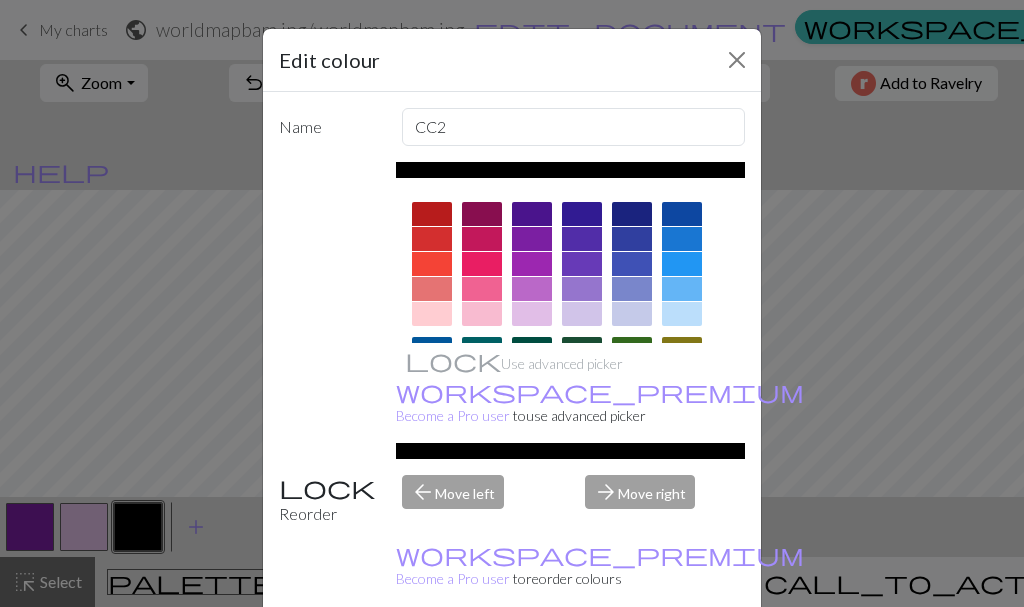 click on "Add to Ravelry" at bounding box center (916, 83) 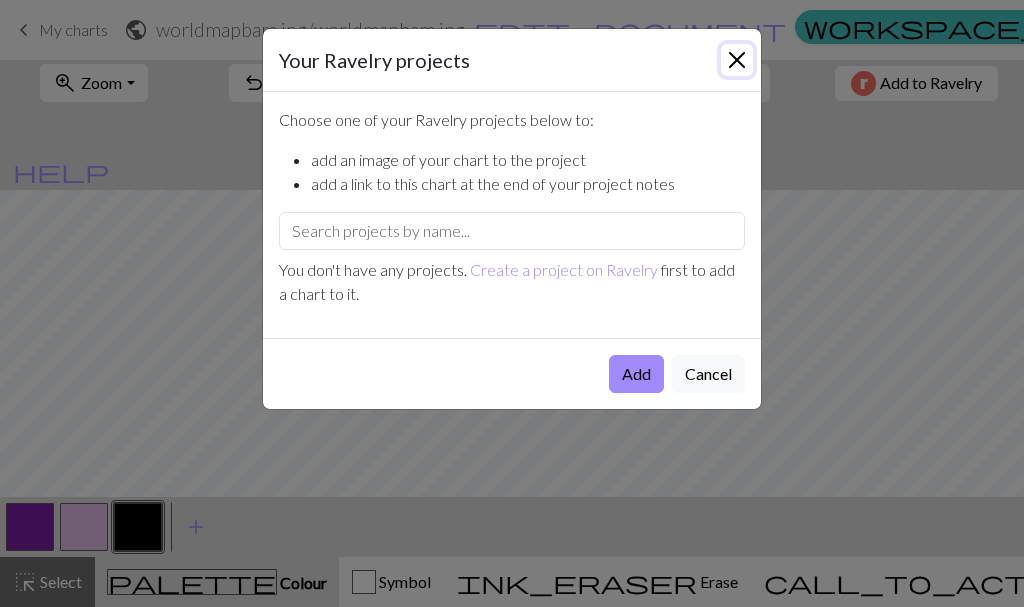 click at bounding box center [737, 60] 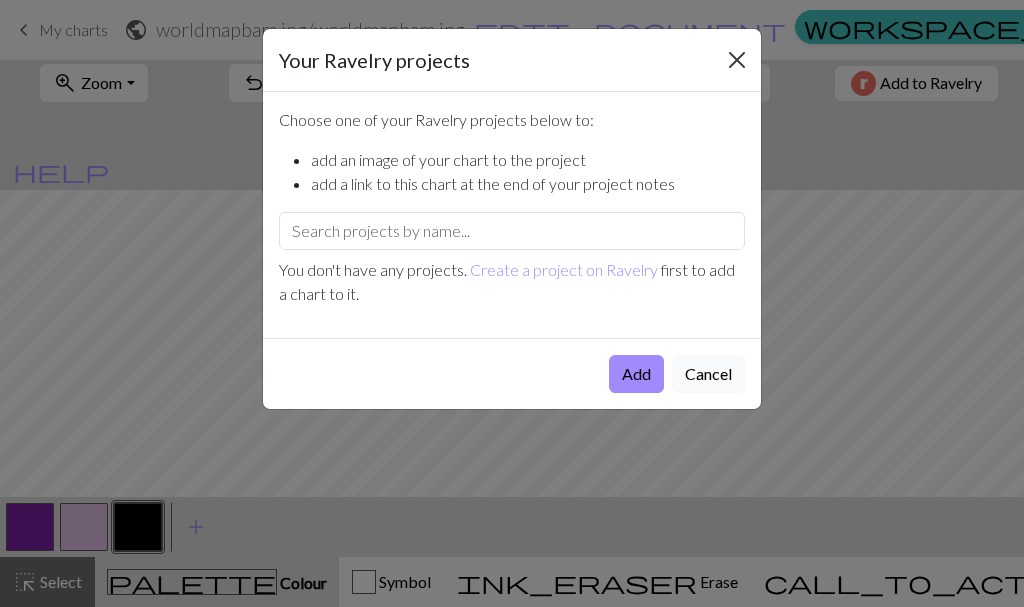 click on "Library" at bounding box center (1372, 30) 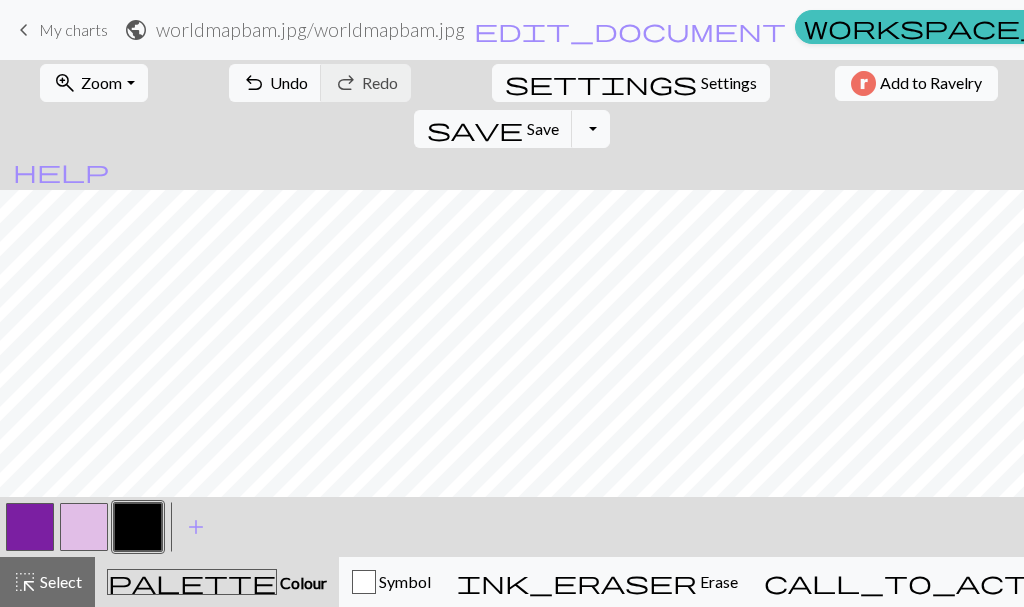 click on "Add to Ravelry" at bounding box center [916, 83] 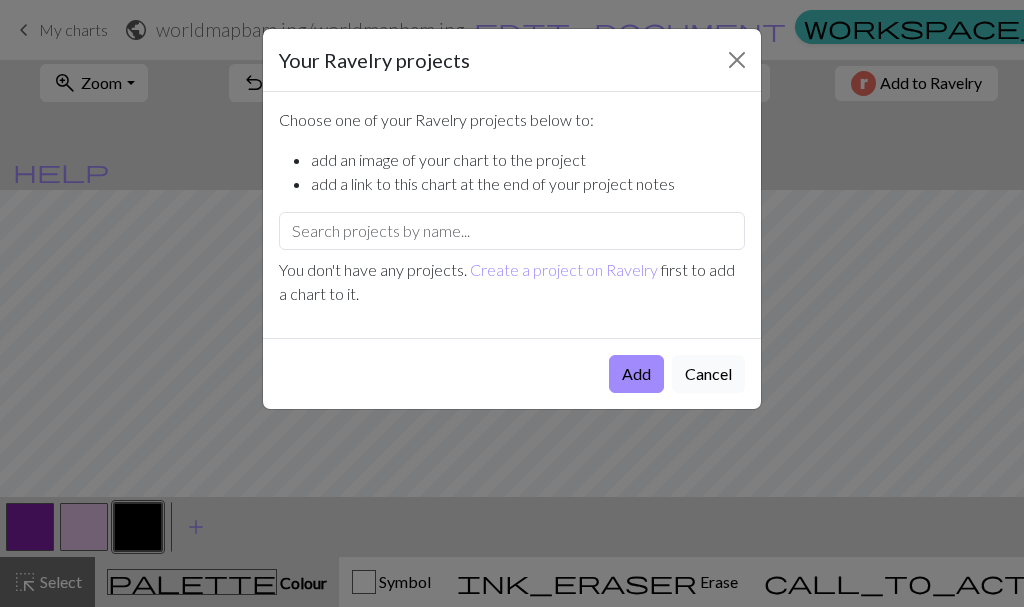 click on "Cancel" at bounding box center [708, 374] 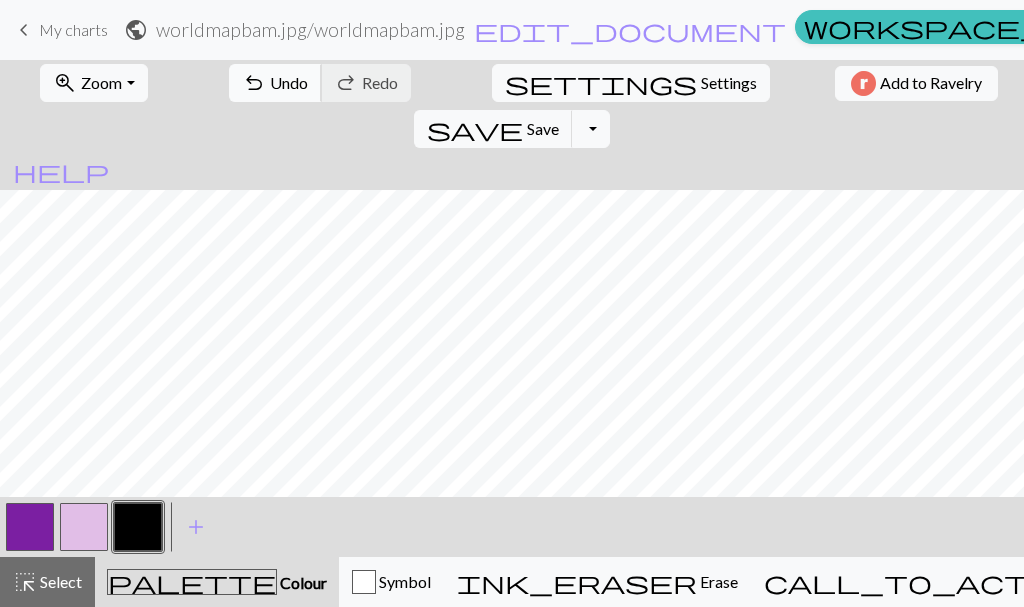 click on "undo Undo Undo" at bounding box center (275, 83) 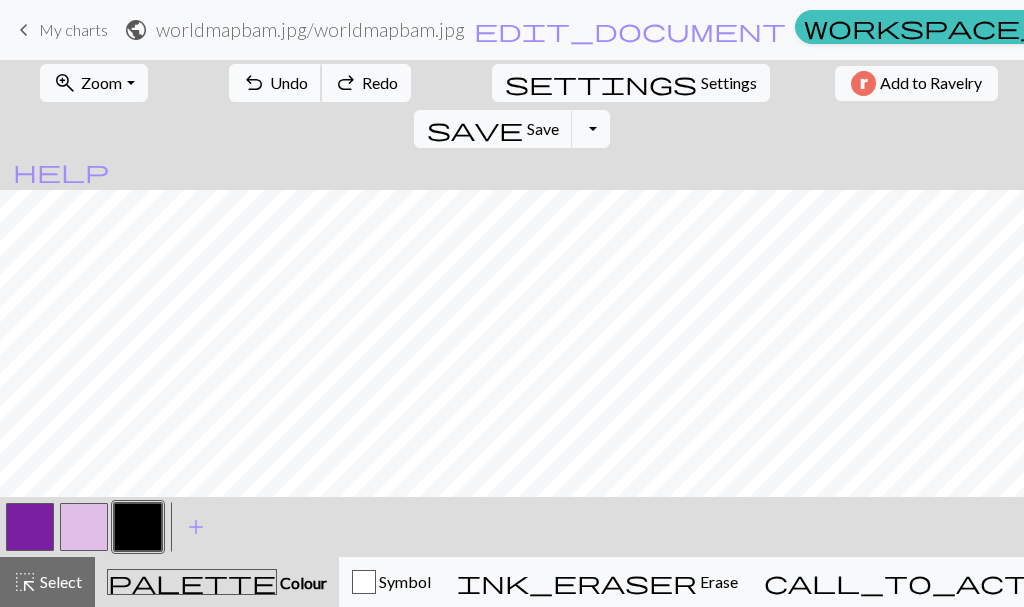 click on "undo Undo Undo" at bounding box center (275, 83) 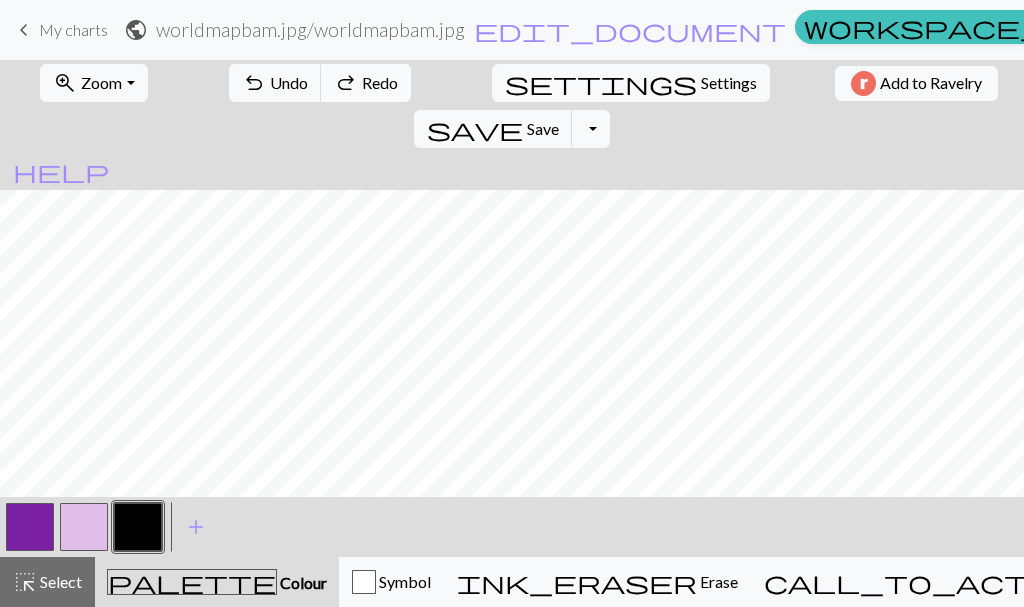 click on "redo Redo Redo" at bounding box center [366, 83] 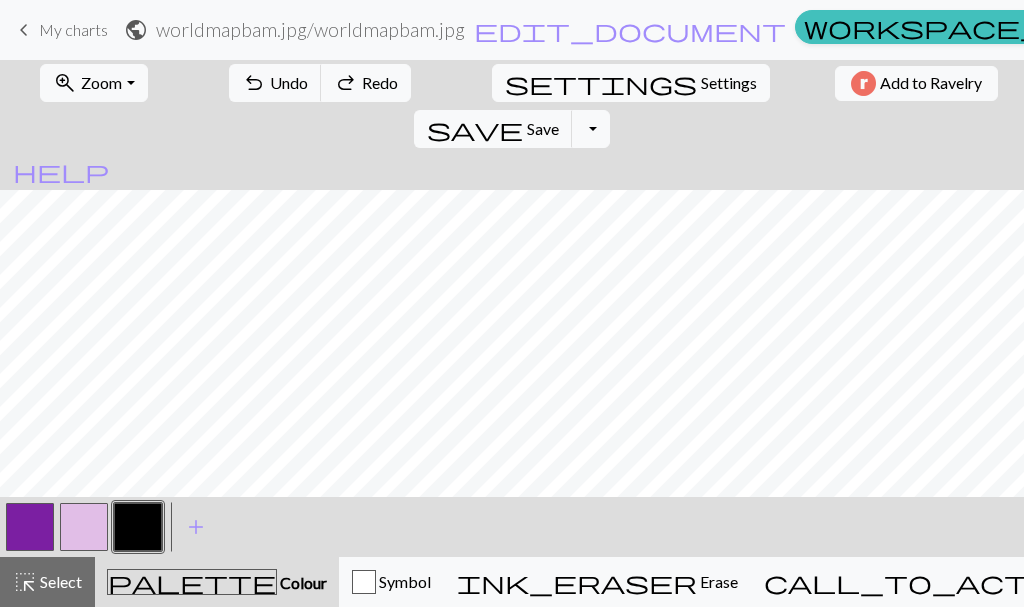 click at bounding box center (84, 527) 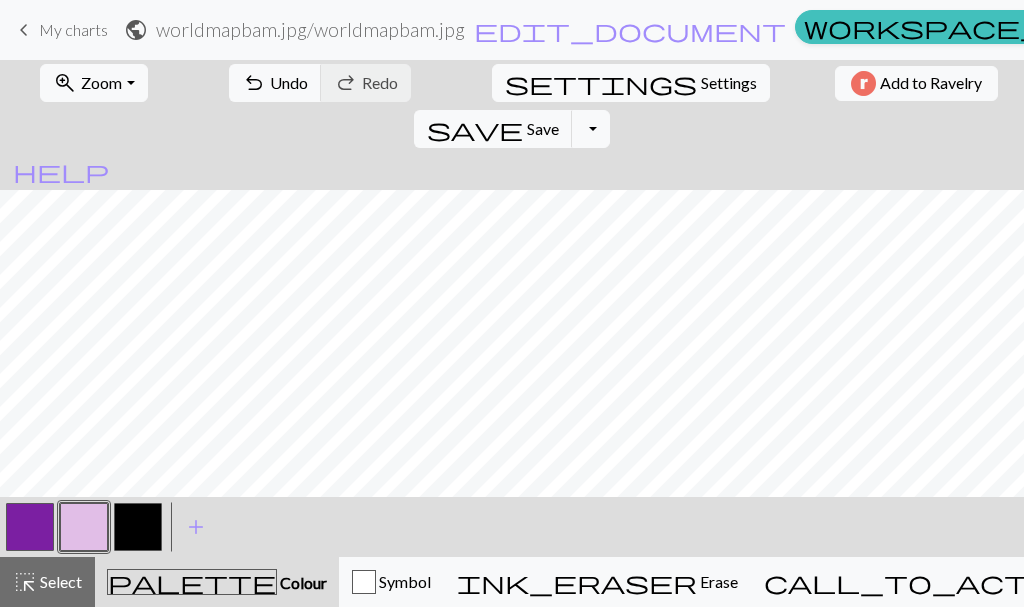 click on "keyboard_arrow_left   My charts public worldmapbam.jpg  /  worldmapbam.jpg edit_document Edit settings workspace_premium  Pro My charts Library Manual Hi  Whotookendie   Account settings Logout" at bounding box center (512, 30) 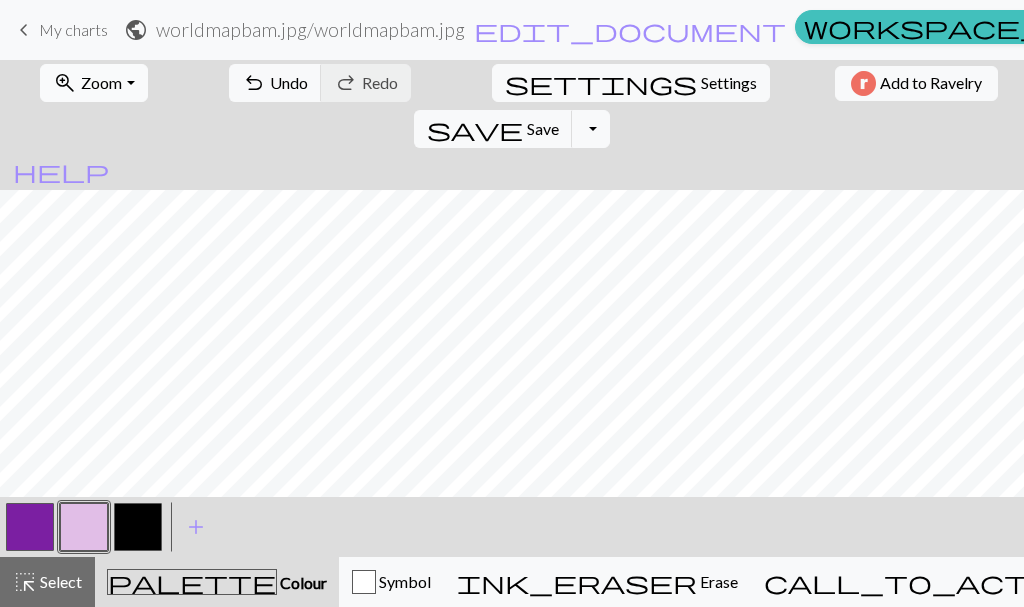 click on "zoom_in Zoom Zoom" at bounding box center [93, 83] 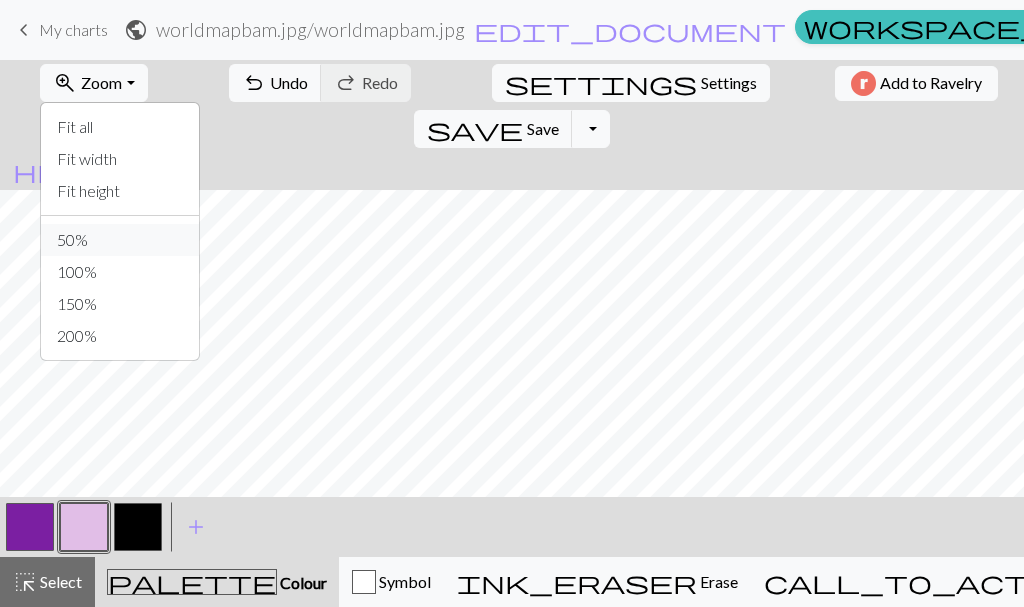 click on "50%" at bounding box center (120, 240) 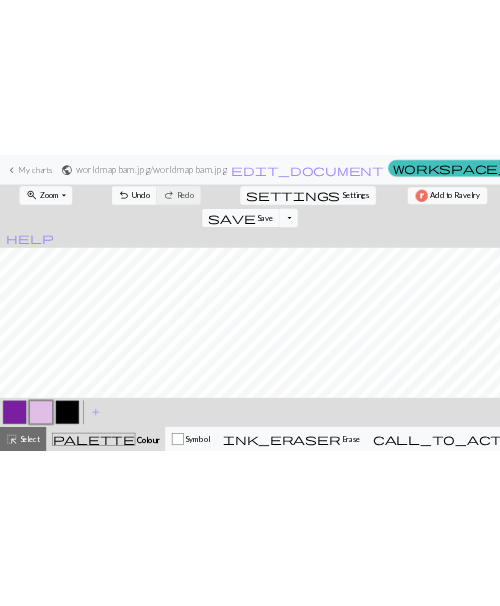 scroll, scrollTop: 34, scrollLeft: 0, axis: vertical 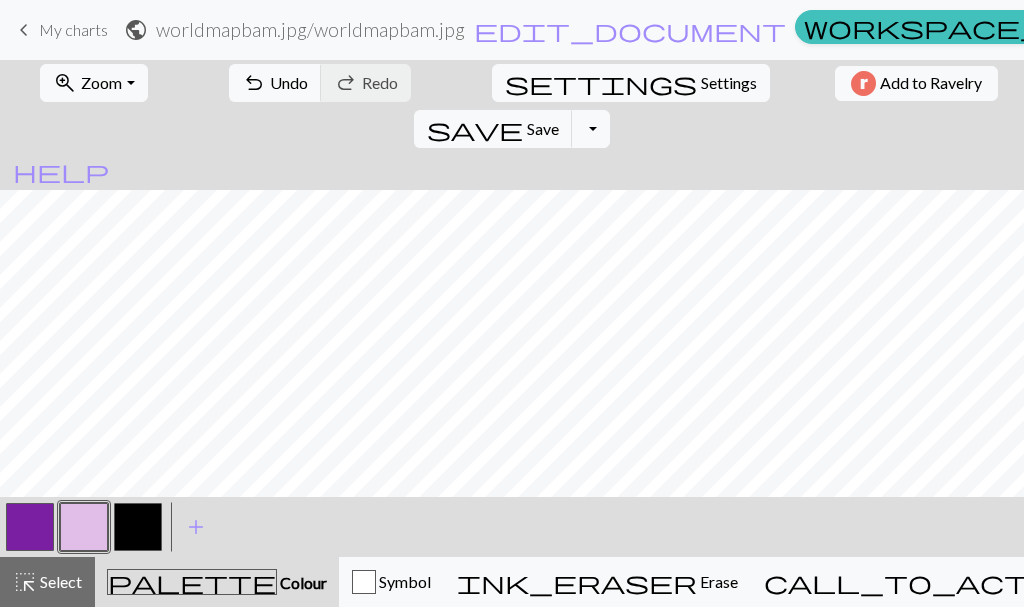 click at bounding box center [30, 527] 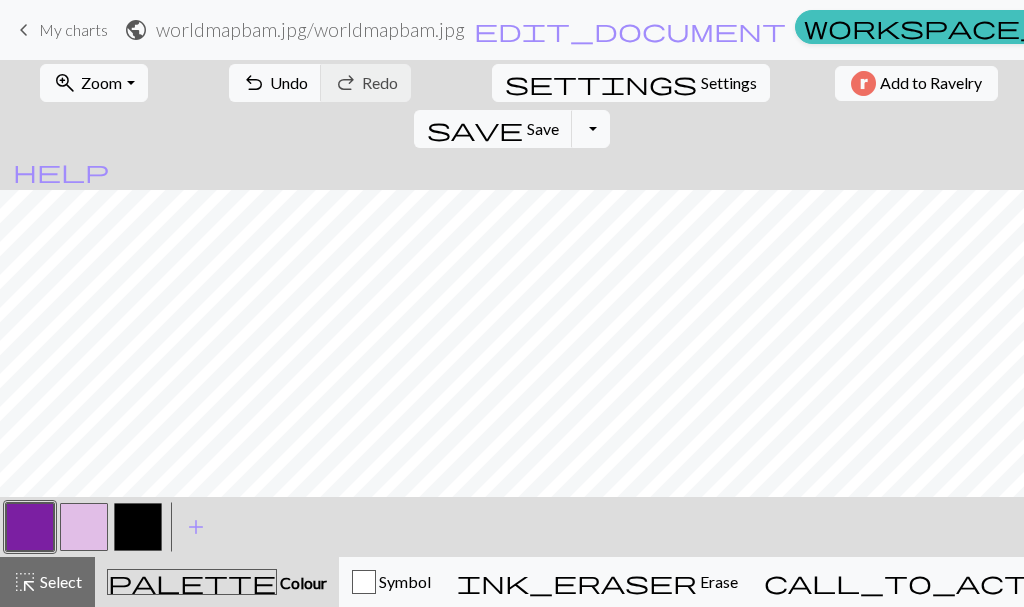 click at bounding box center [30, 527] 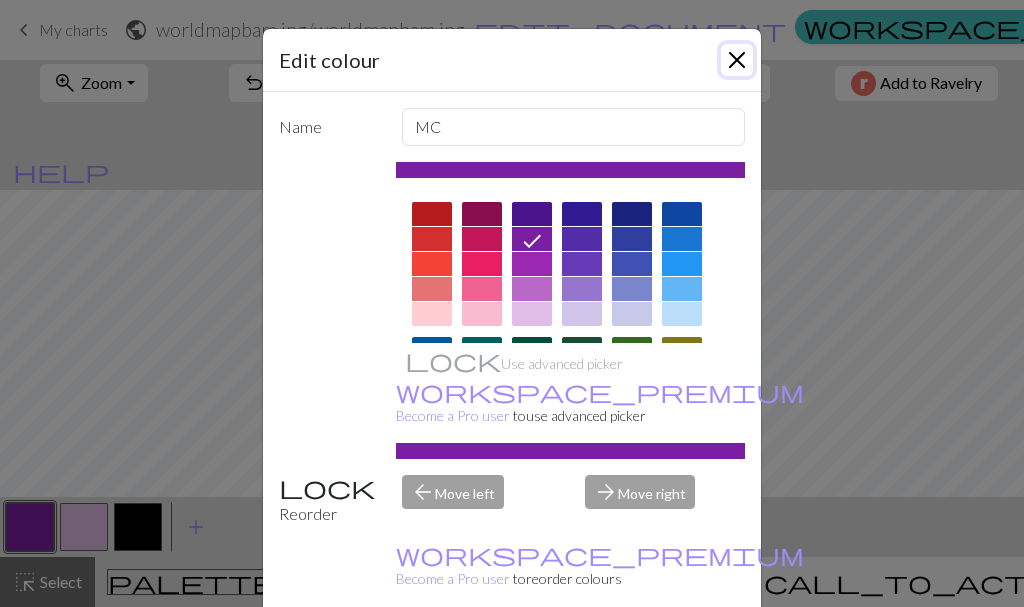 click at bounding box center [737, 60] 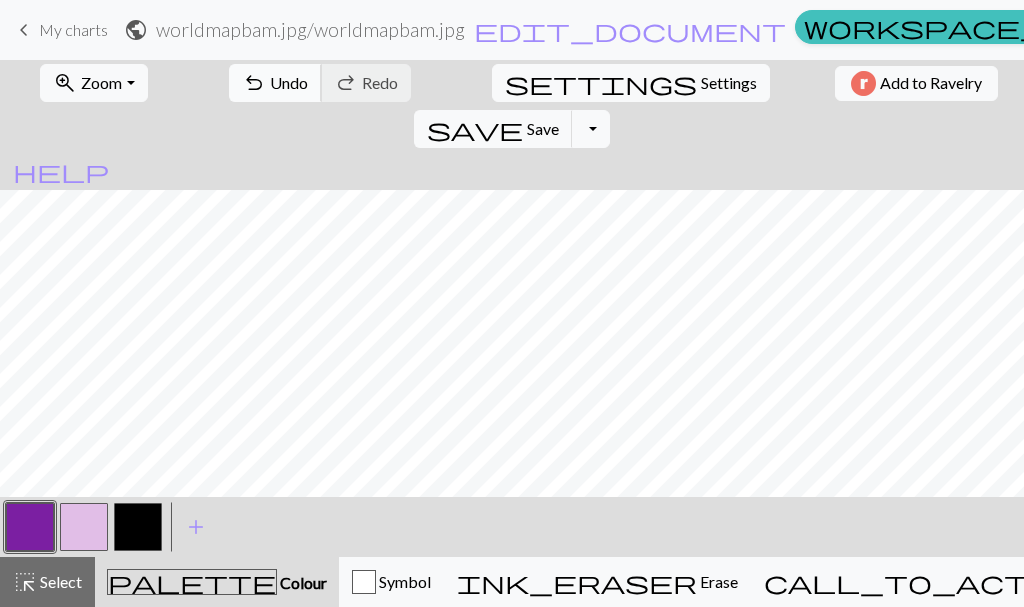 click on "undo" at bounding box center (254, 83) 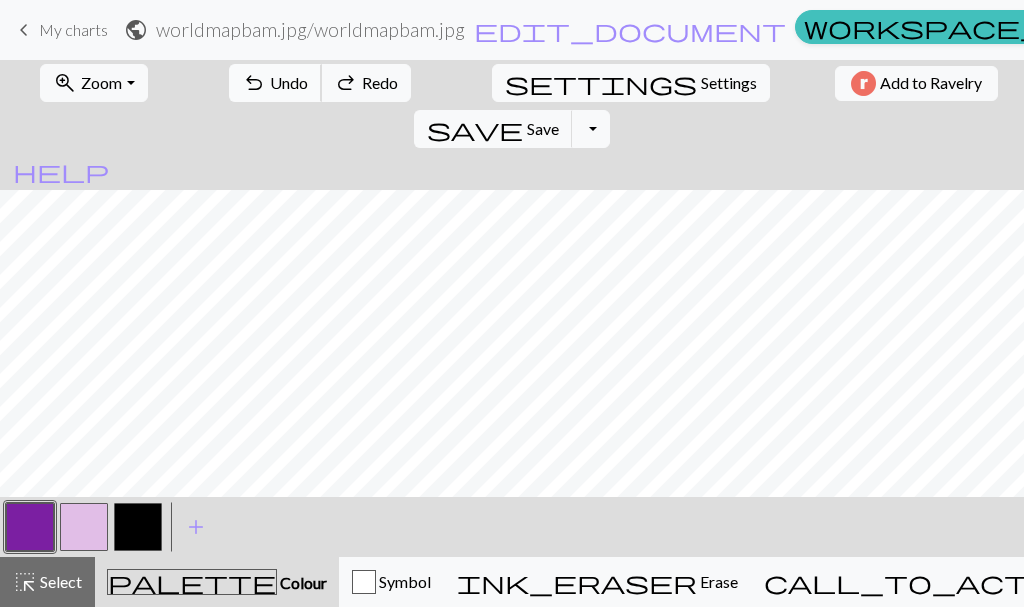 click on "undo" at bounding box center [254, 83] 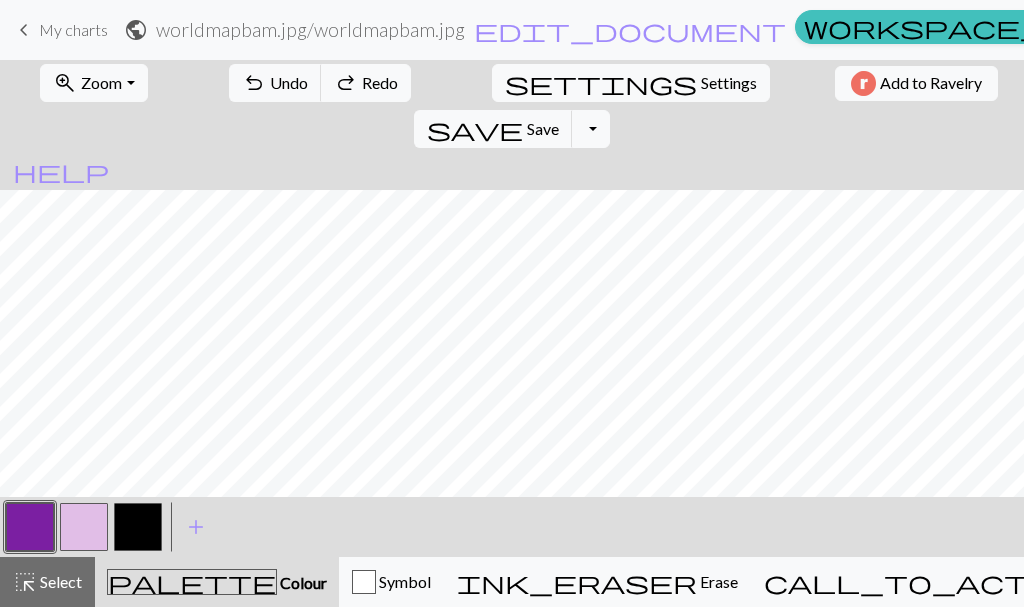 click at bounding box center (84, 527) 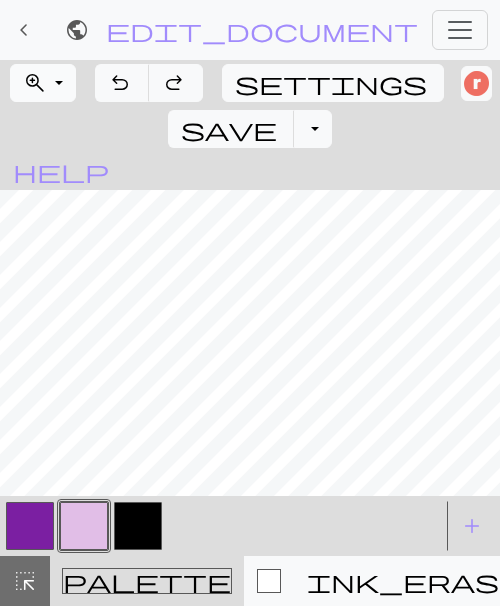 click on "zoom_in Zoom Zoom" at bounding box center (43, 83) 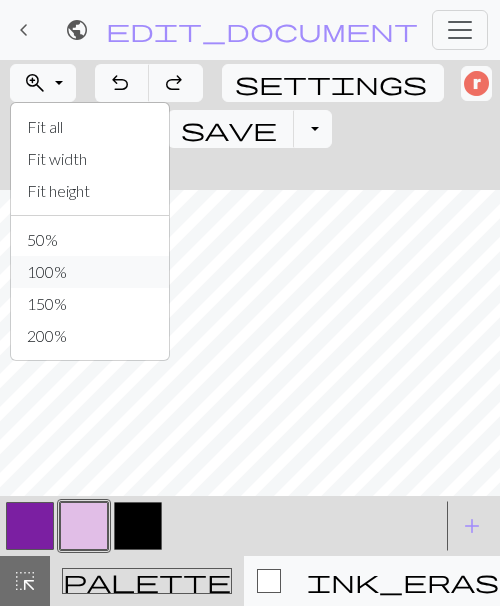 click on "100%" at bounding box center [90, 272] 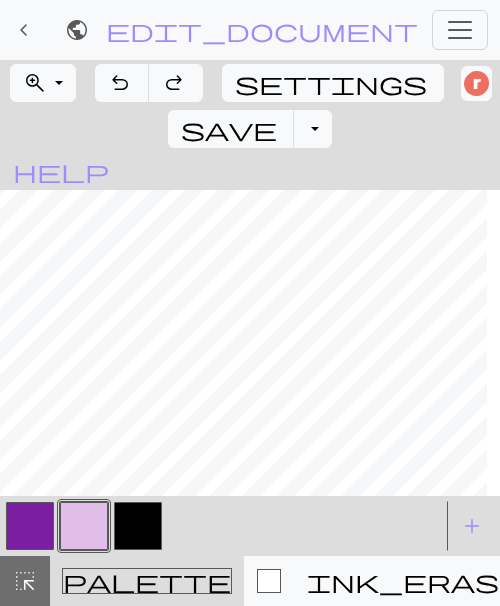 scroll, scrollTop: 34, scrollLeft: 786, axis: both 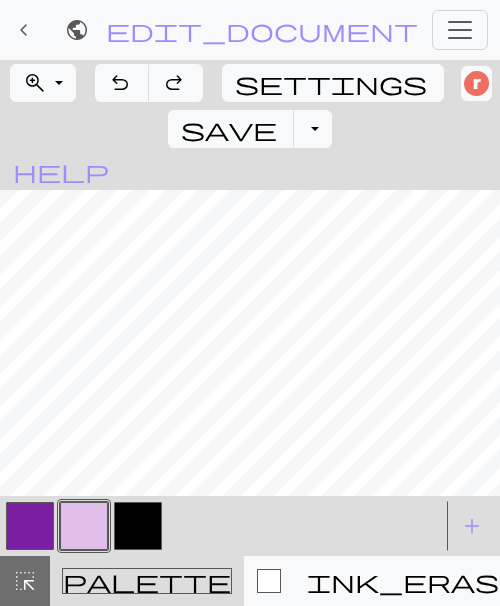 click at bounding box center [30, 526] 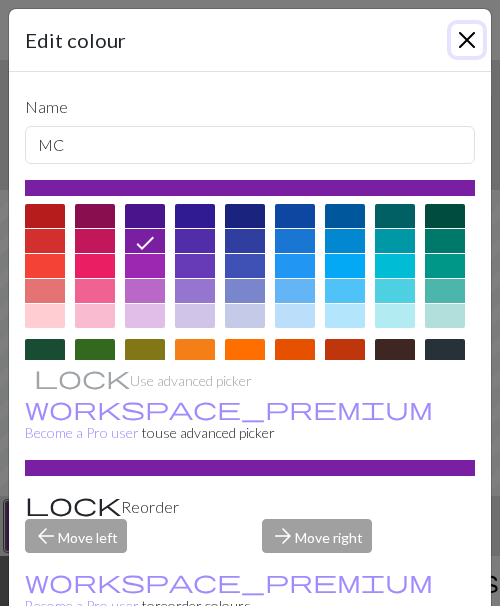 click at bounding box center [467, 40] 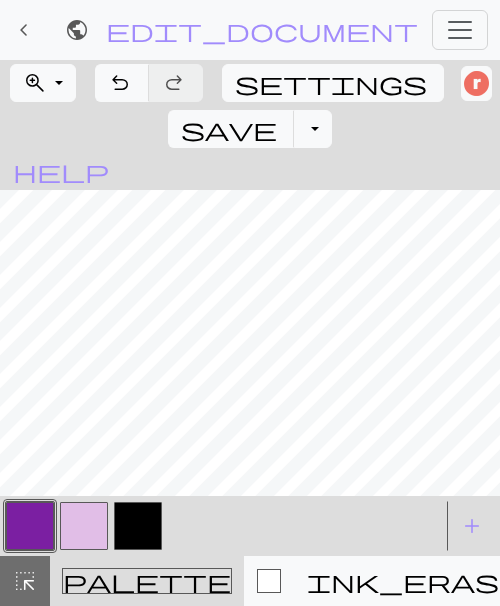 click at bounding box center [84, 526] 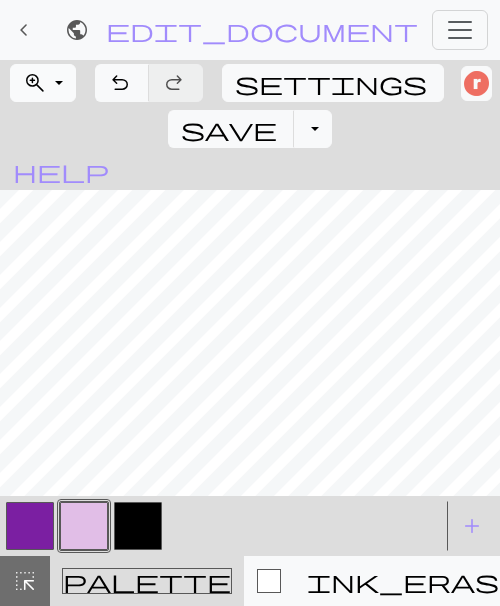 click on "zoom_in Zoom Zoom" at bounding box center [43, 83] 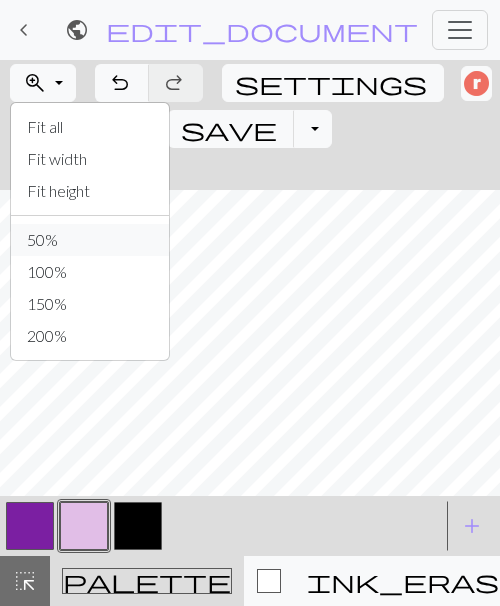 click on "50%" at bounding box center [90, 240] 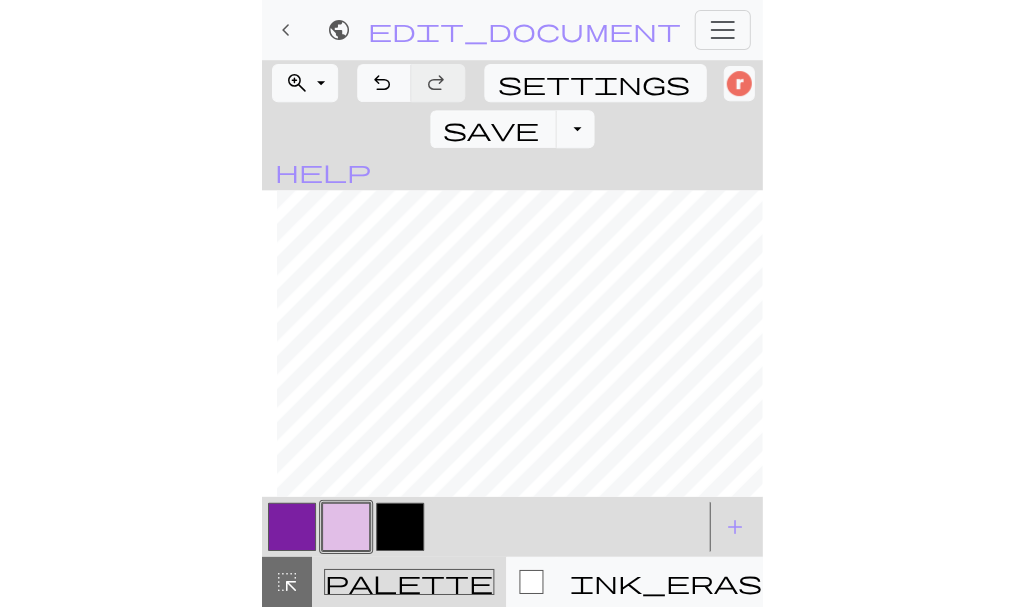scroll, scrollTop: 20, scrollLeft: 230, axis: both 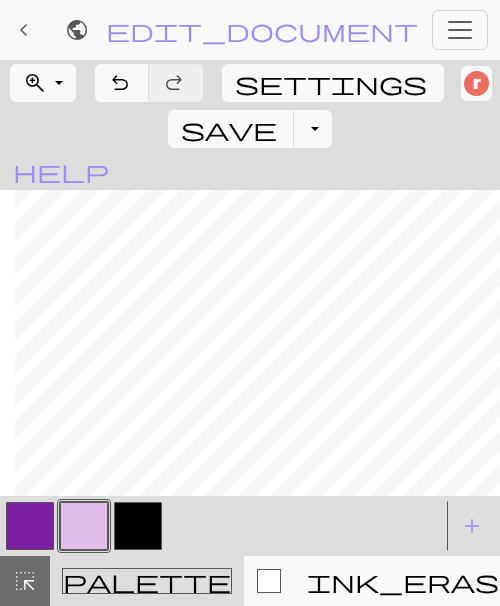 click at bounding box center (30, 526) 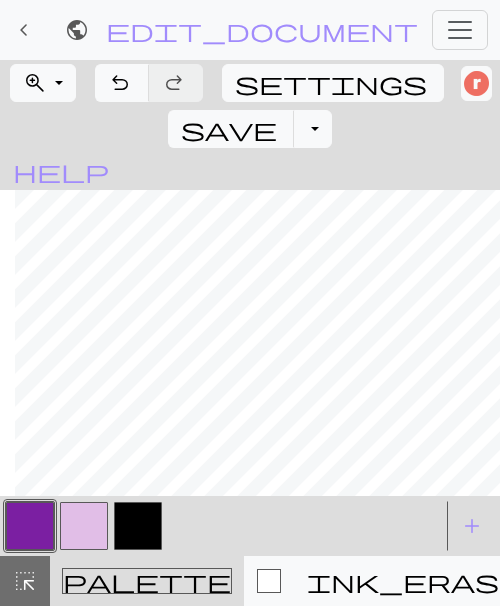 click at bounding box center (84, 526) 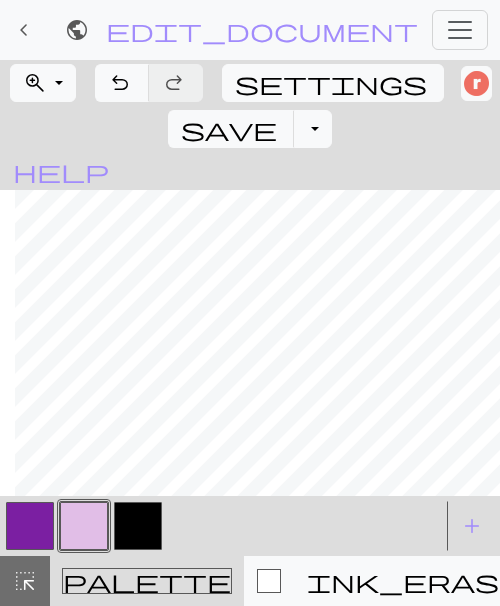 click at bounding box center [30, 526] 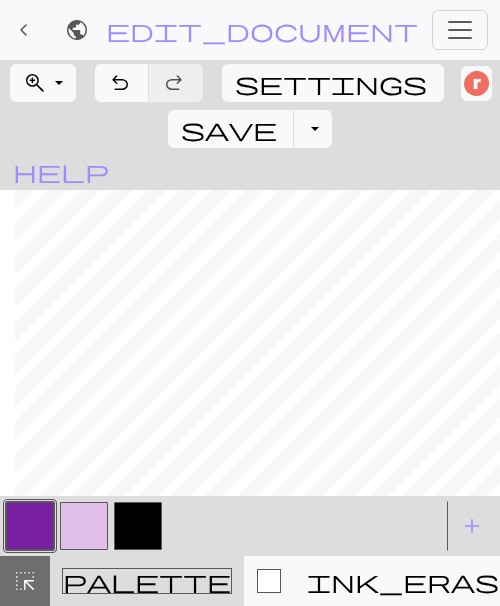 click at bounding box center [84, 526] 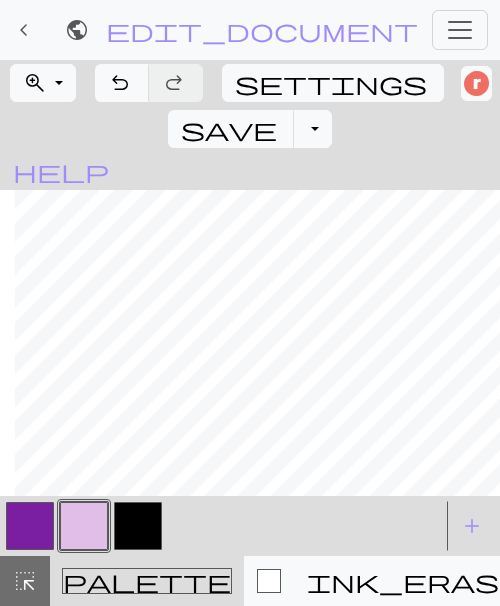 click at bounding box center (30, 526) 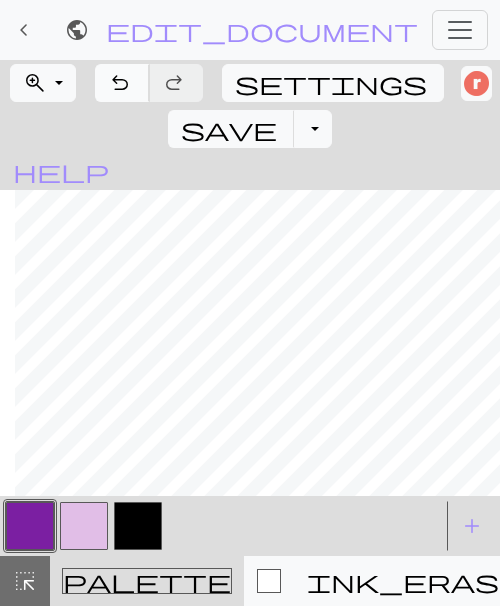 click on "undo Undo Undo" at bounding box center [122, 83] 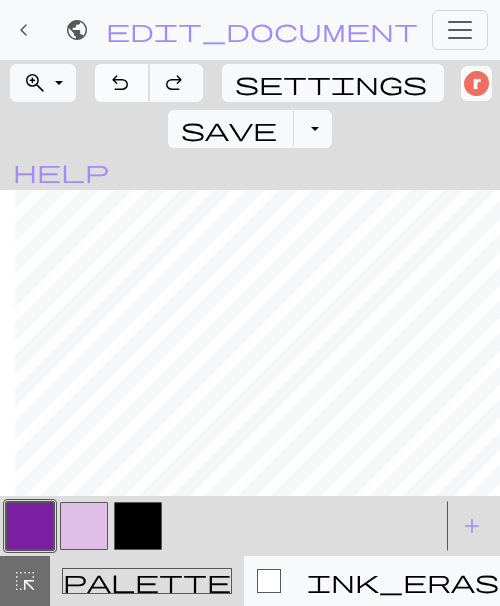 click on "undo Undo Undo" at bounding box center (122, 83) 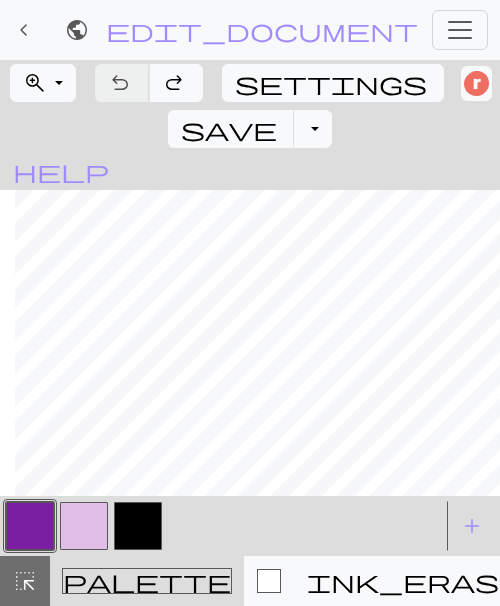 click on "undo Undo Undo redo Redo Redo" at bounding box center (149, 83) 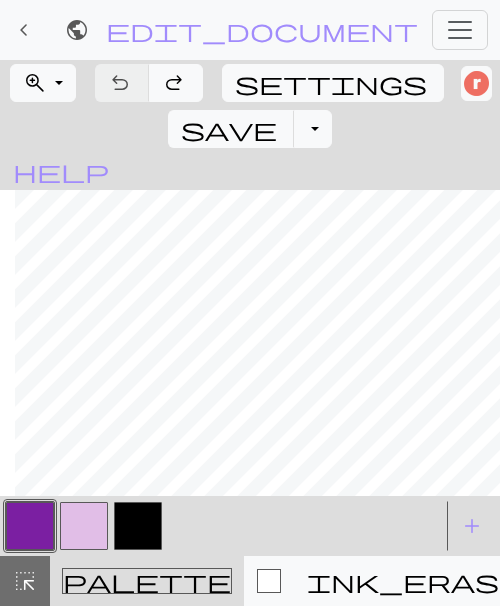 click on "undo Undo Undo redo Redo Redo" at bounding box center [149, 83] 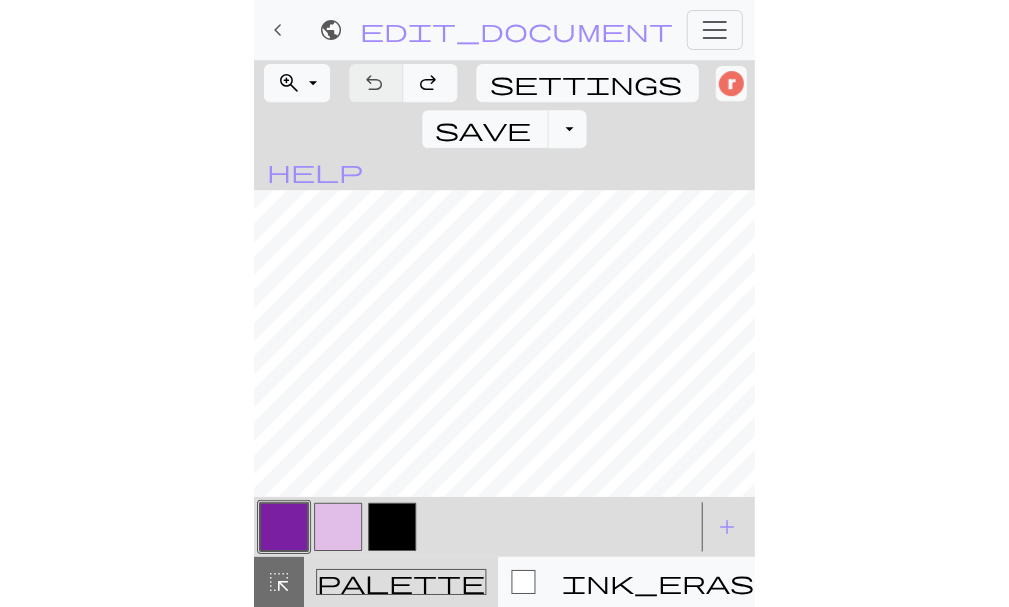scroll, scrollTop: 19, scrollLeft: 0, axis: vertical 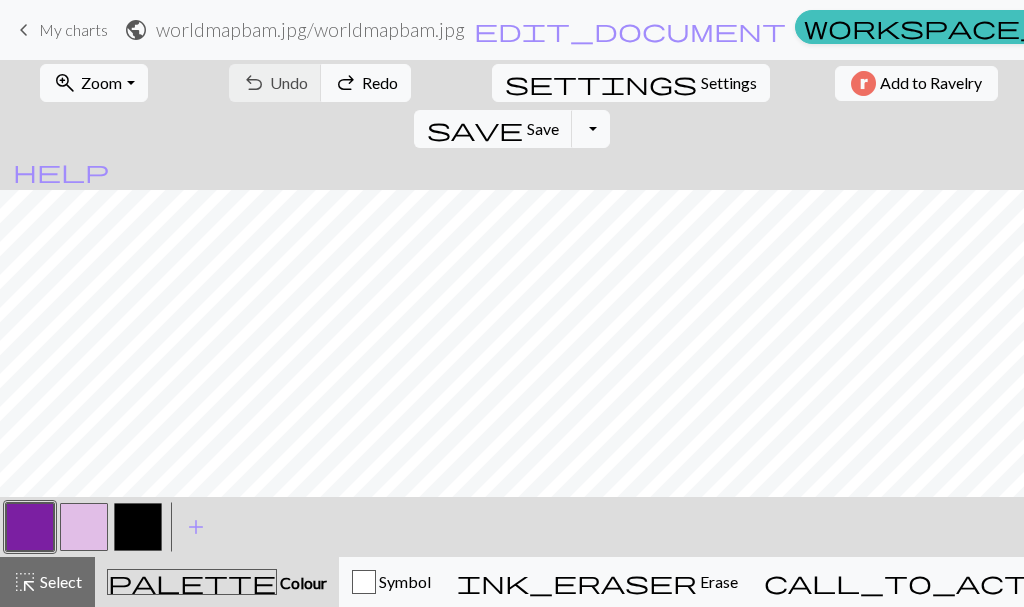 click on "keyboard_arrow_left" at bounding box center (24, 30) 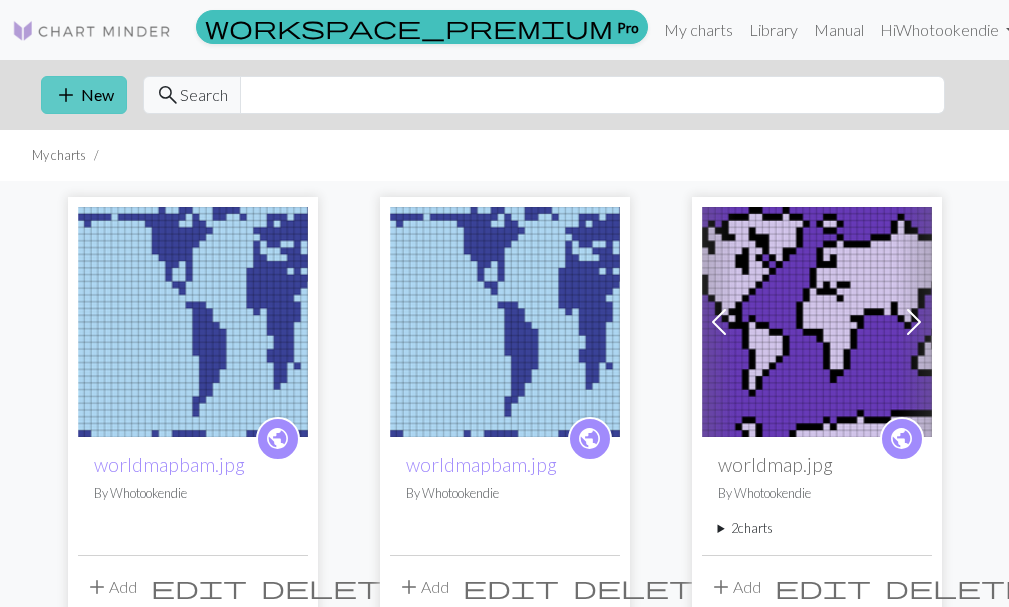 click on "add" at bounding box center (66, 95) 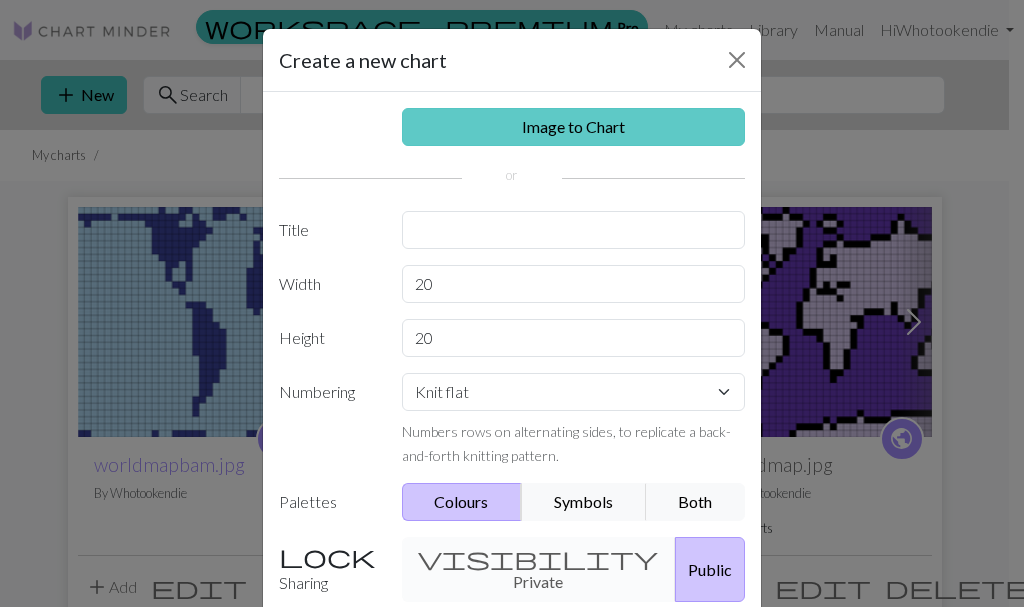 click on "Image to Chart" at bounding box center (574, 127) 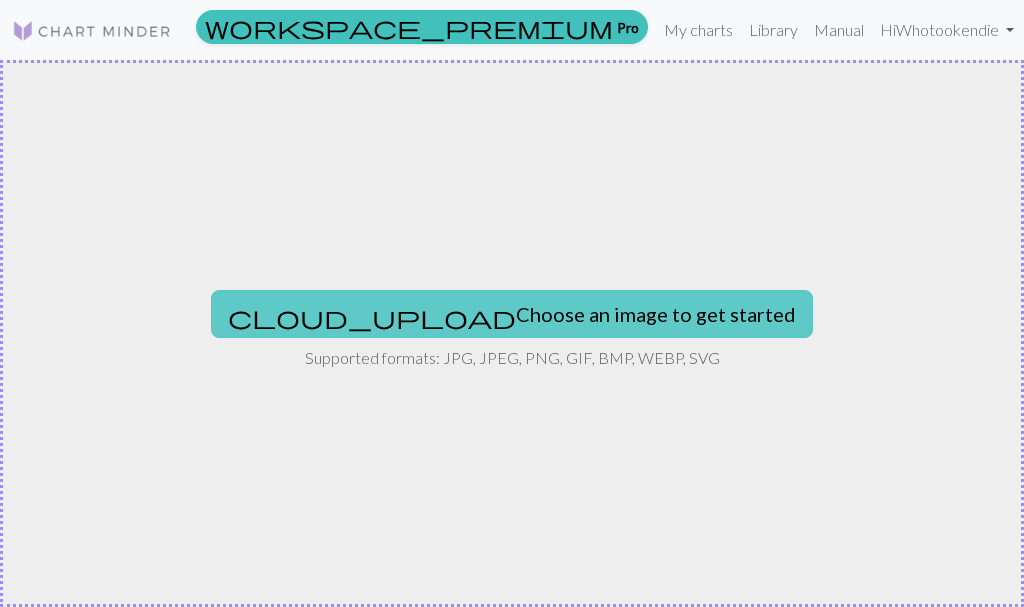 click on "cloud_upload  Choose an image to get started" at bounding box center [512, 314] 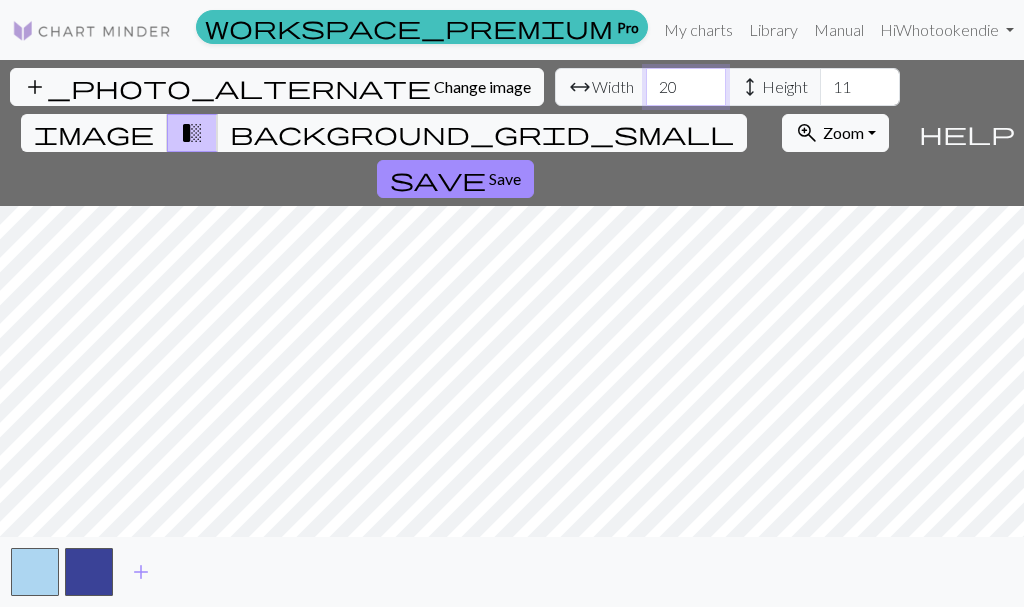 click on "20" at bounding box center [686, 87] 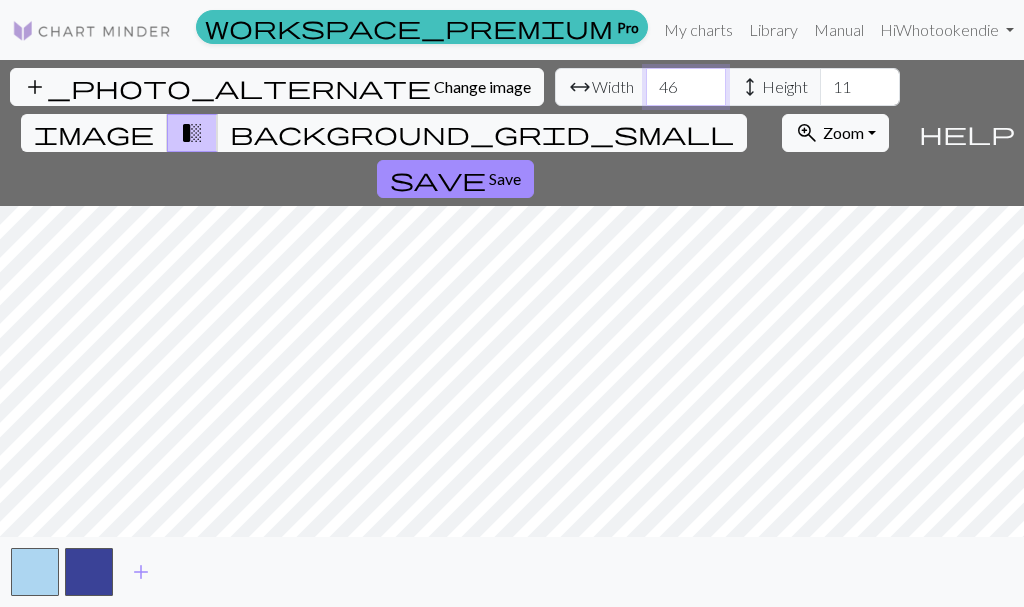 type on "46" 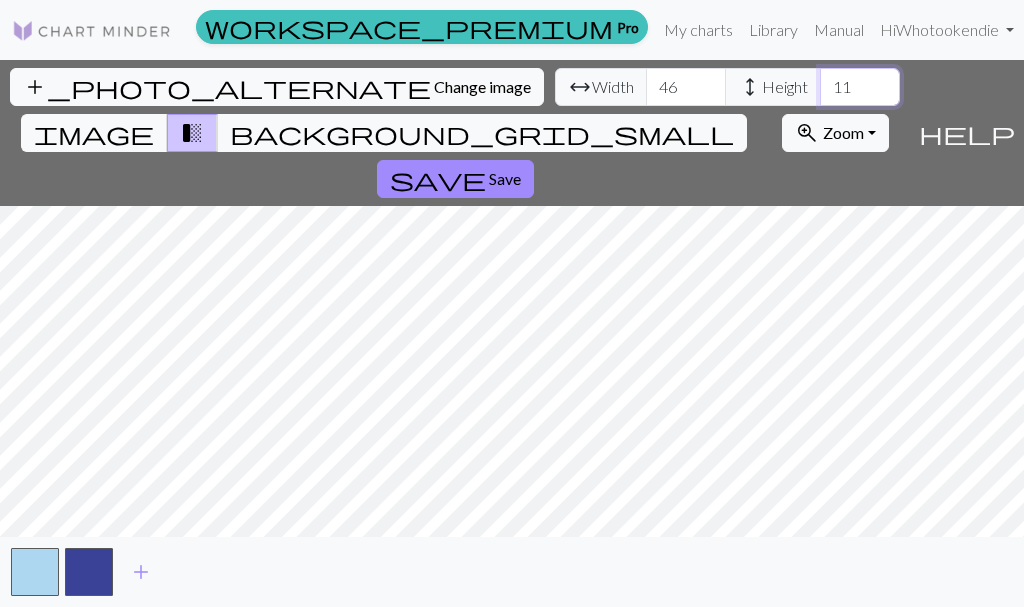 click on "11" at bounding box center [860, 87] 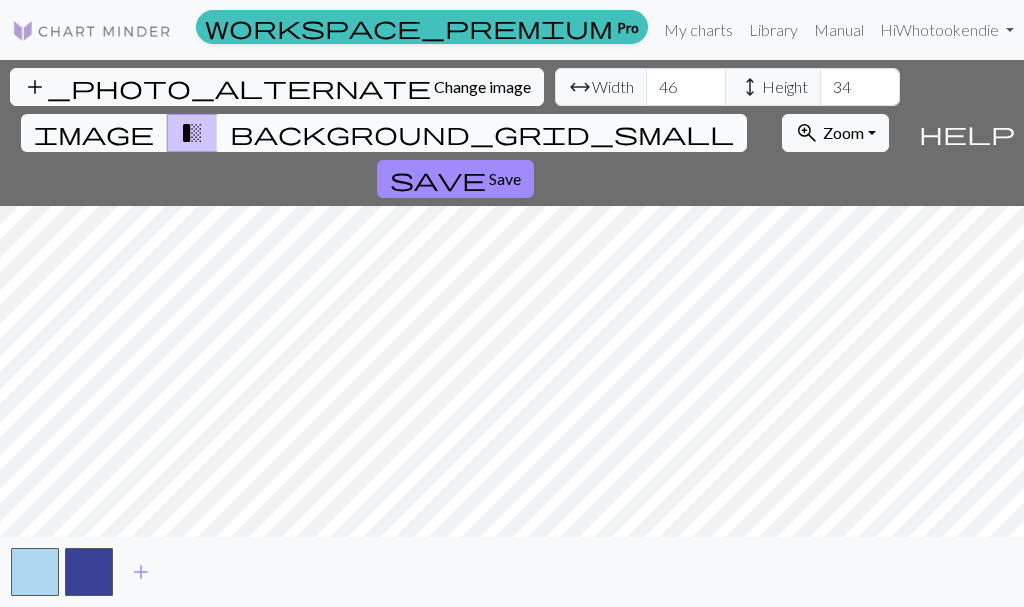 click on "background_grid_small" at bounding box center [482, 133] 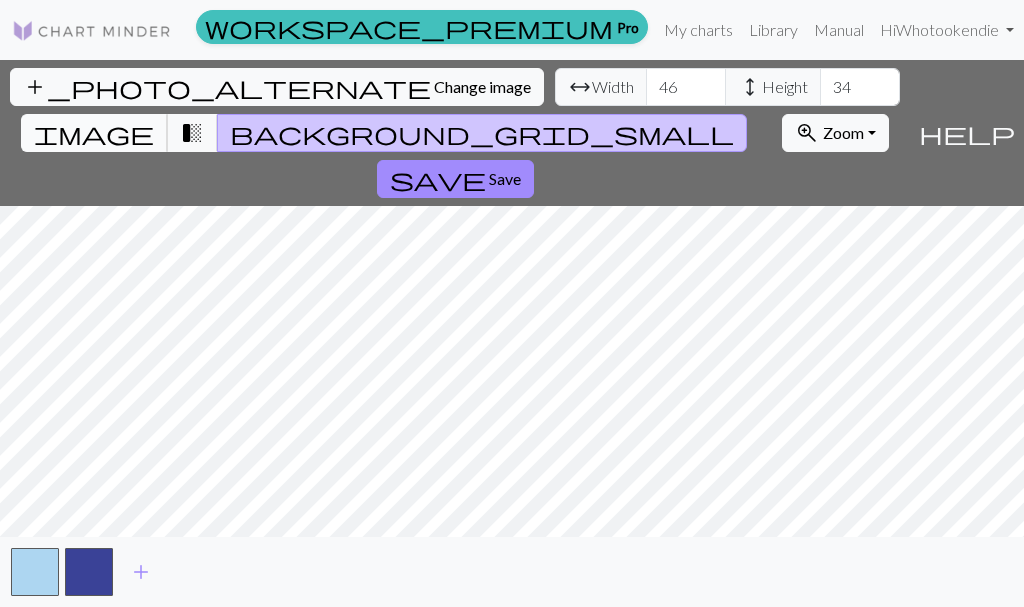 click on "image" at bounding box center (94, 133) 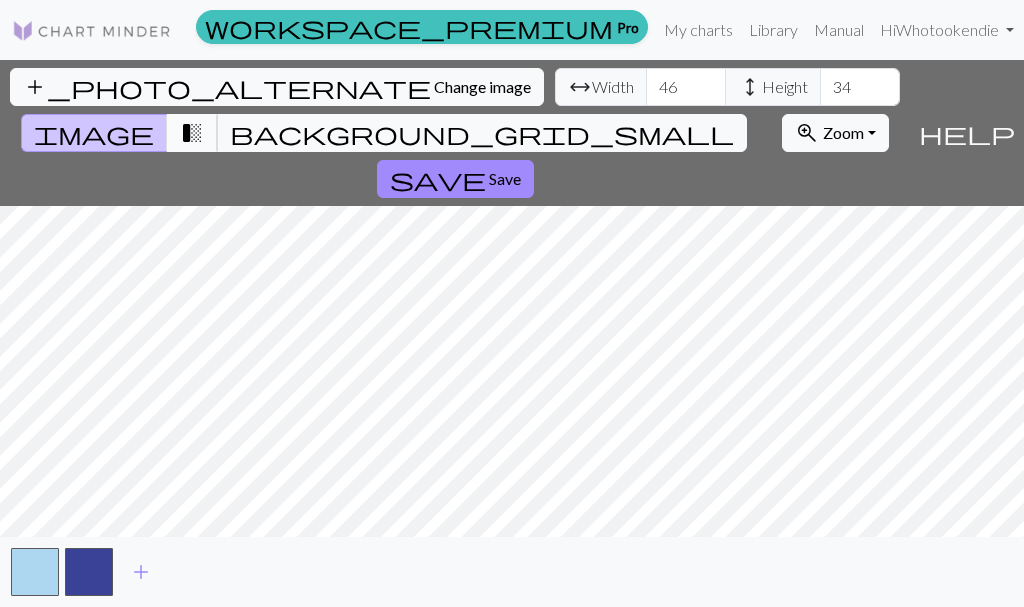 click on "transition_fade" at bounding box center [192, 133] 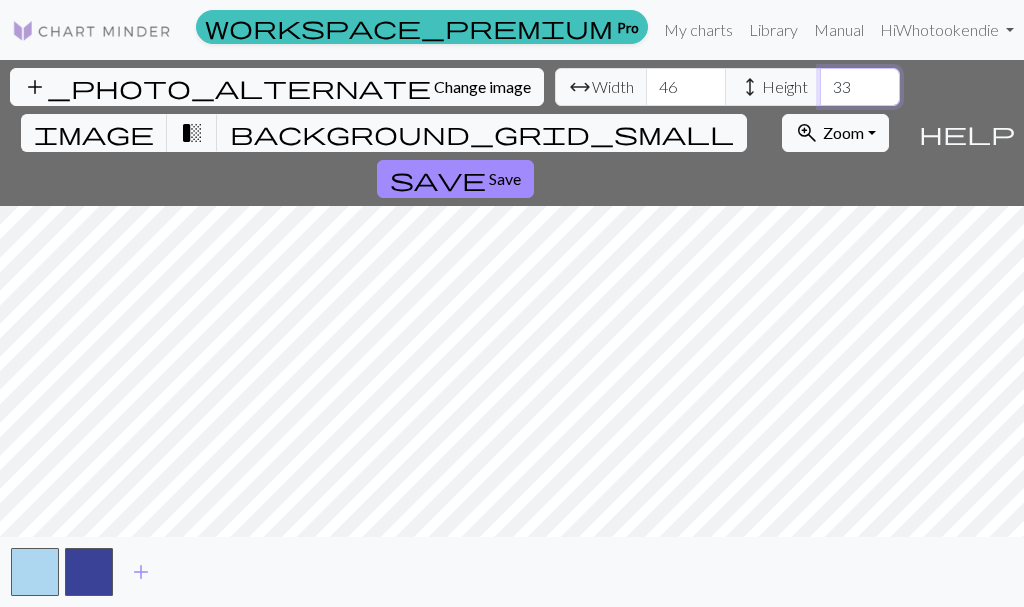 click on "33" at bounding box center [860, 87] 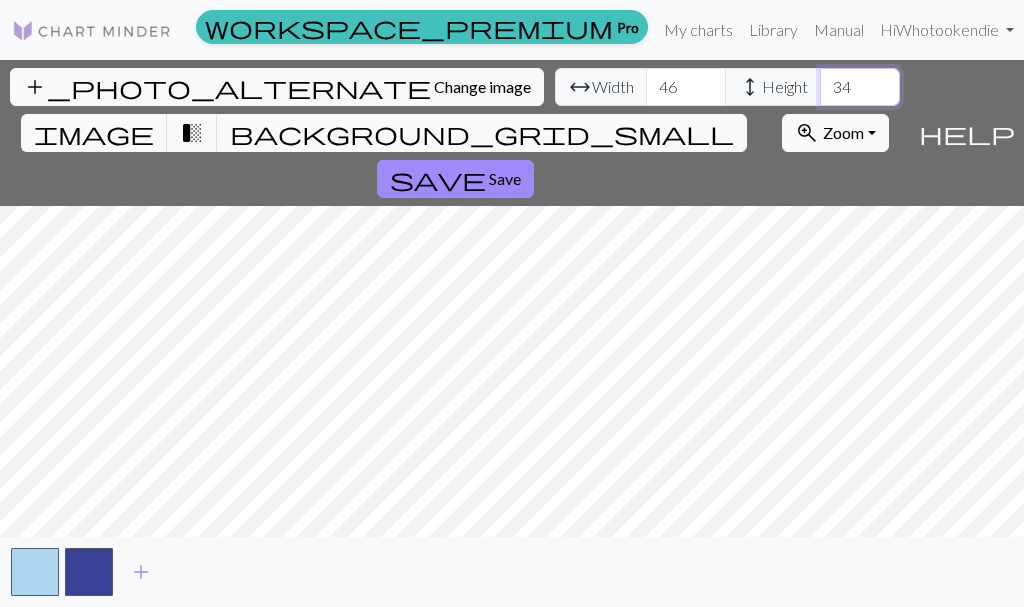 click on "34" at bounding box center [860, 87] 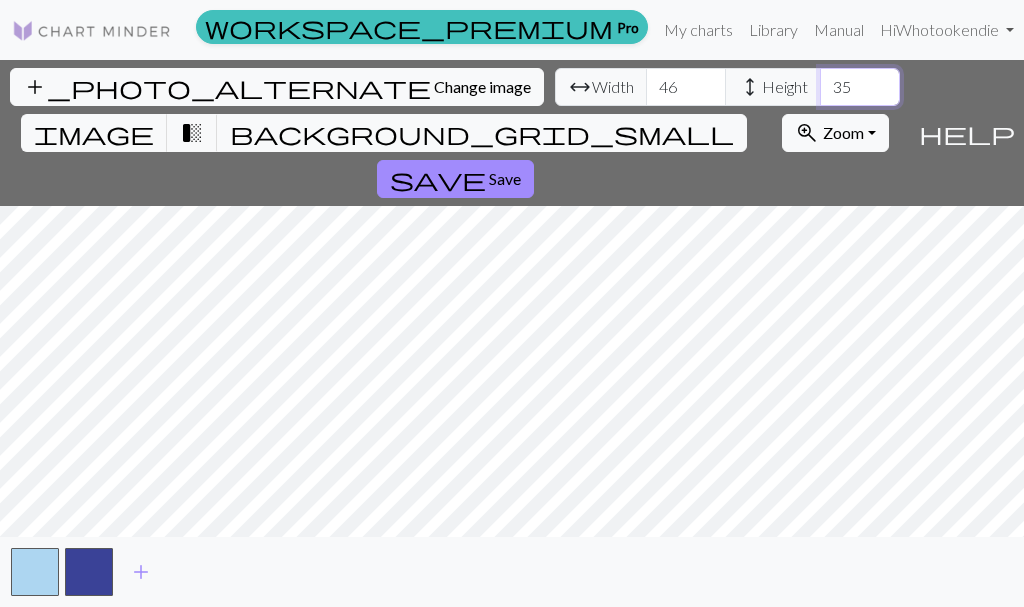 type on "35" 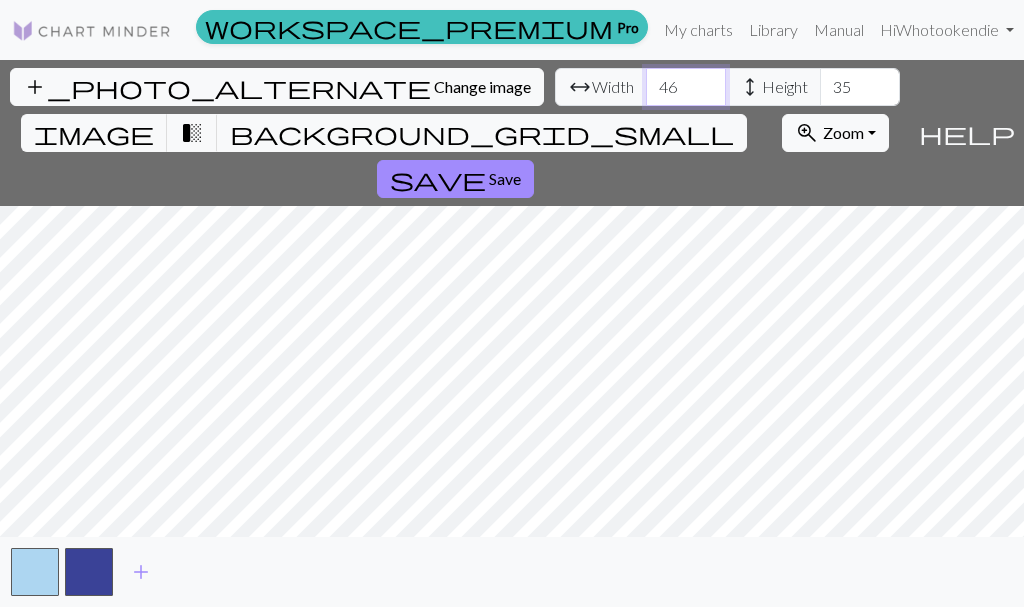 type on "47" 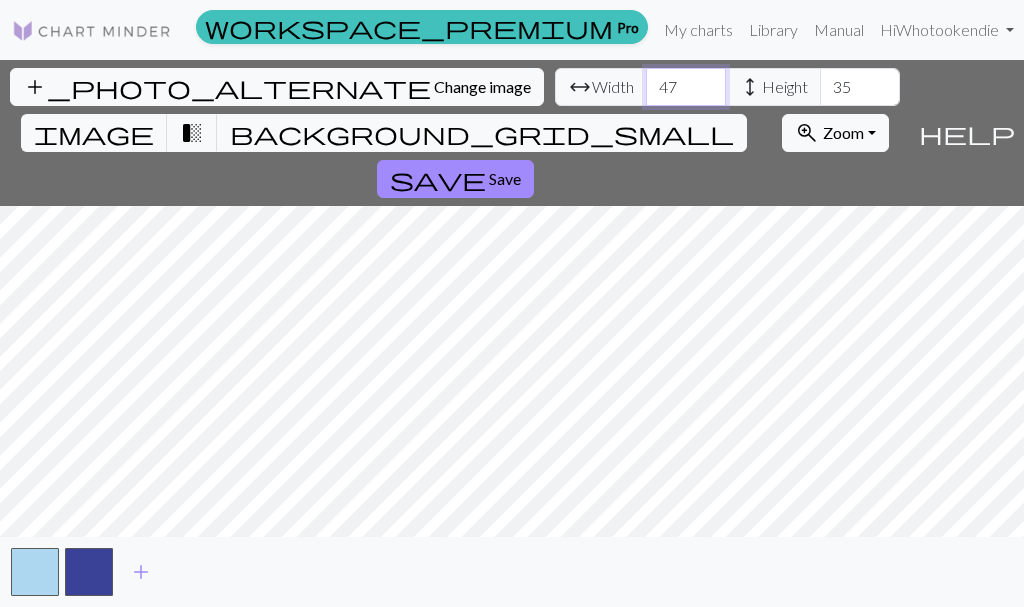 click on "47" at bounding box center [686, 87] 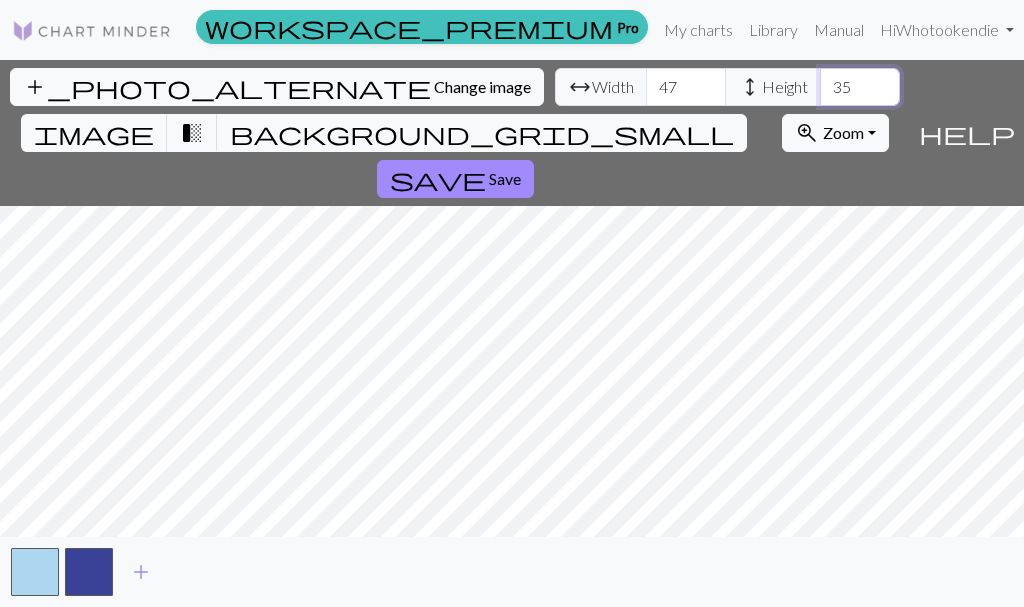 type on "34" 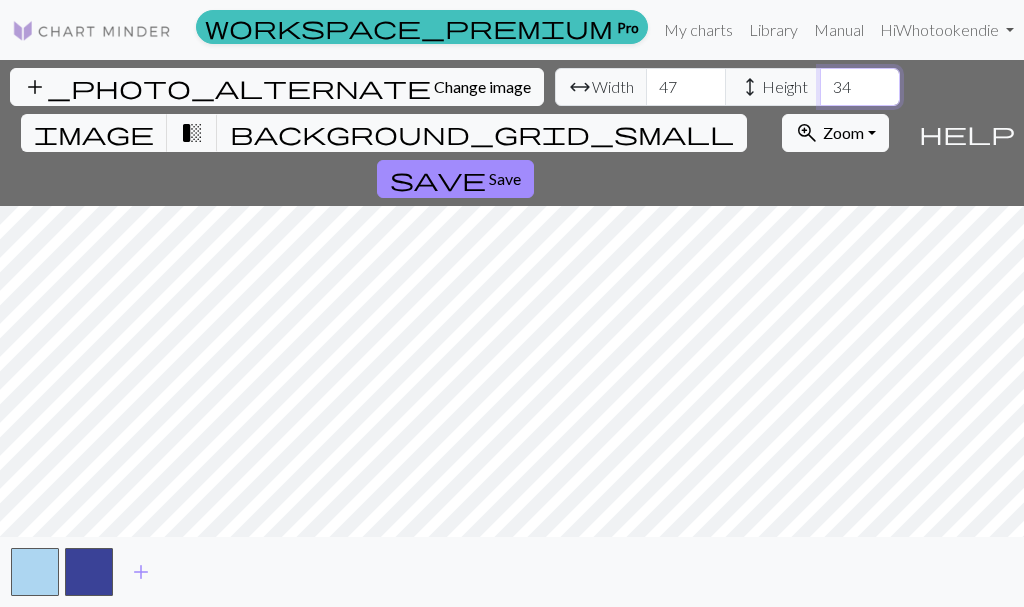 click on "34" at bounding box center [860, 87] 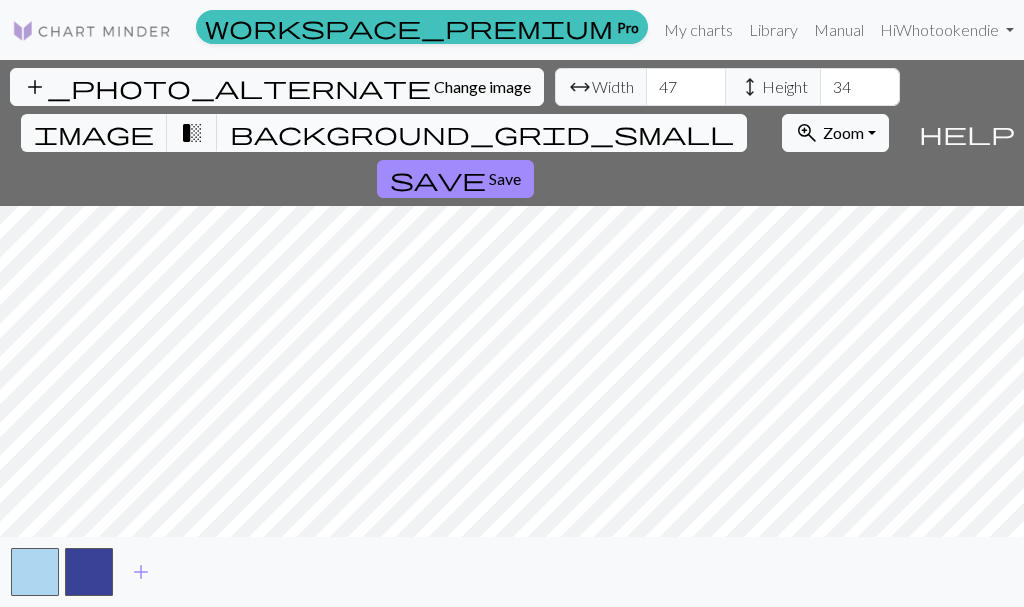 click on "background_grid_small" at bounding box center (482, 133) 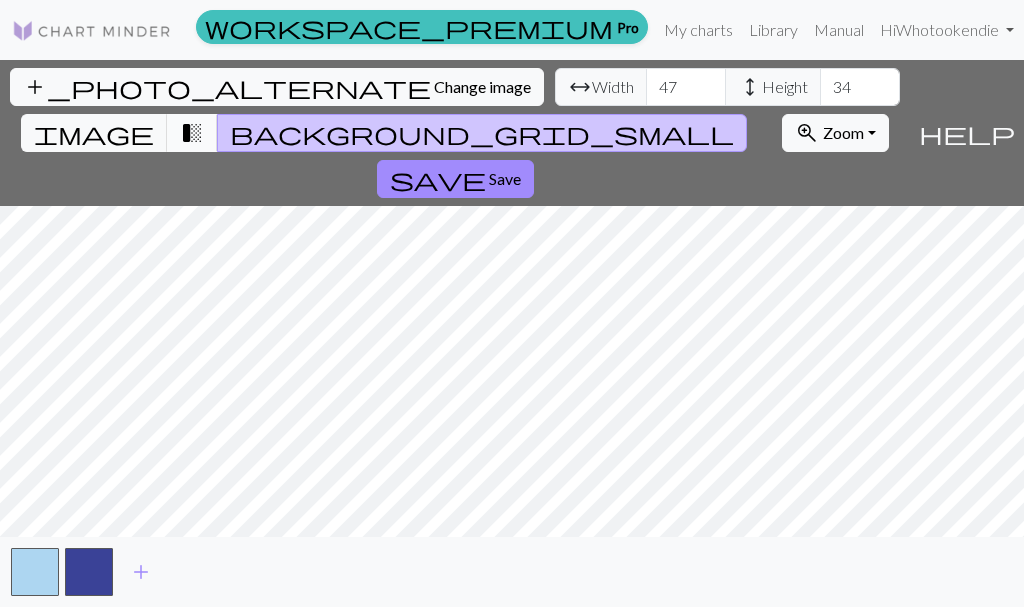 click on "transition_fade" at bounding box center (192, 133) 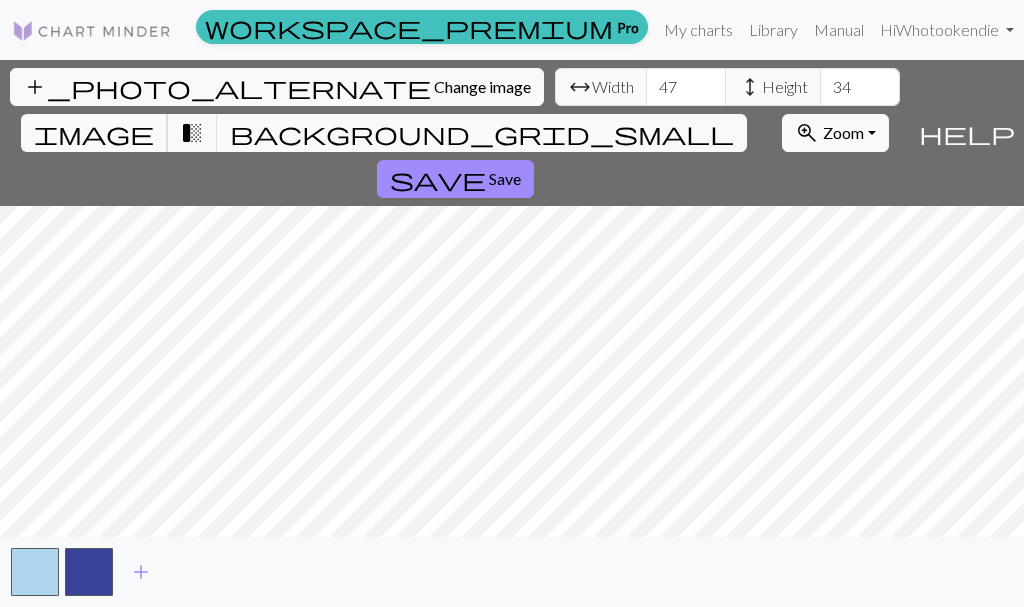 click on "image" at bounding box center (94, 133) 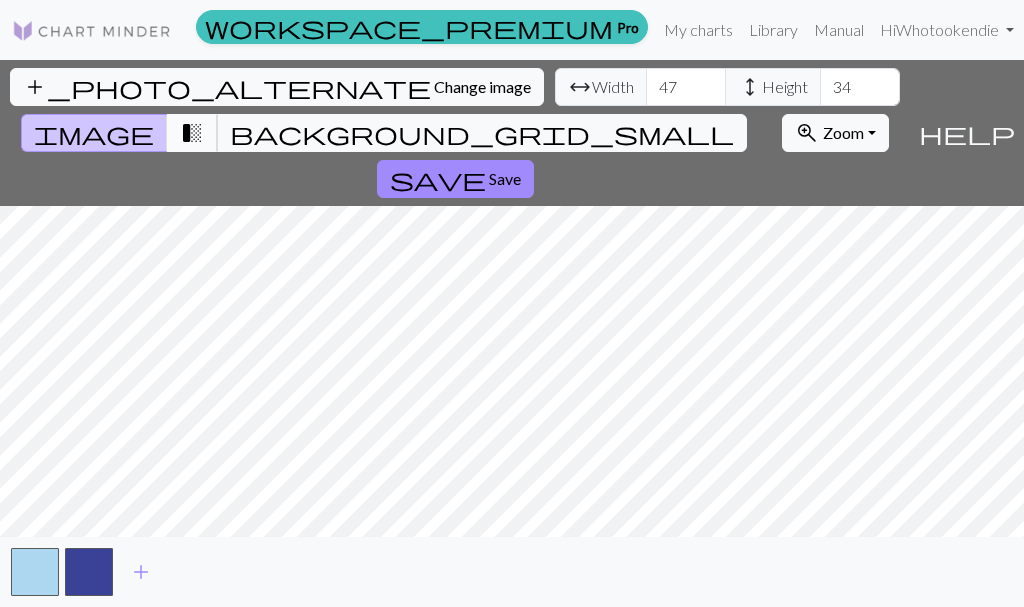 click on "transition_fade" at bounding box center (192, 133) 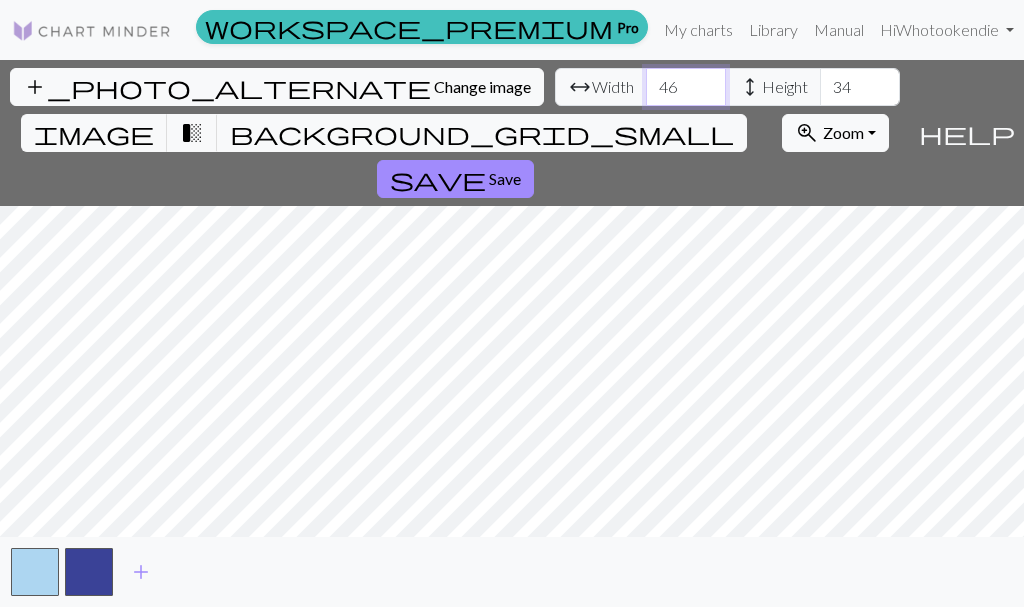 type on "46" 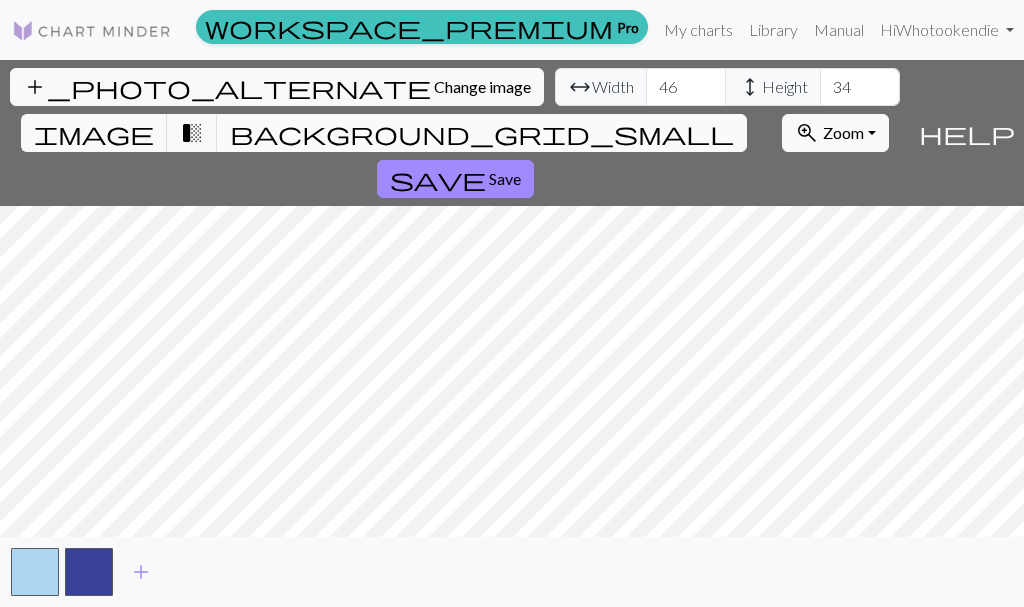 click on "background_grid_small" at bounding box center (482, 133) 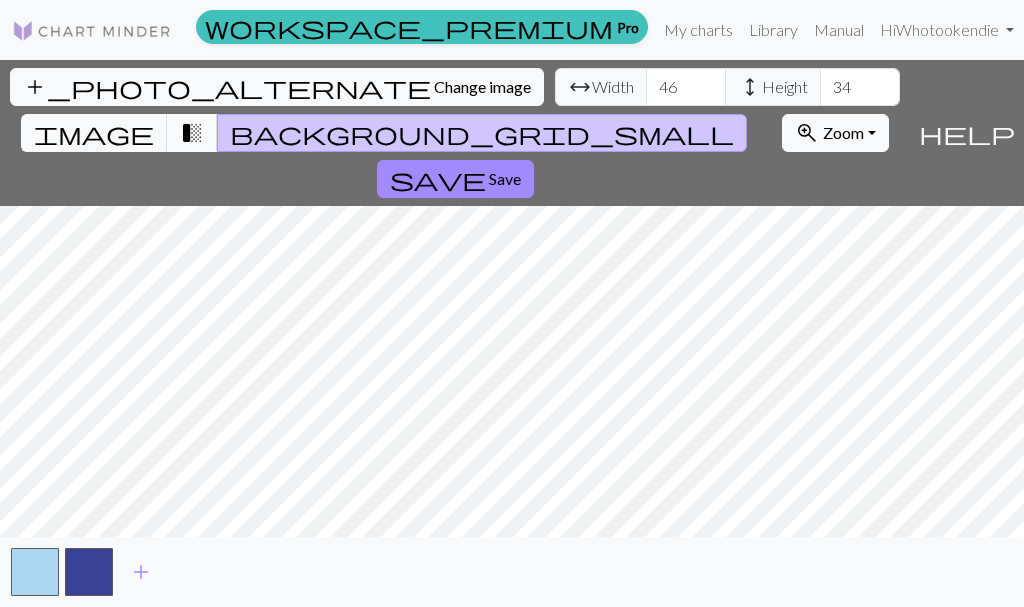 click on "transition_fade" at bounding box center [192, 133] 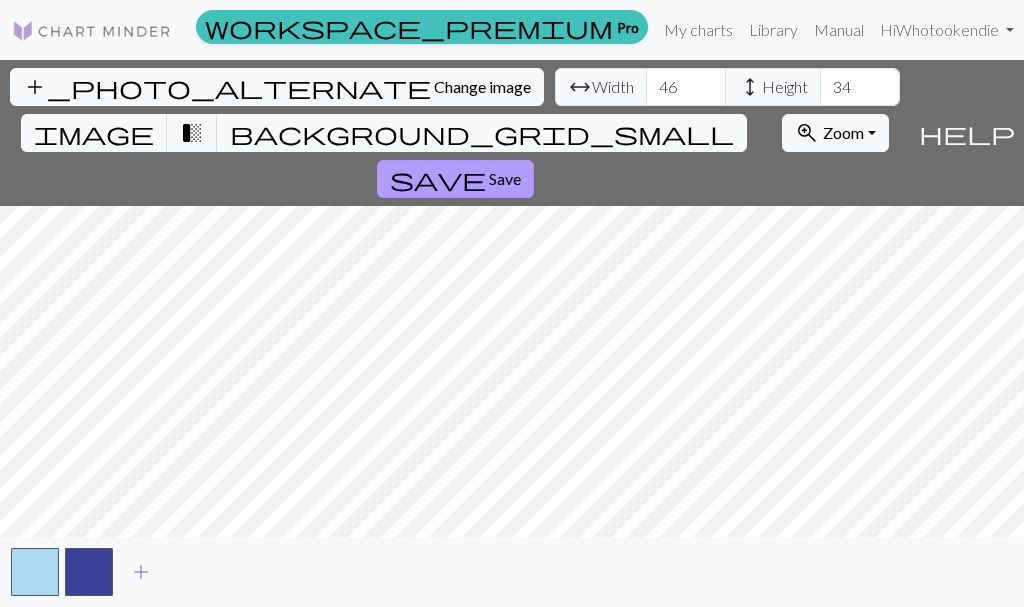 click on "Save" at bounding box center [505, 178] 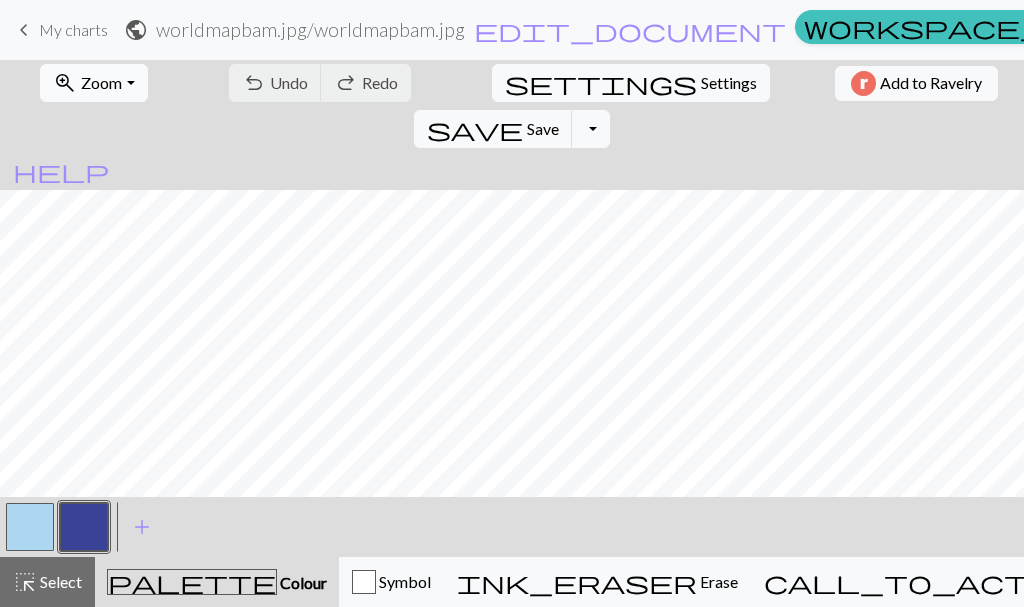 click on "Zoom" at bounding box center (101, 82) 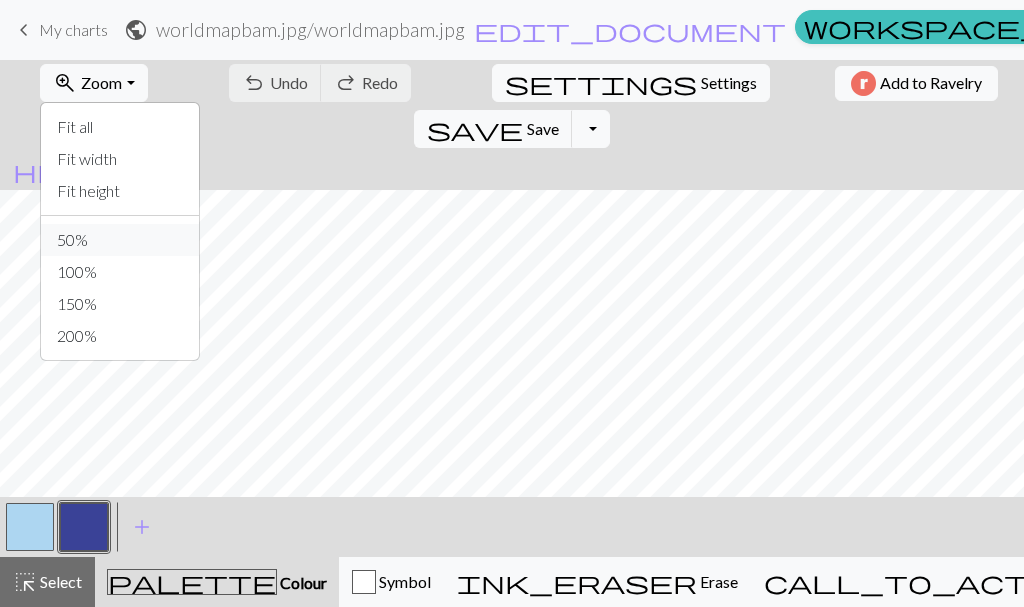 click on "50%" at bounding box center (120, 240) 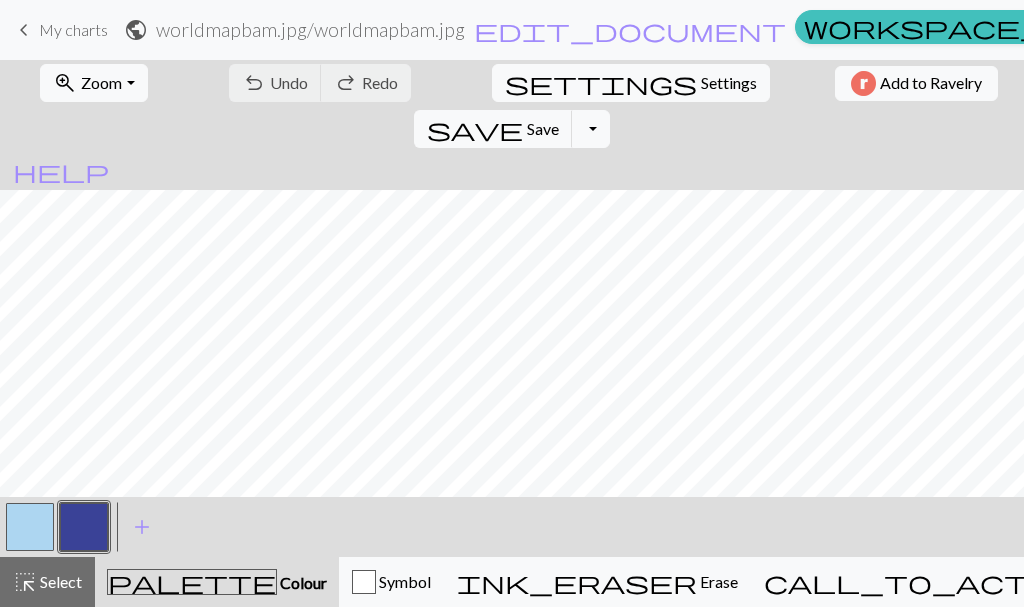 click at bounding box center (30, 527) 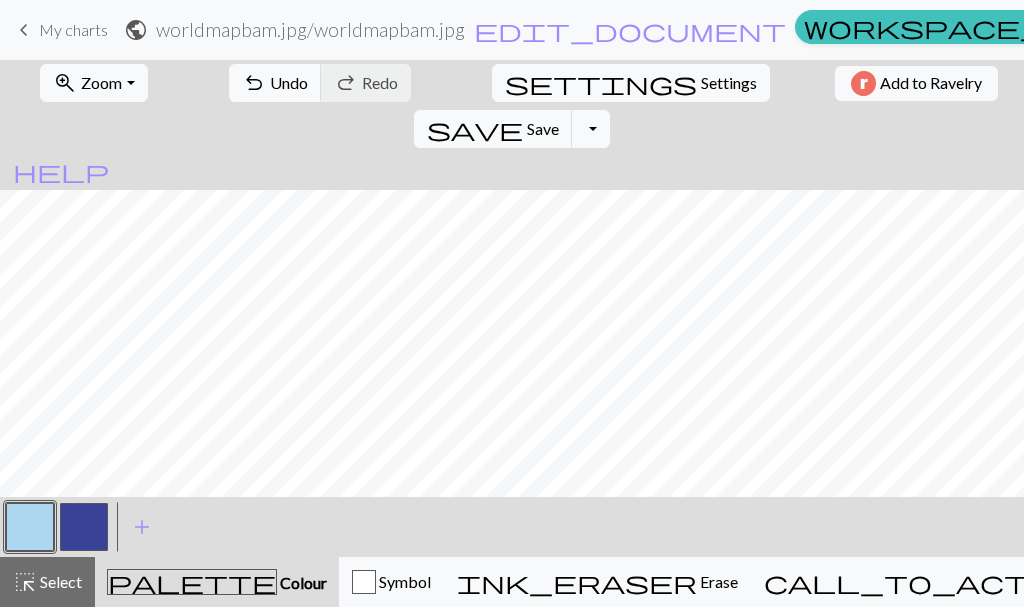 click at bounding box center [30, 527] 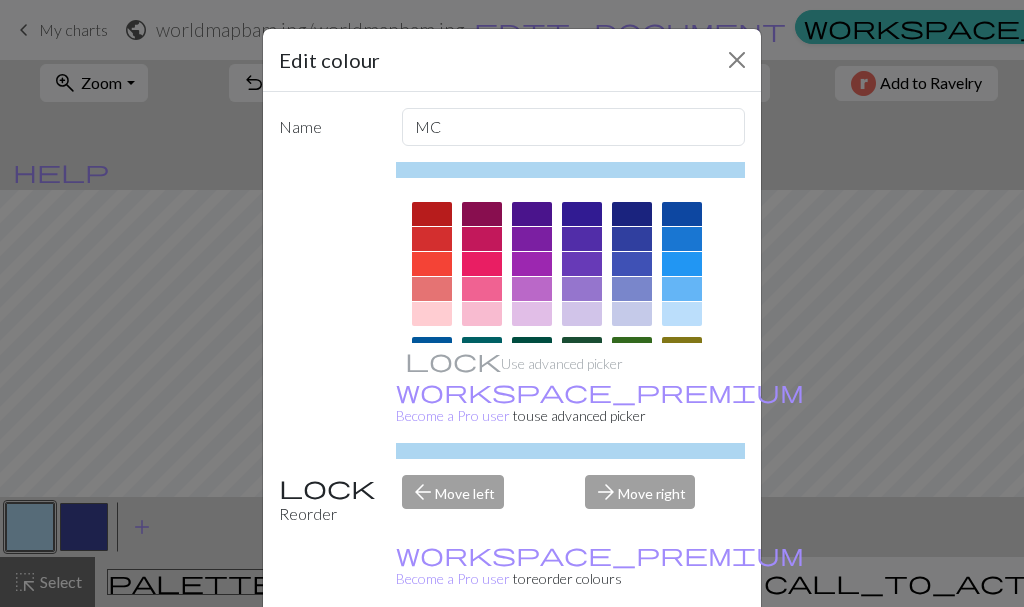 click at bounding box center [532, 239] 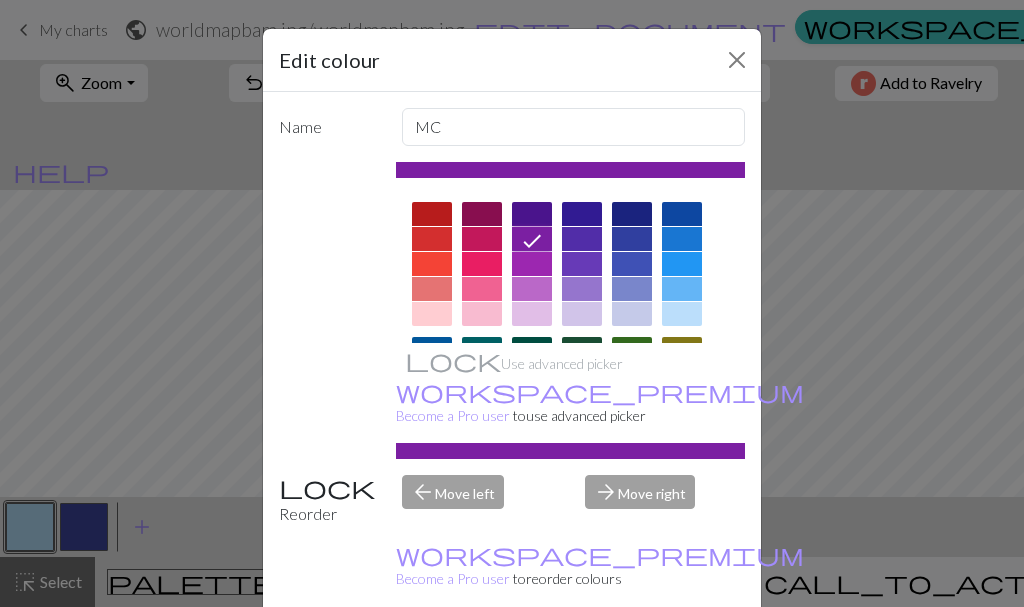 click on "Done" at bounding box center (632, 658) 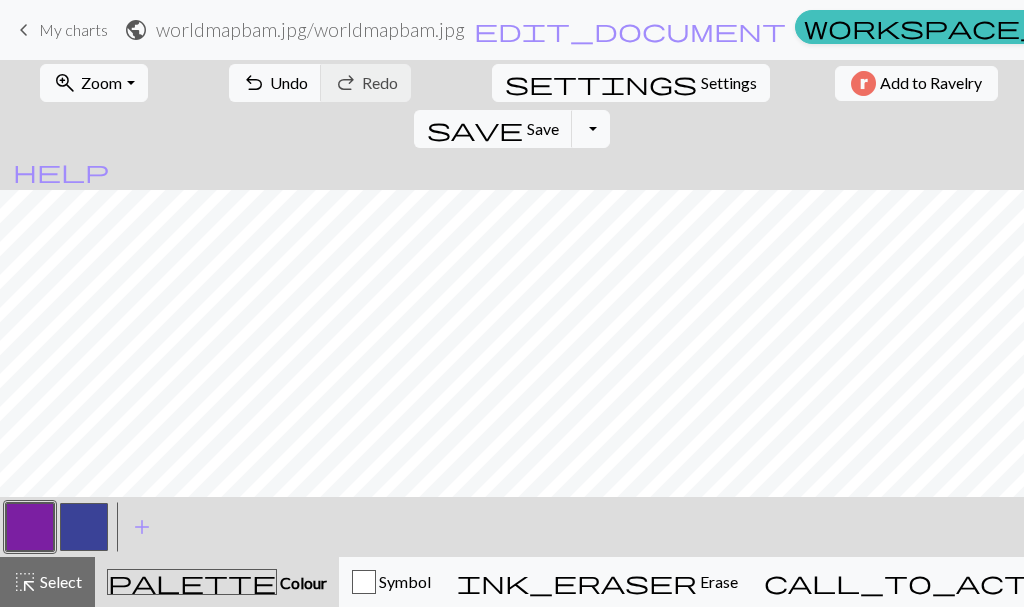 click at bounding box center (84, 527) 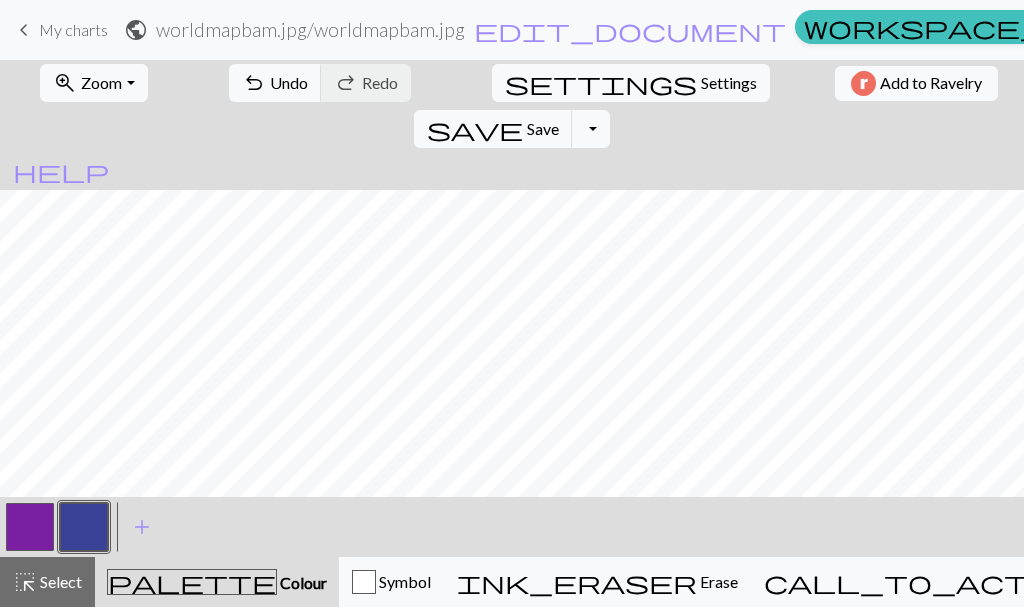 click at bounding box center (84, 527) 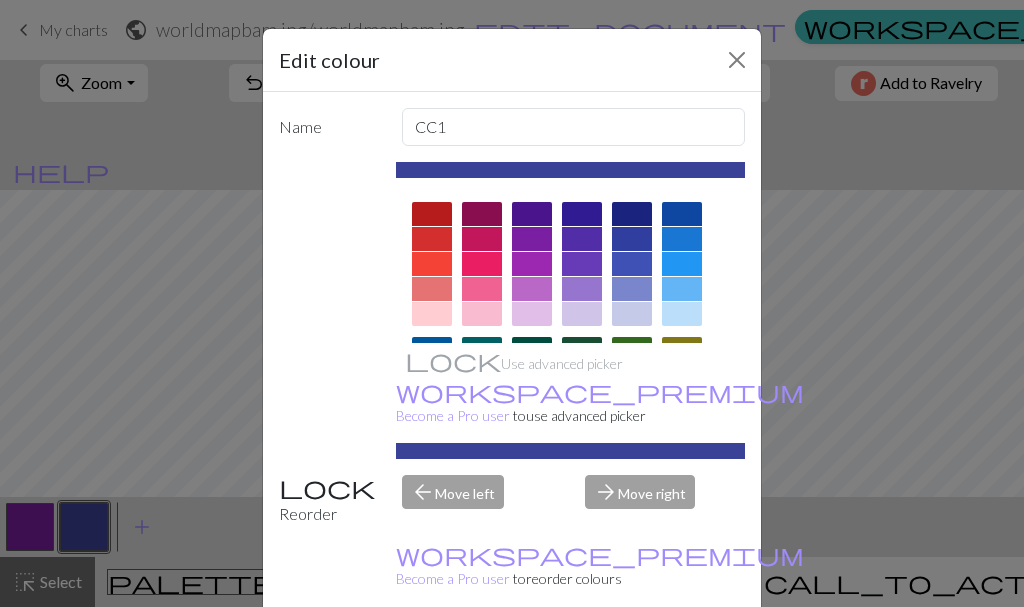 click at bounding box center (582, 314) 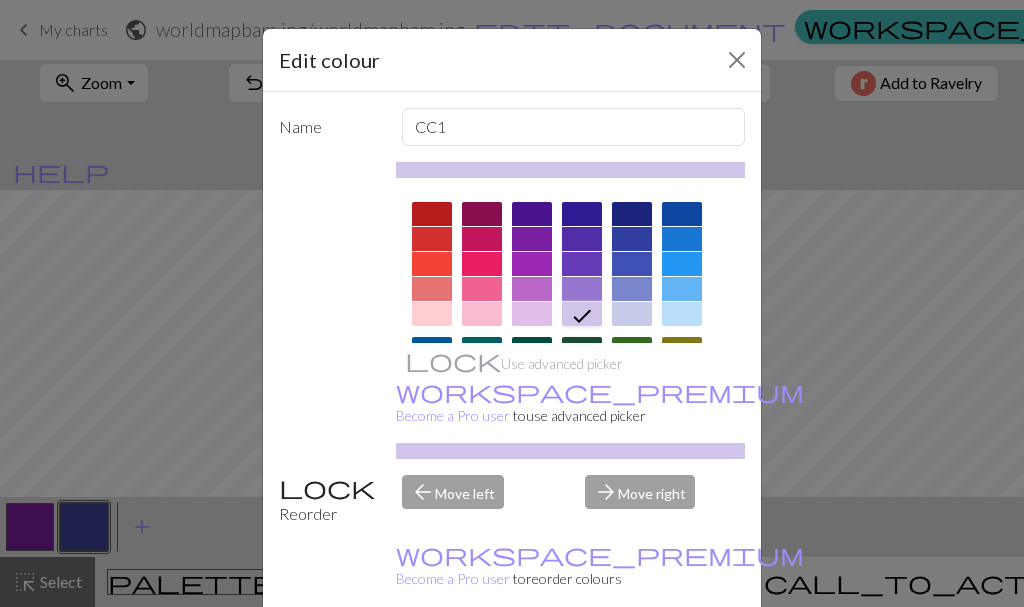 click on "Done" at bounding box center (632, 658) 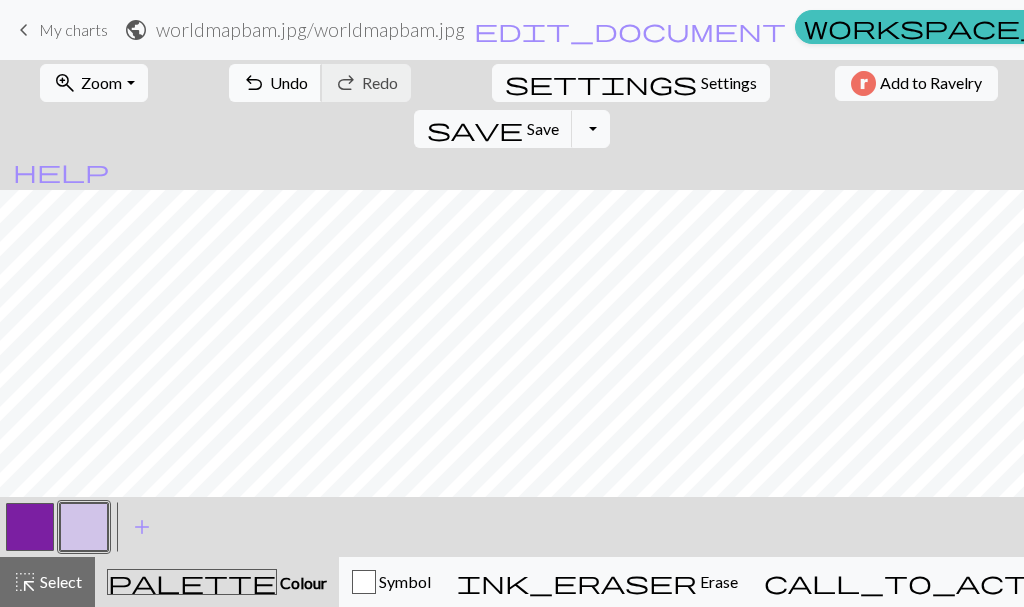 click on "Undo" at bounding box center (289, 82) 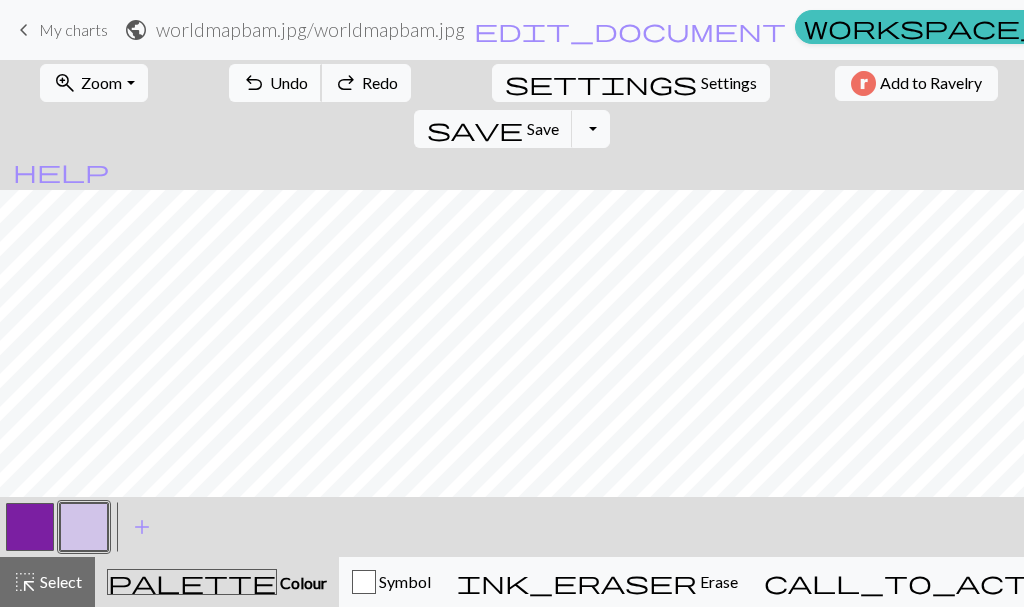 click on "Undo" at bounding box center (289, 82) 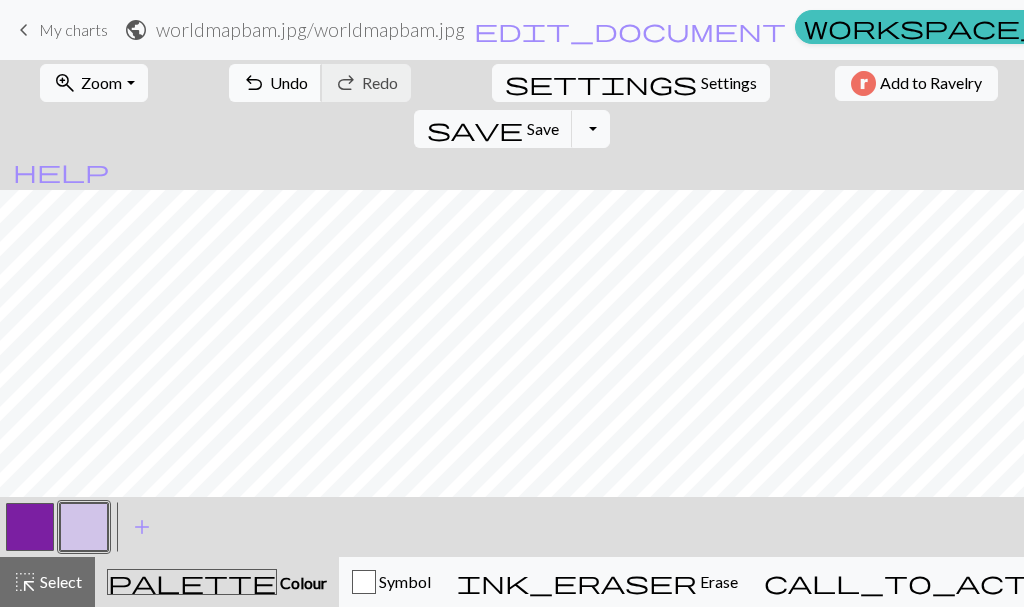 click on "Undo" at bounding box center (289, 82) 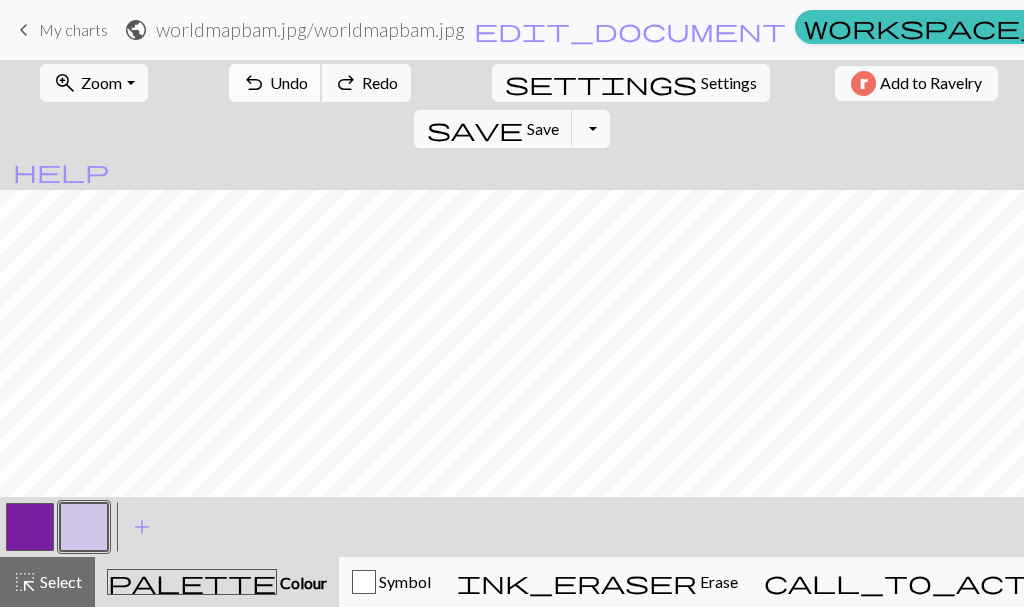 click on "Undo" at bounding box center [289, 82] 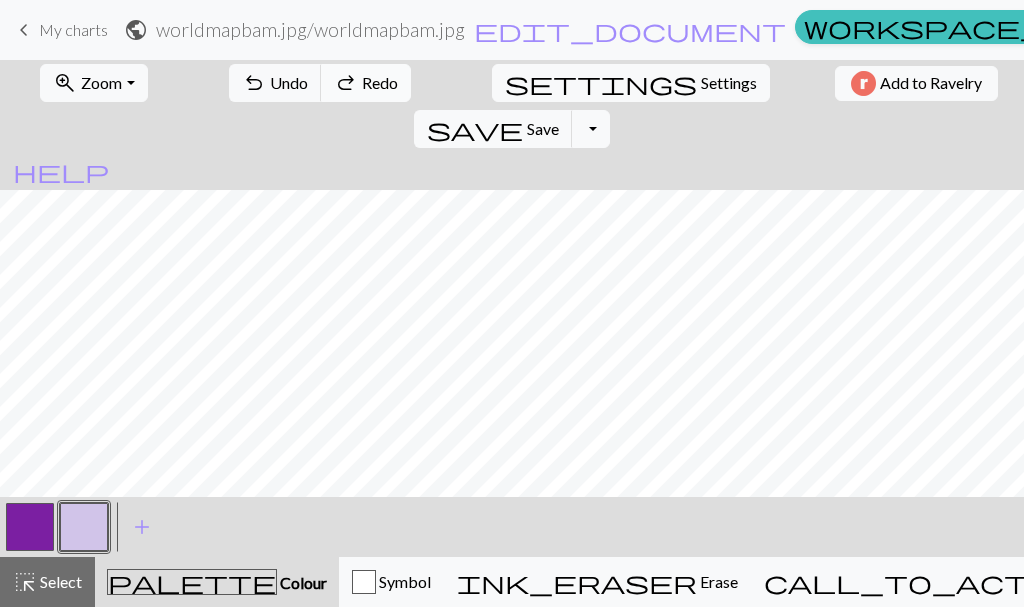 click on "Redo" at bounding box center (380, 82) 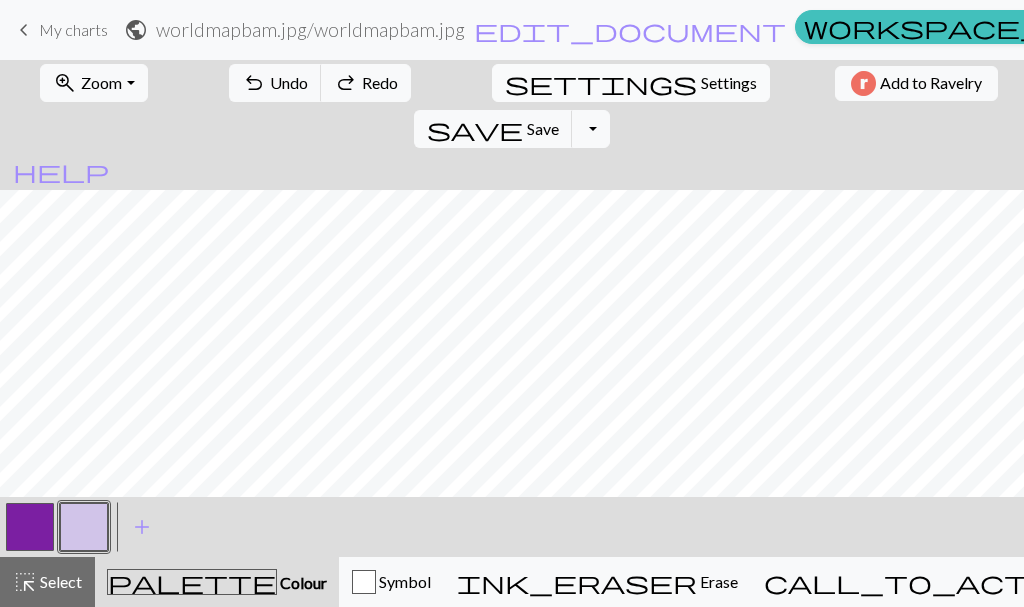 click on "settings" at bounding box center [601, 83] 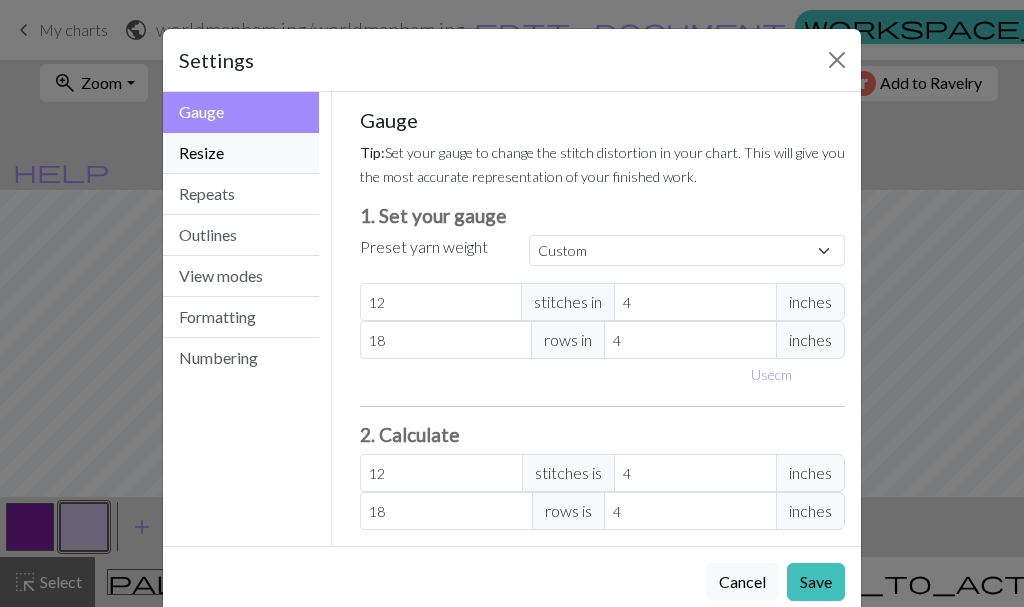 click on "Resize" at bounding box center [241, 153] 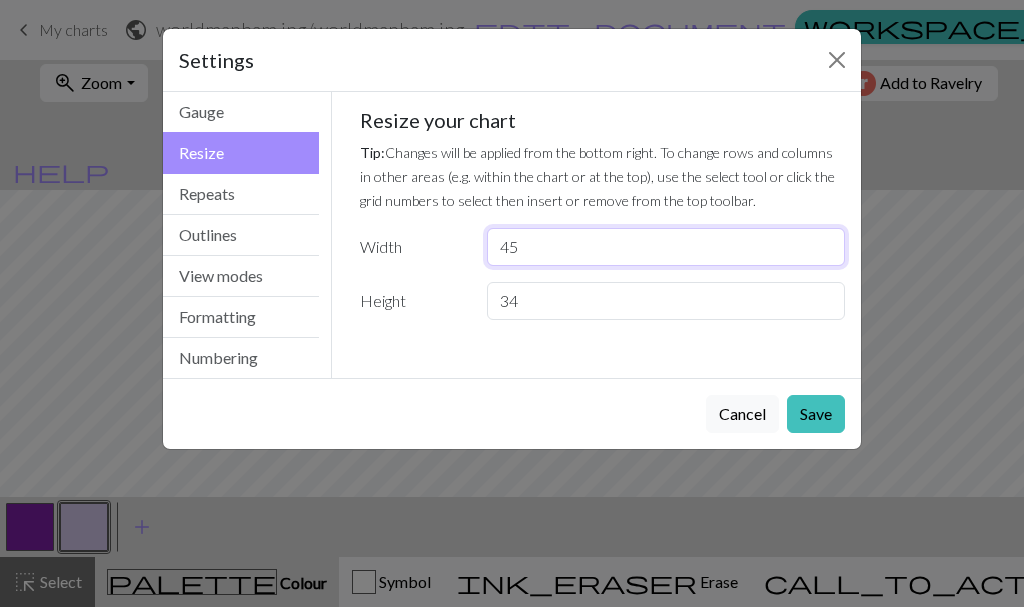click on "45" at bounding box center (666, 247) 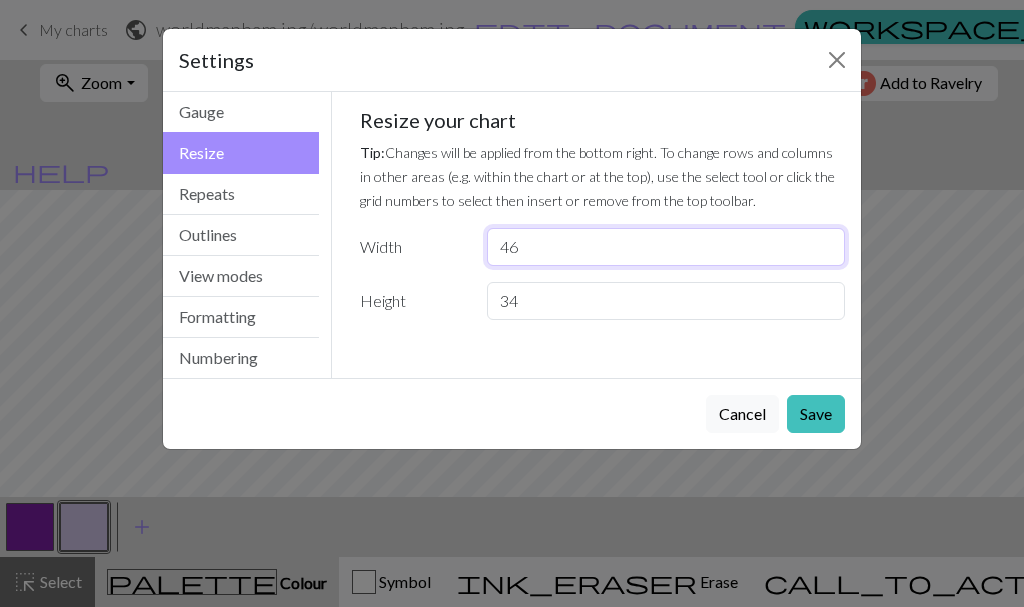 click on "46" at bounding box center [666, 247] 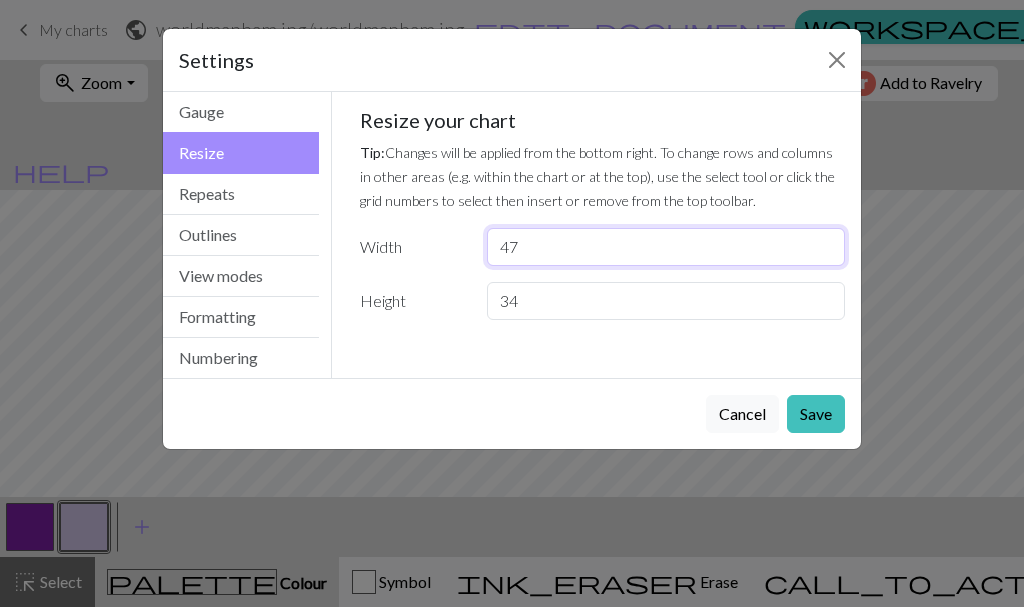 type on "47" 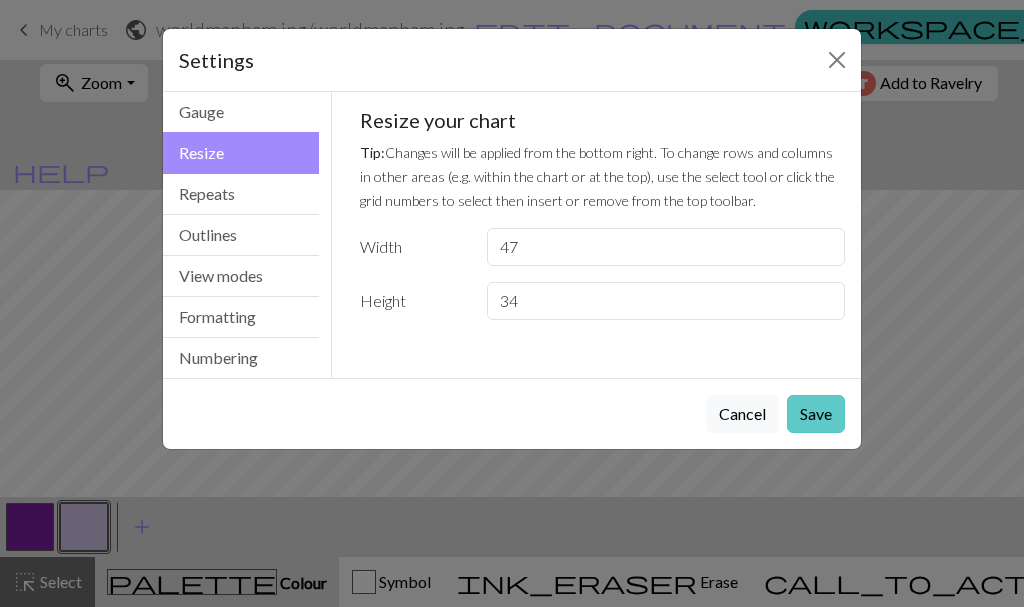 click on "Save" at bounding box center (816, 414) 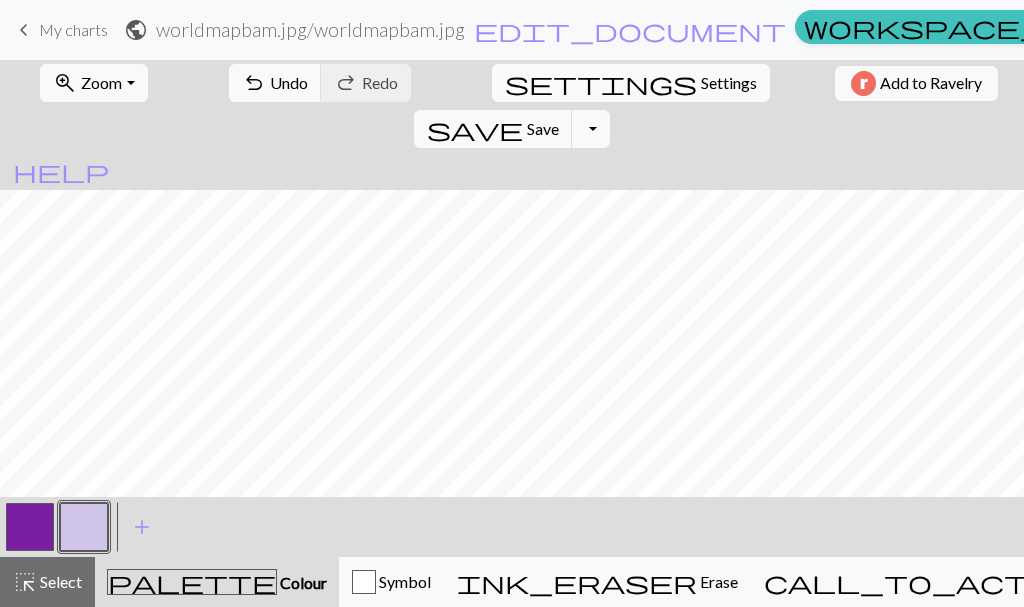 click on "Settings" at bounding box center (729, 83) 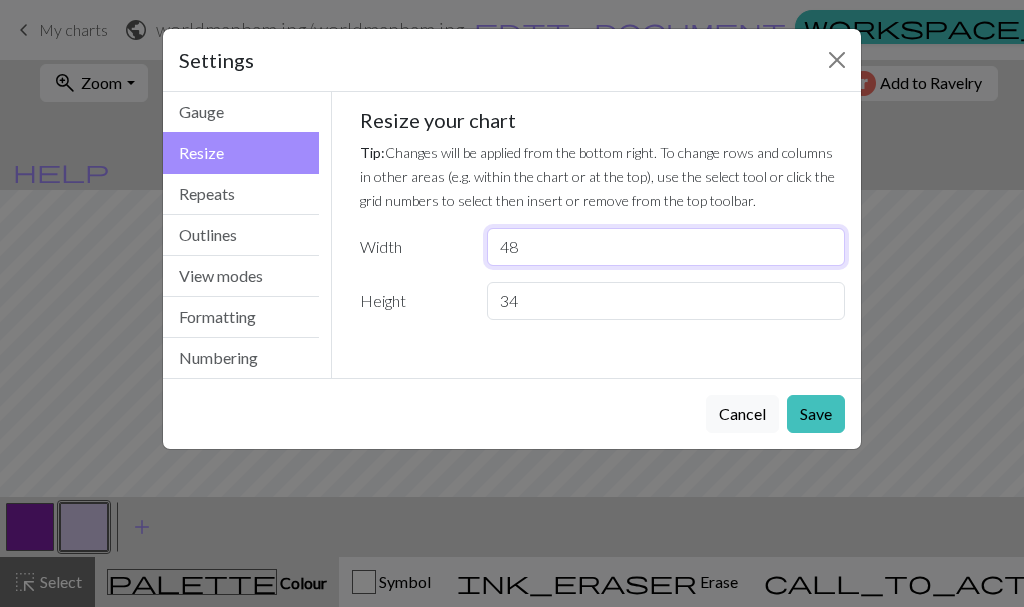 click on "48" at bounding box center [666, 247] 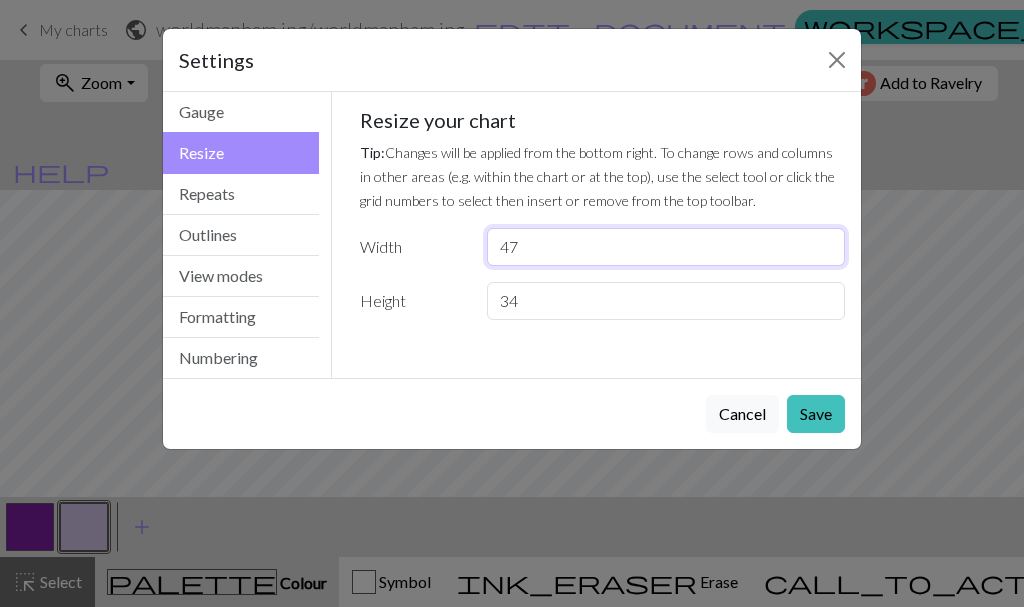 click on "47" at bounding box center [666, 247] 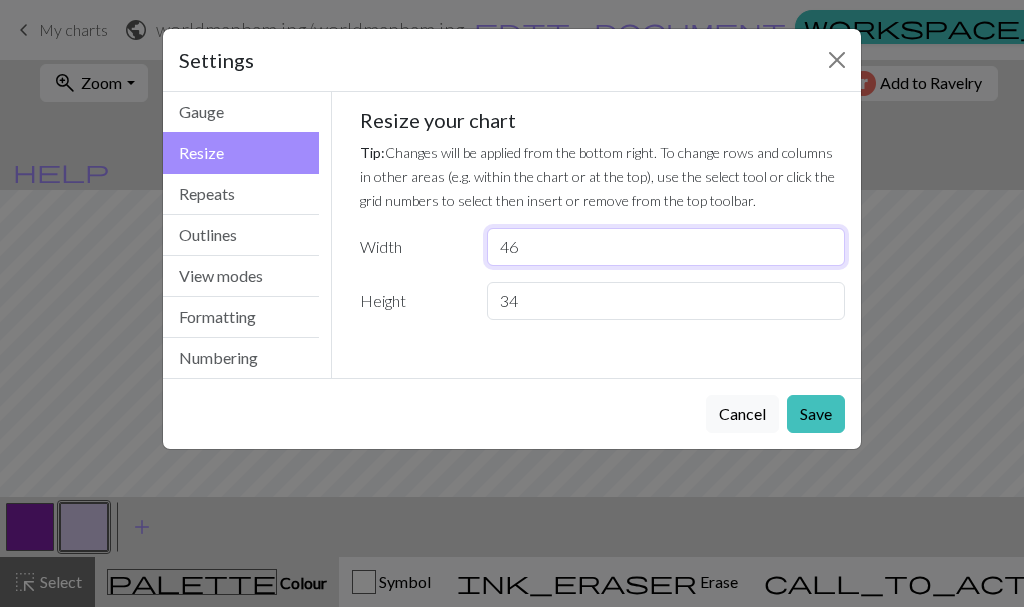 type on "46" 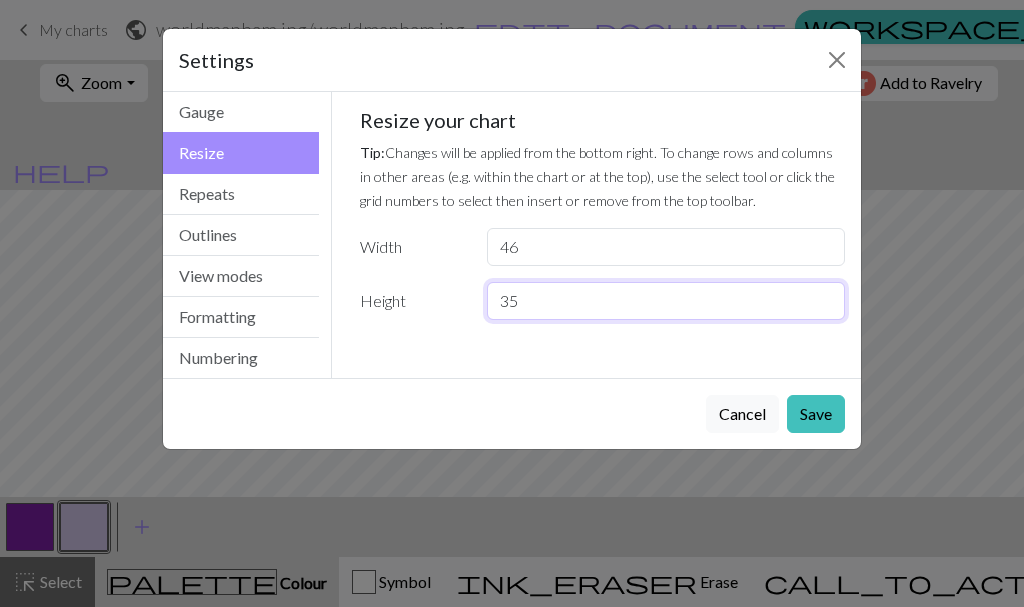 type on "35" 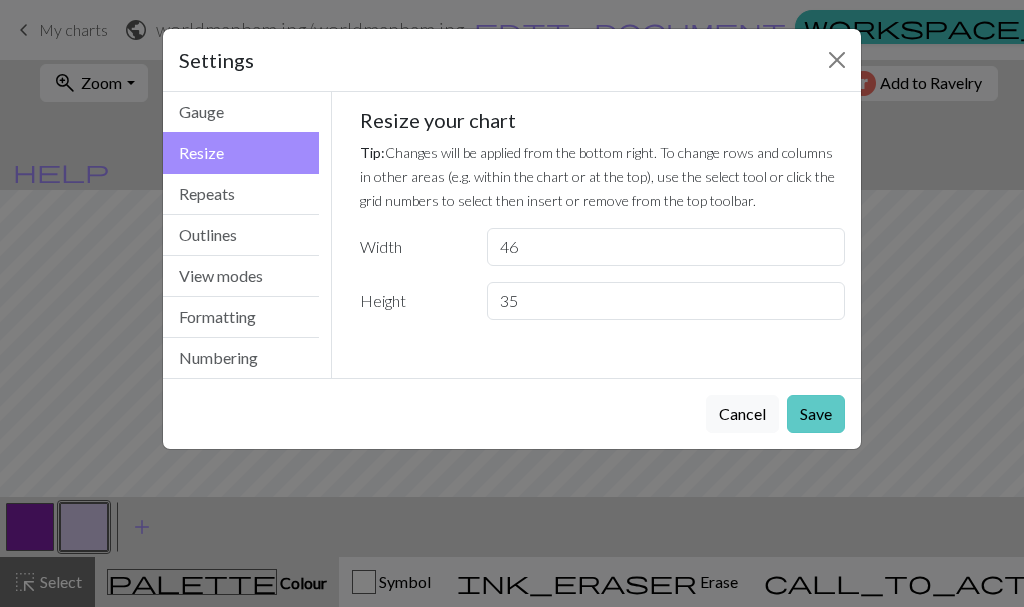 click on "Save" at bounding box center [816, 414] 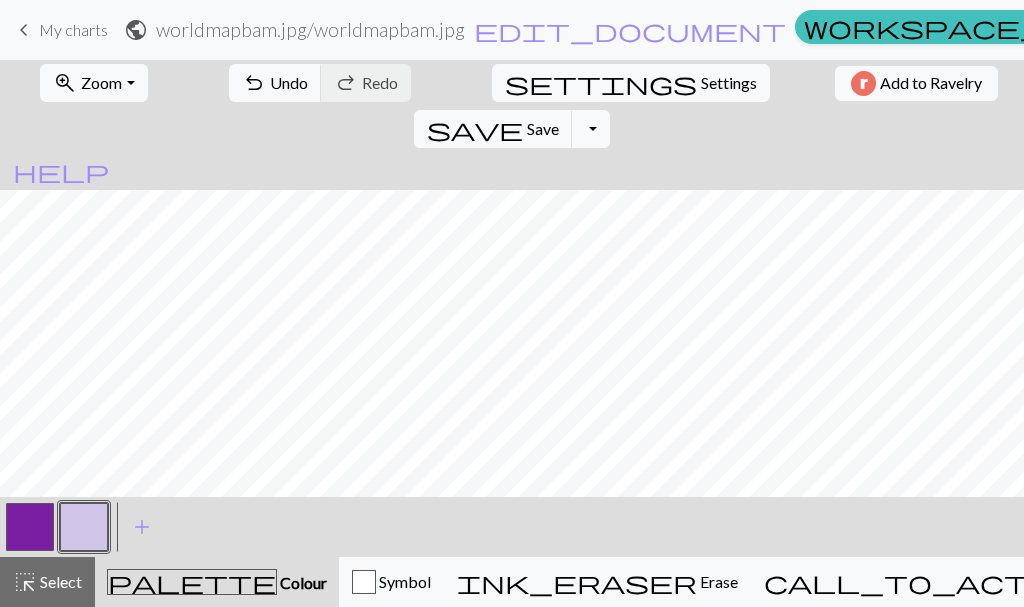 click on "My charts" at bounding box center (73, 29) 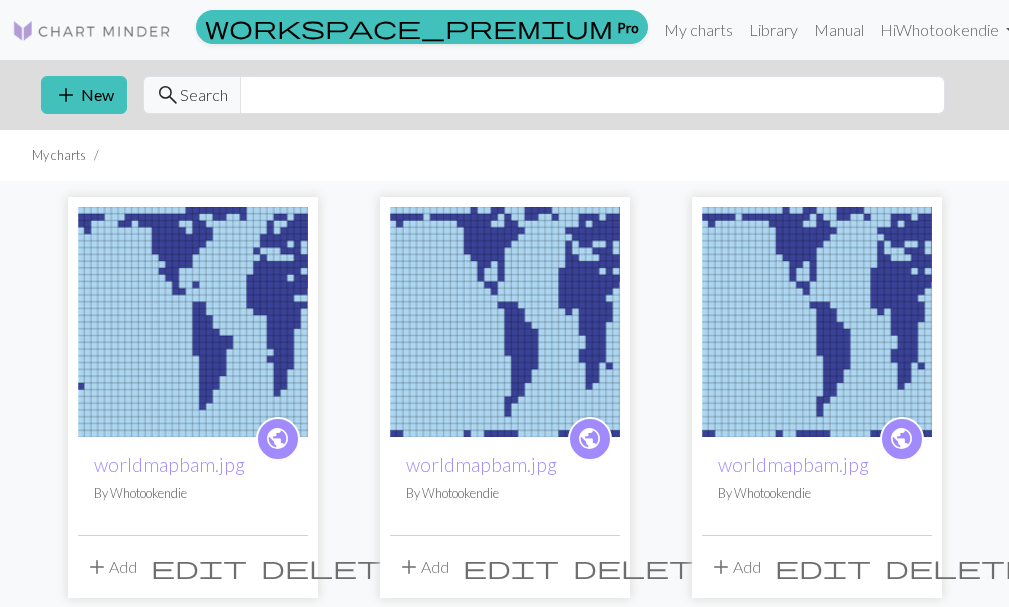 click on "delete" at bounding box center (645, 567) 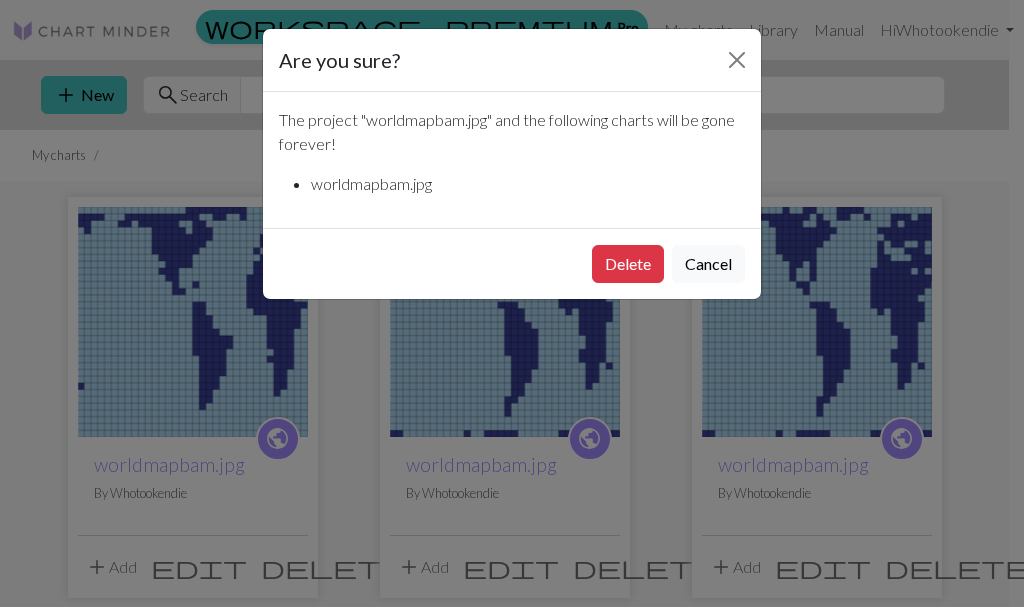 click on "Delete Cancel" at bounding box center [512, 263] 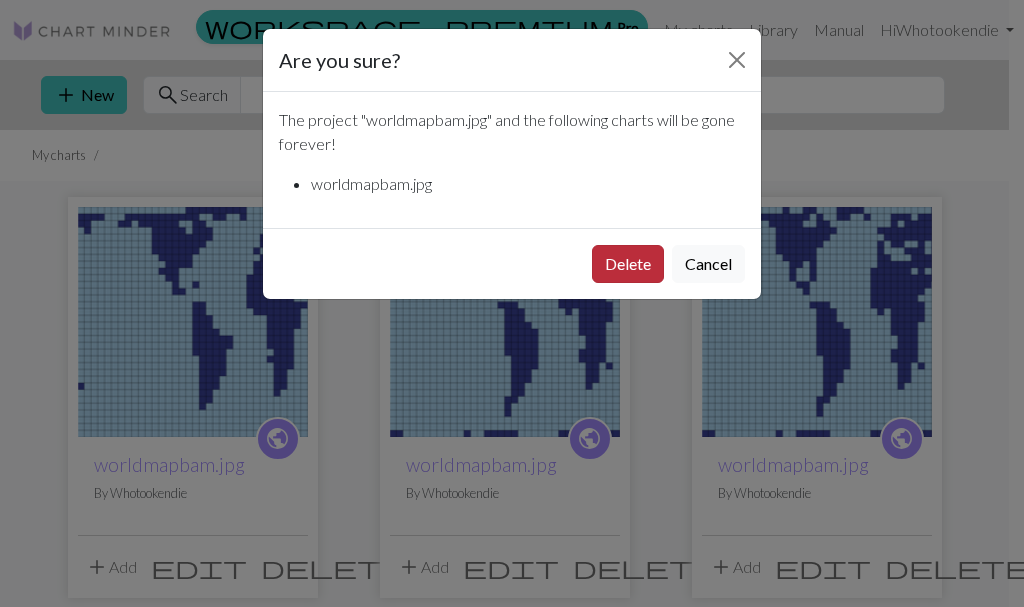 click on "Delete" at bounding box center [628, 264] 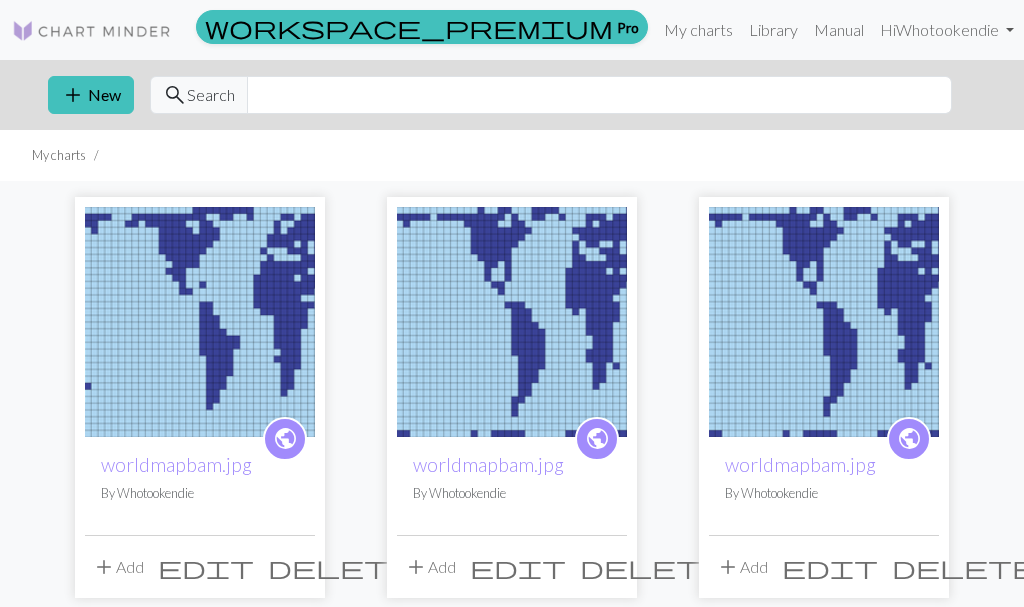 click on "add   New search   Search" at bounding box center [512, 95] 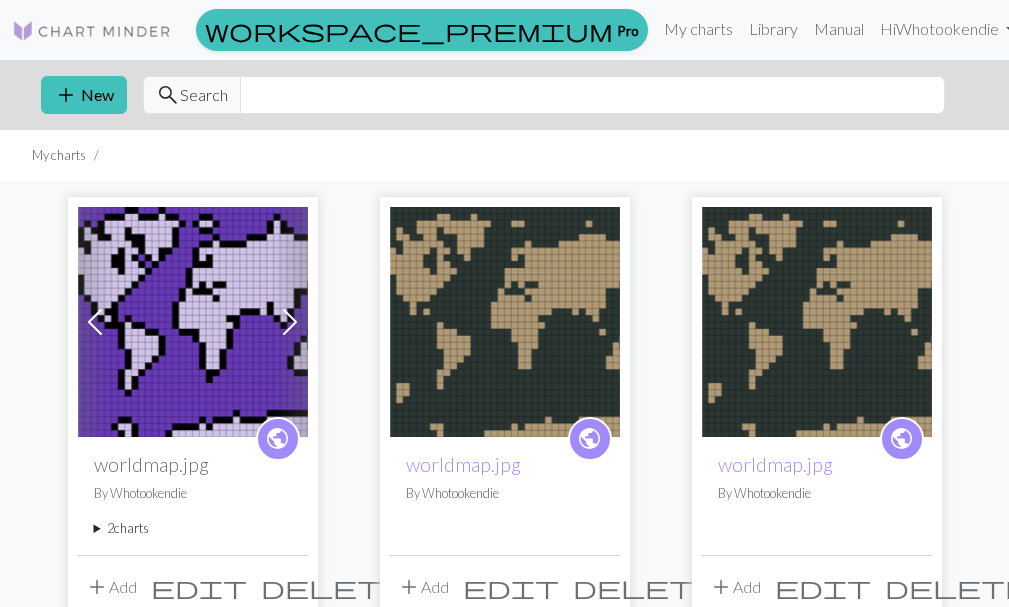 scroll, scrollTop: 0, scrollLeft: 0, axis: both 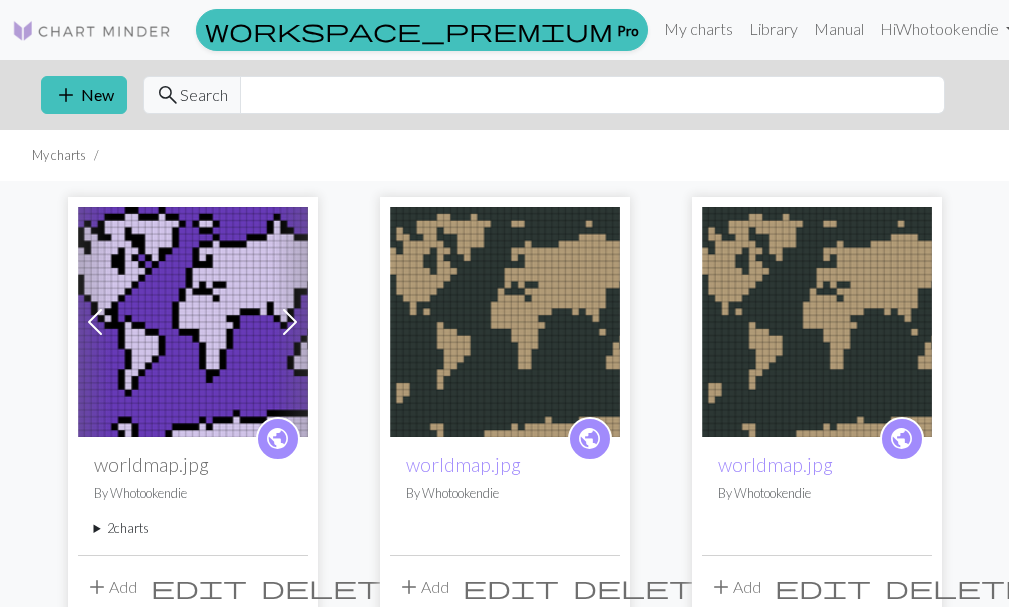 click on "2  charts" at bounding box center (193, 528) 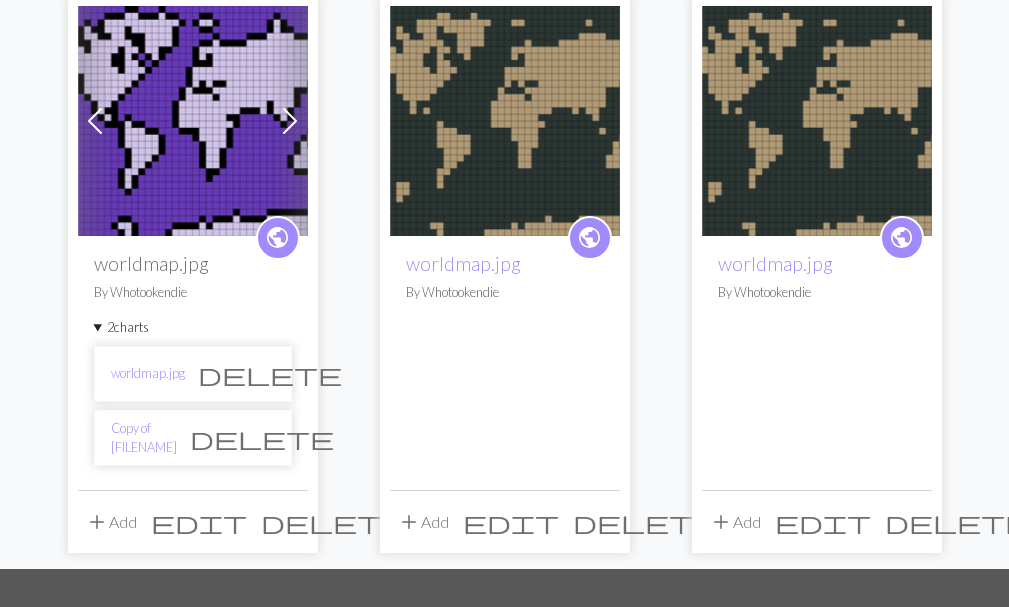 scroll, scrollTop: 200, scrollLeft: 0, axis: vertical 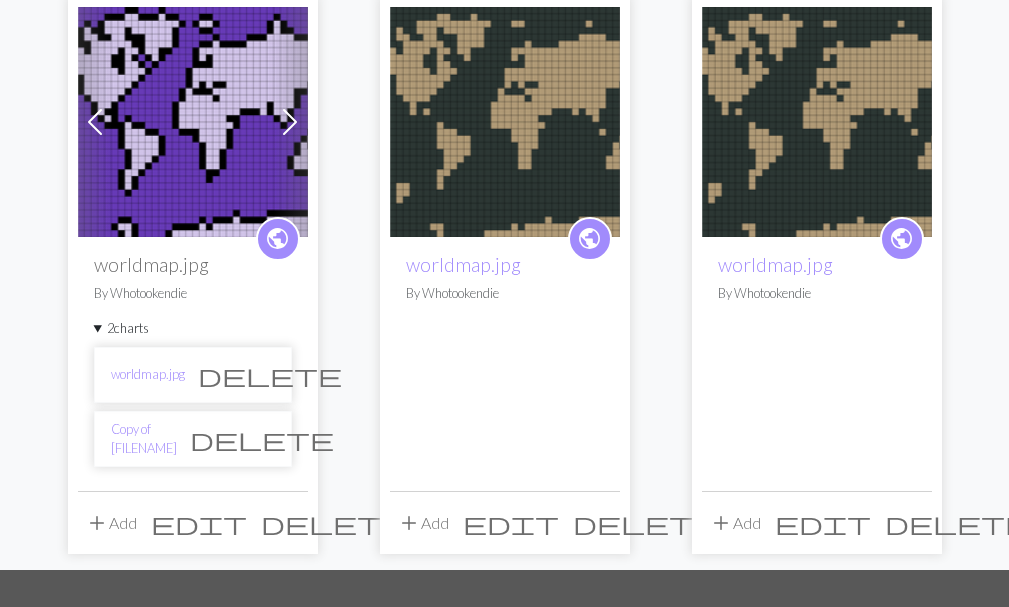 click at bounding box center [193, 122] 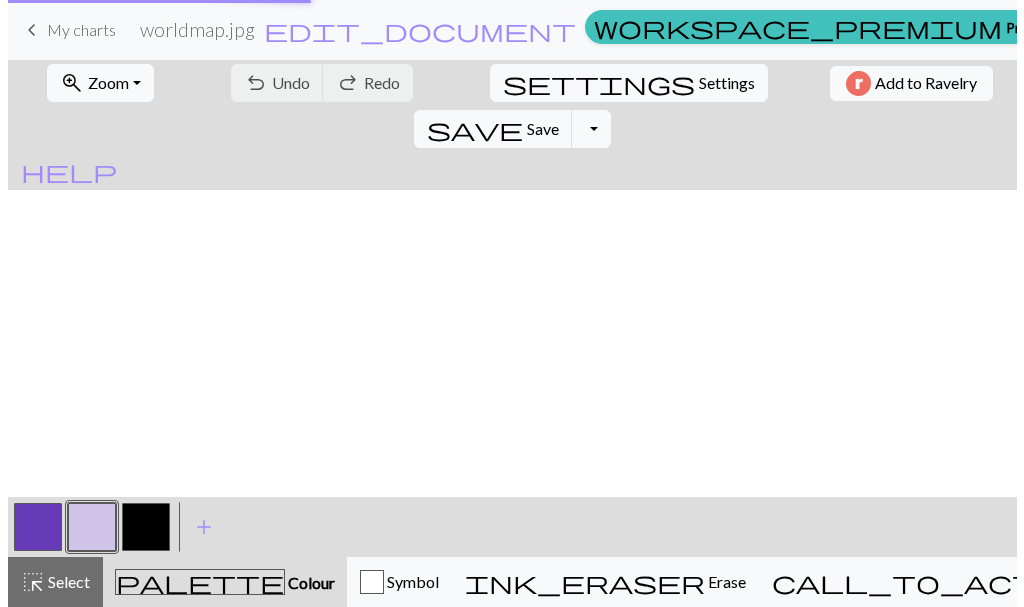 scroll, scrollTop: 0, scrollLeft: 0, axis: both 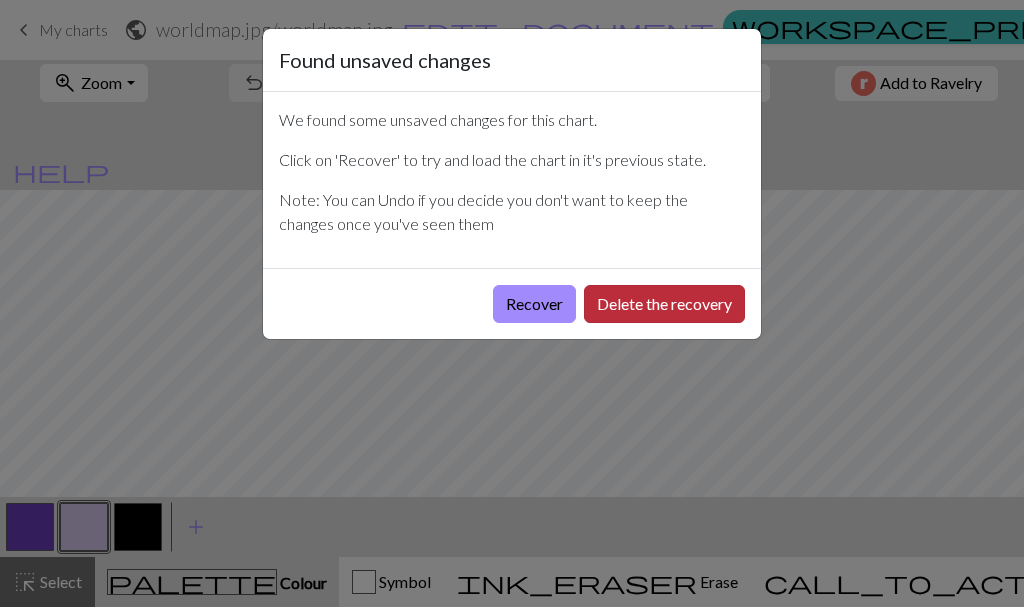 click on "Delete the recovery" at bounding box center (664, 304) 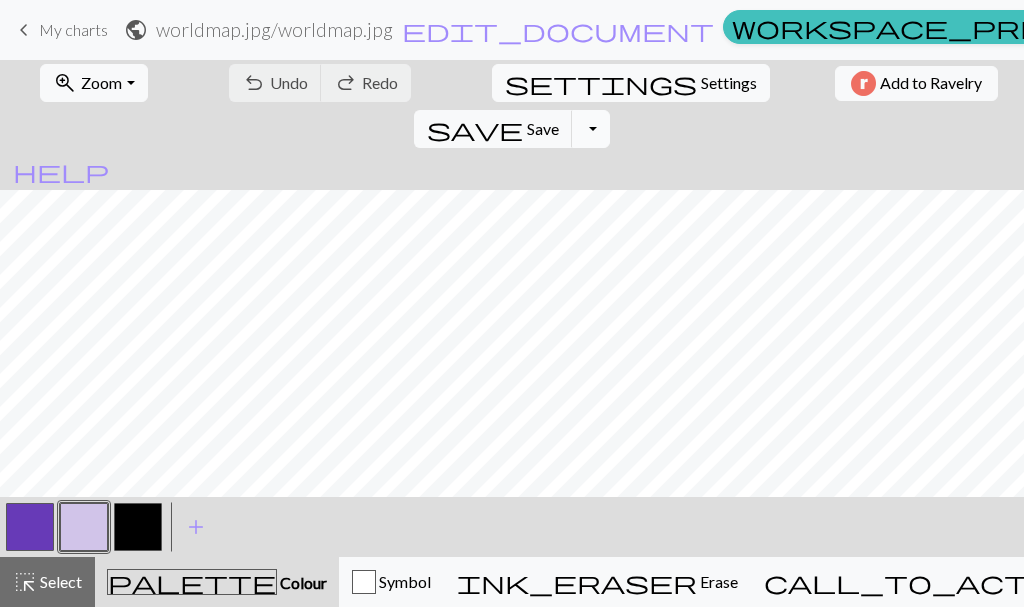 click on "Toggle Dropdown" at bounding box center [591, 129] 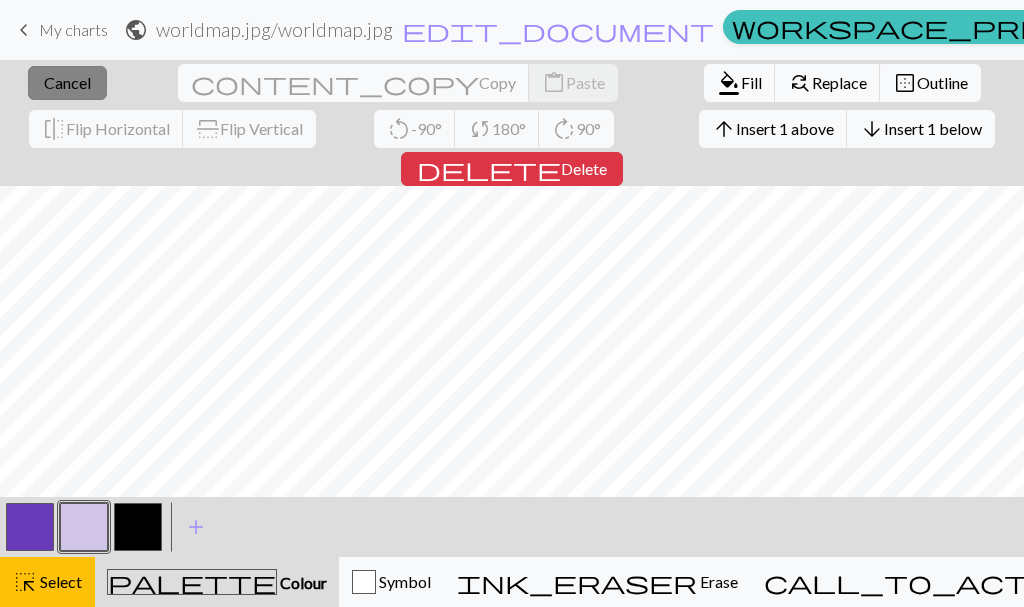 click on "Cancel" at bounding box center [67, 82] 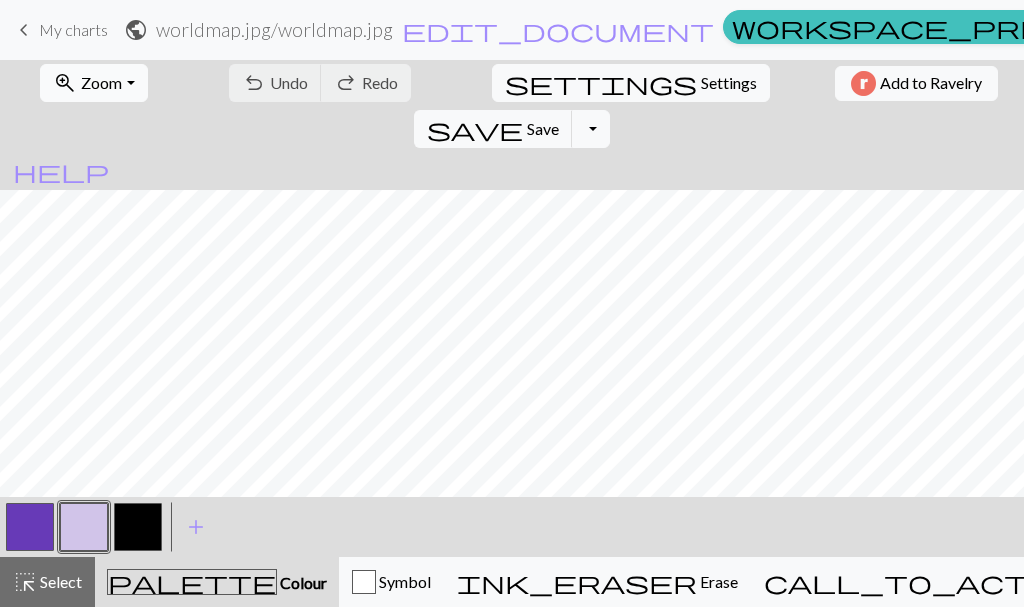 click on "Zoom" at bounding box center (101, 82) 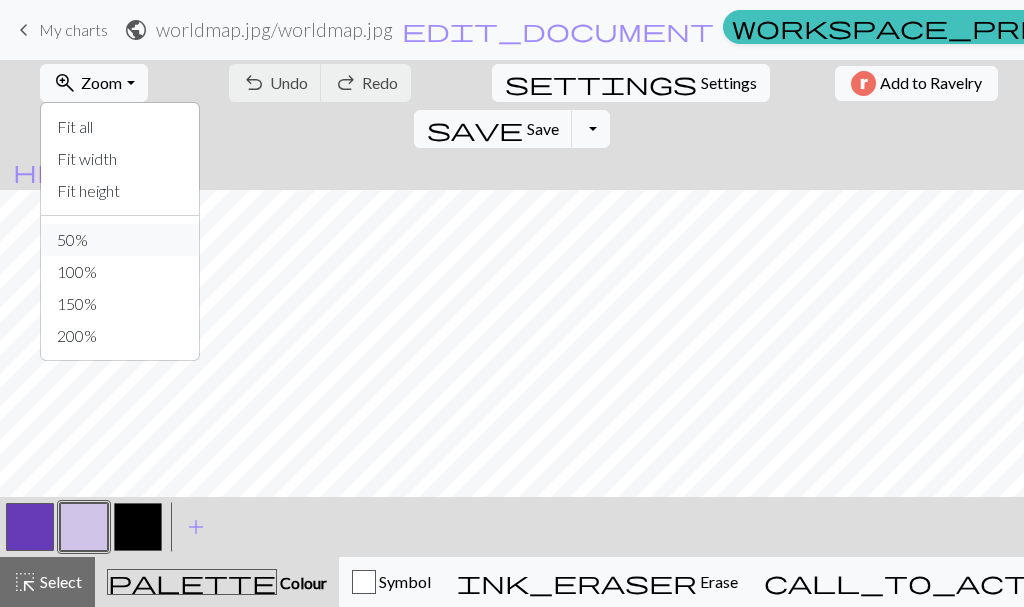 click on "50%" at bounding box center (120, 240) 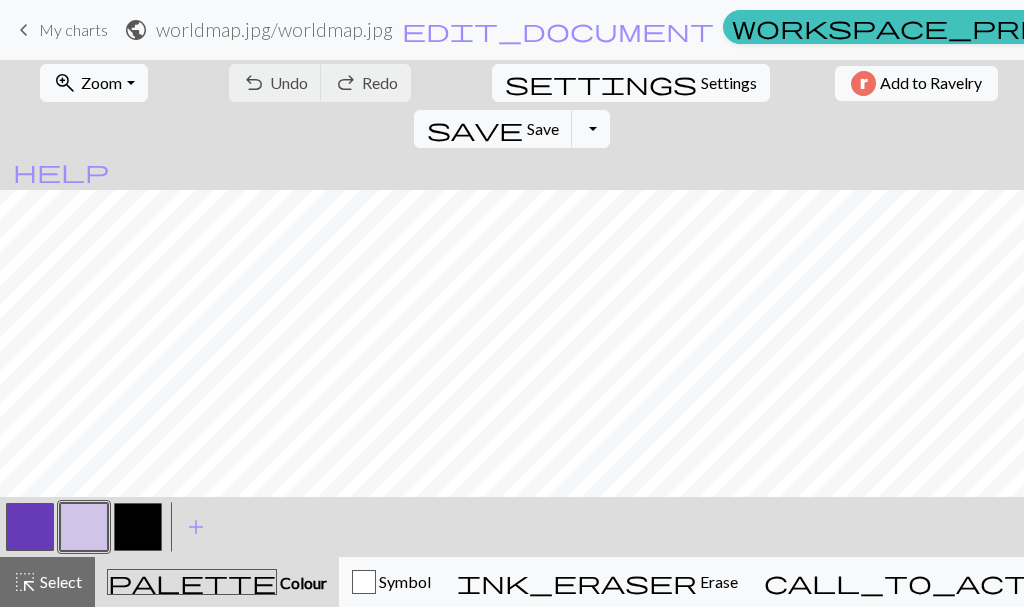 scroll, scrollTop: 34, scrollLeft: 0, axis: vertical 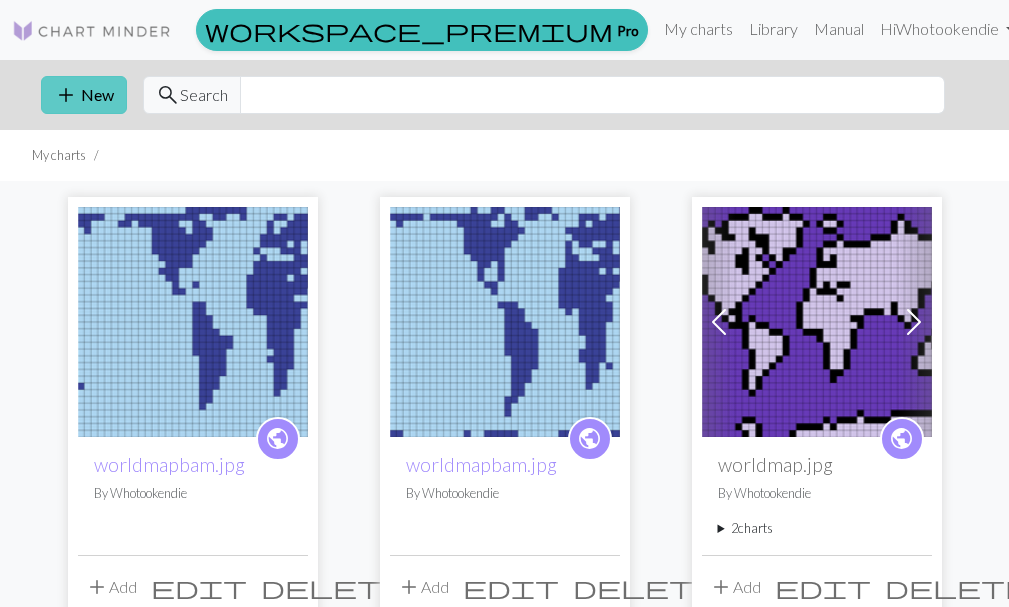 click on "add   New" at bounding box center [84, 95] 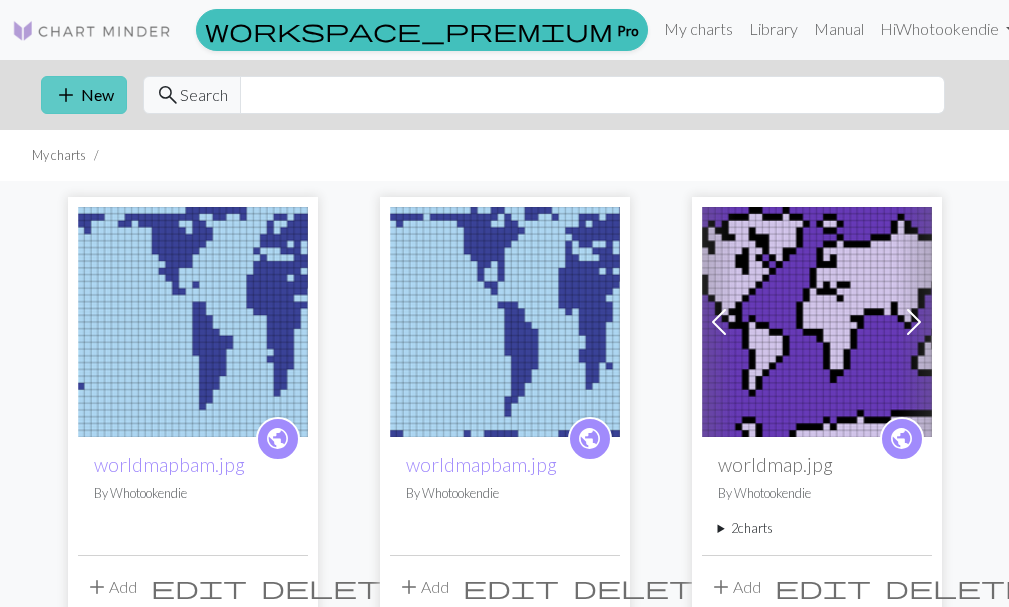 click on "add   New" at bounding box center [84, 95] 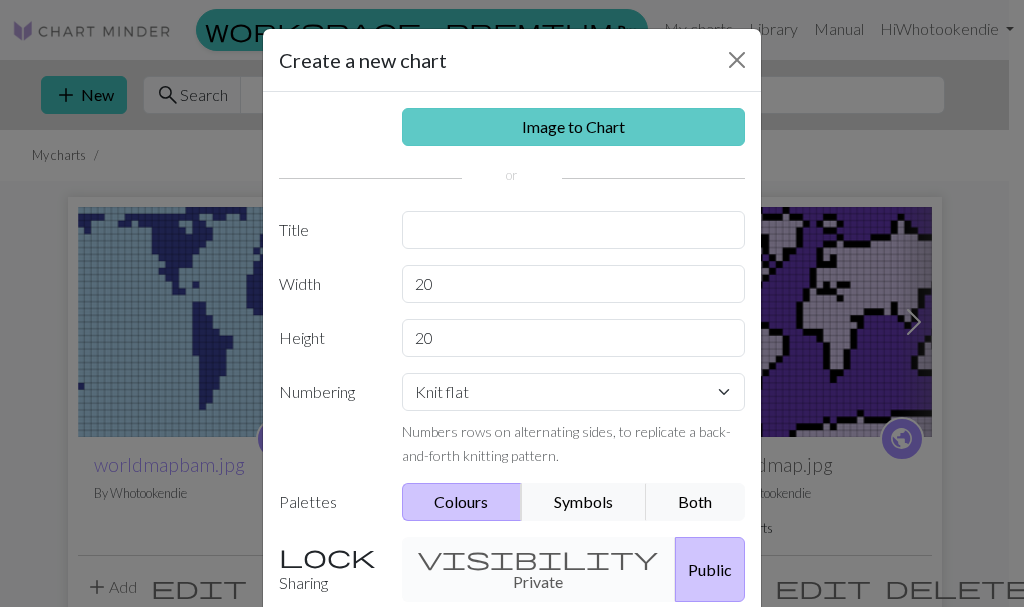 click on "Image to Chart" at bounding box center (574, 127) 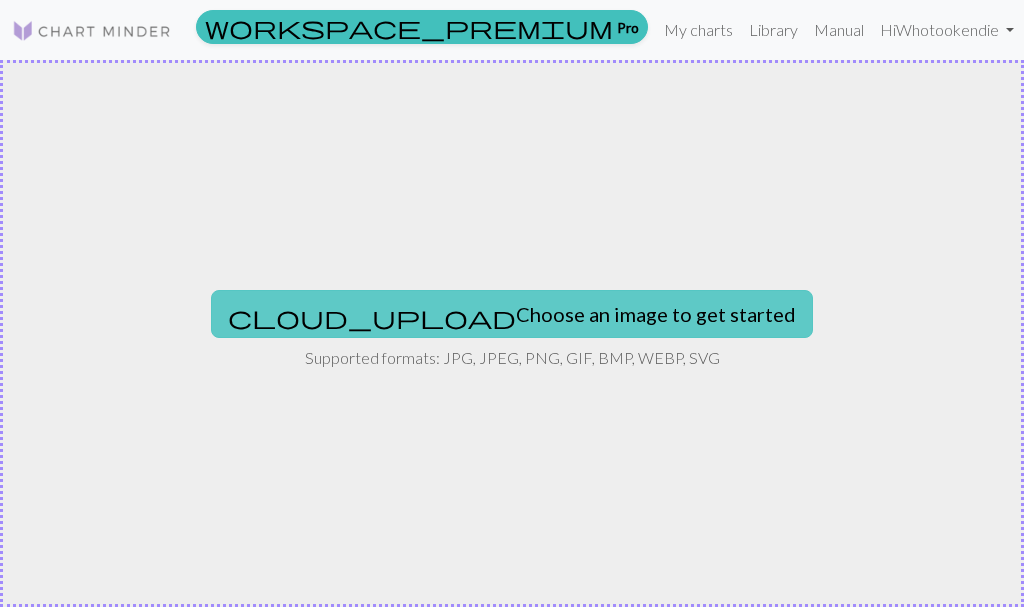 click on "cloud_upload  Choose an image to get started" at bounding box center (512, 314) 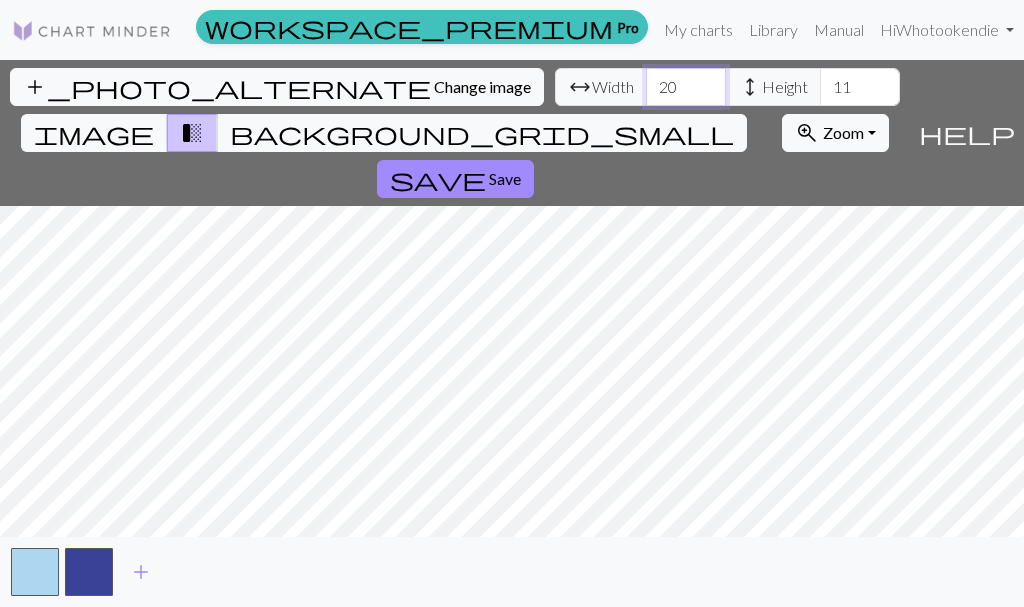 click on "20" at bounding box center [686, 87] 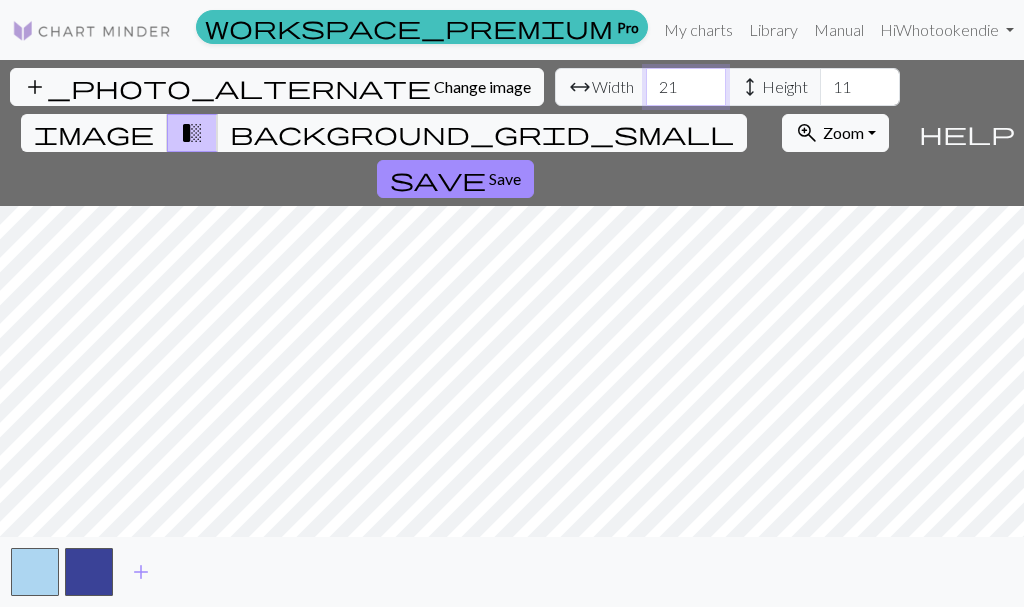 type on "2" 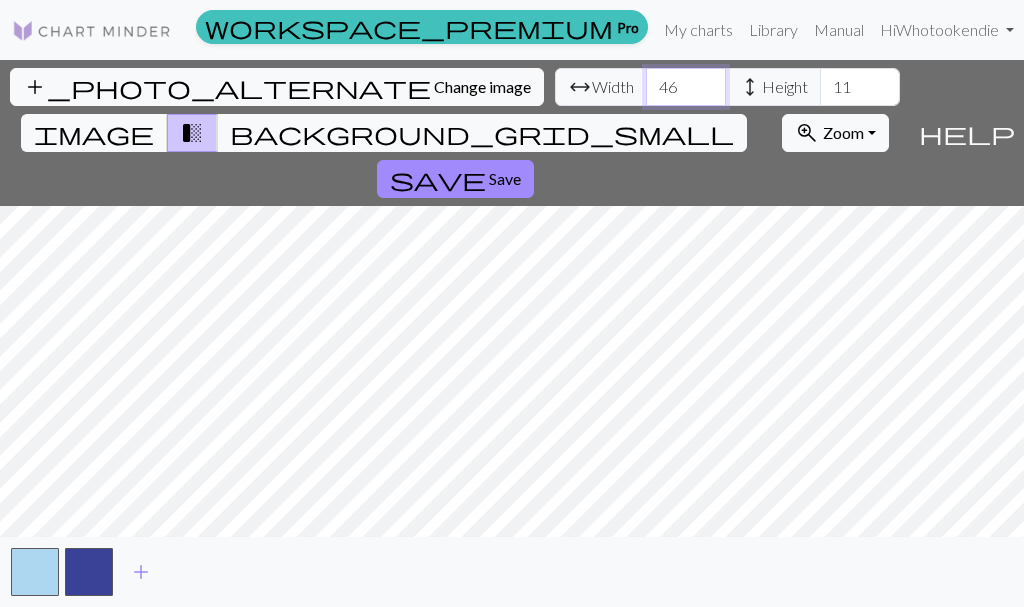 type on "46" 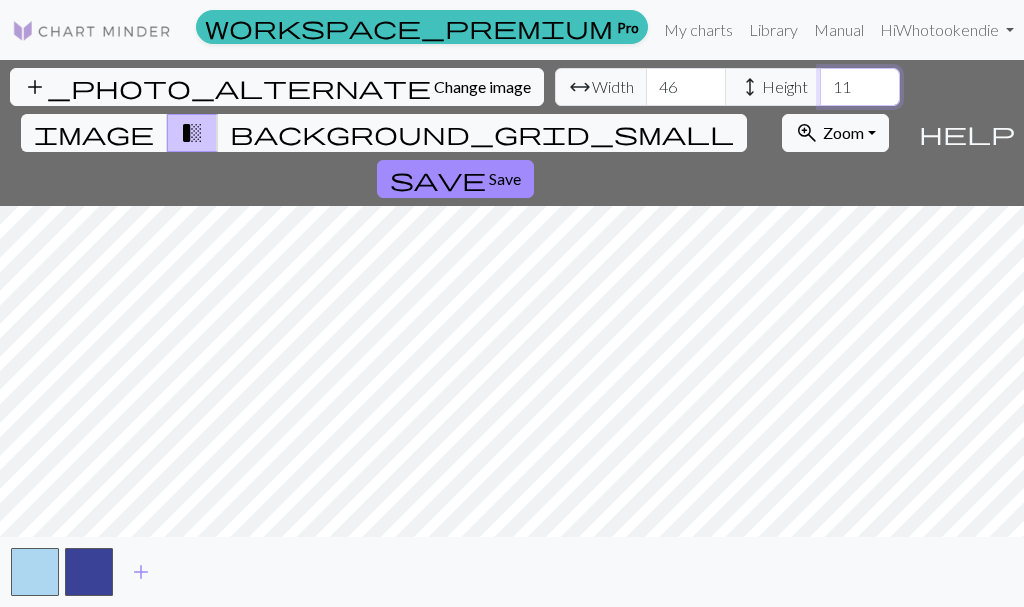 click on "11" at bounding box center (860, 87) 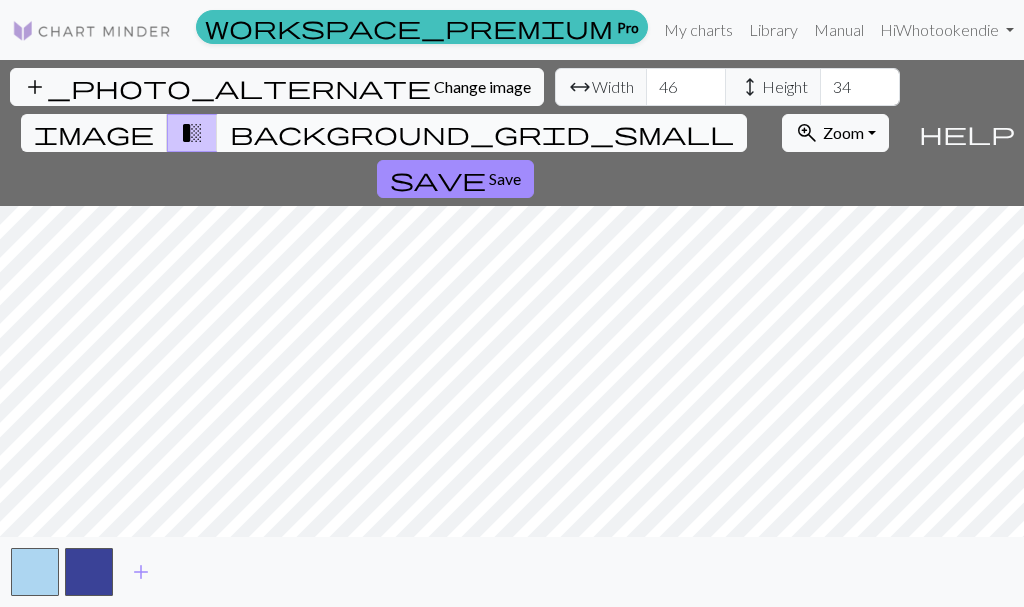click on "background_grid_small" at bounding box center [482, 133] 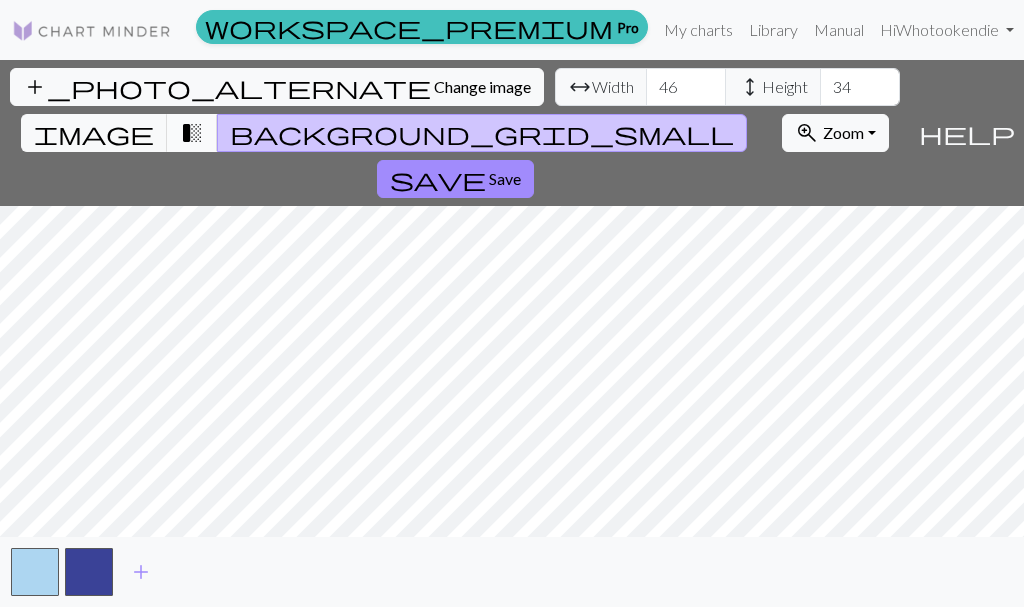 click on "transition_fade" at bounding box center [192, 133] 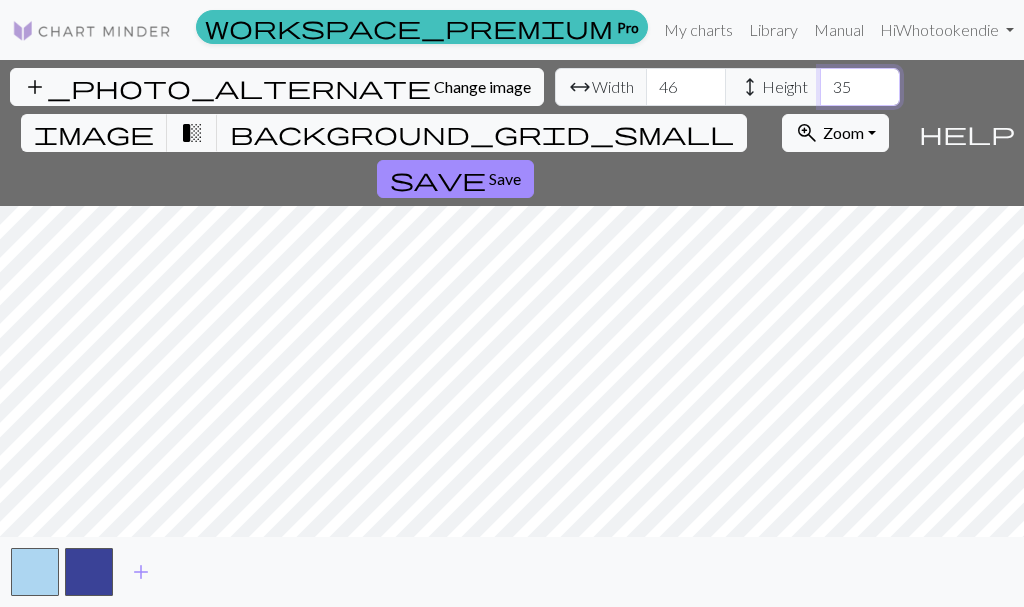 click on "35" at bounding box center (860, 87) 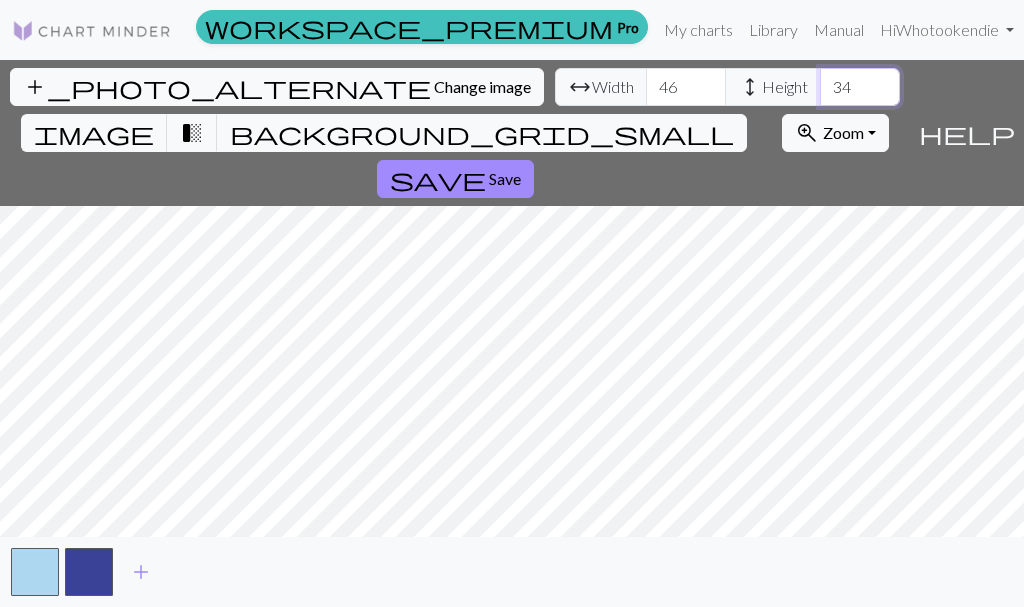 click on "34" at bounding box center (860, 87) 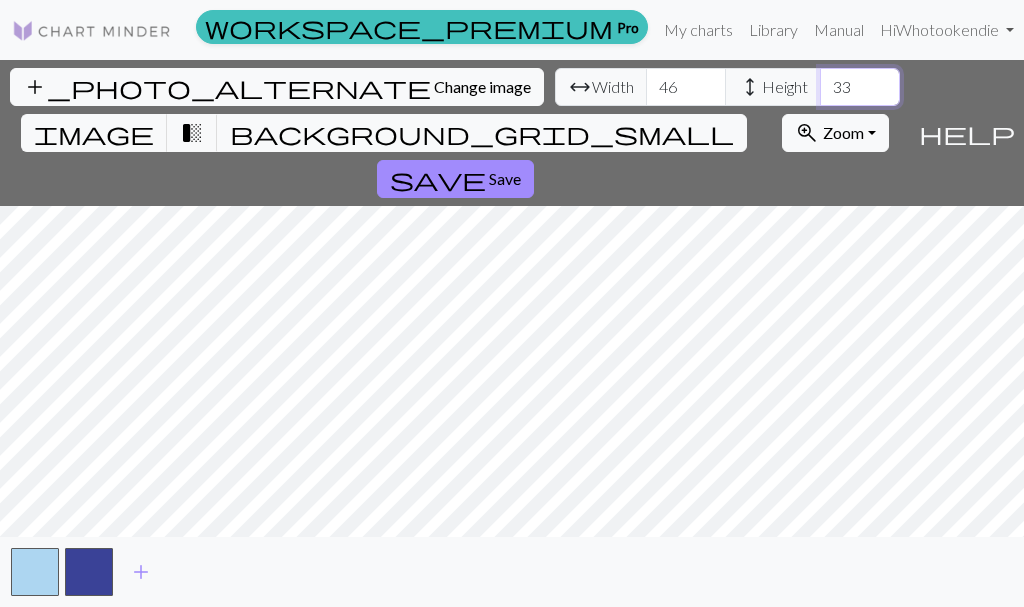 click on "33" at bounding box center (860, 87) 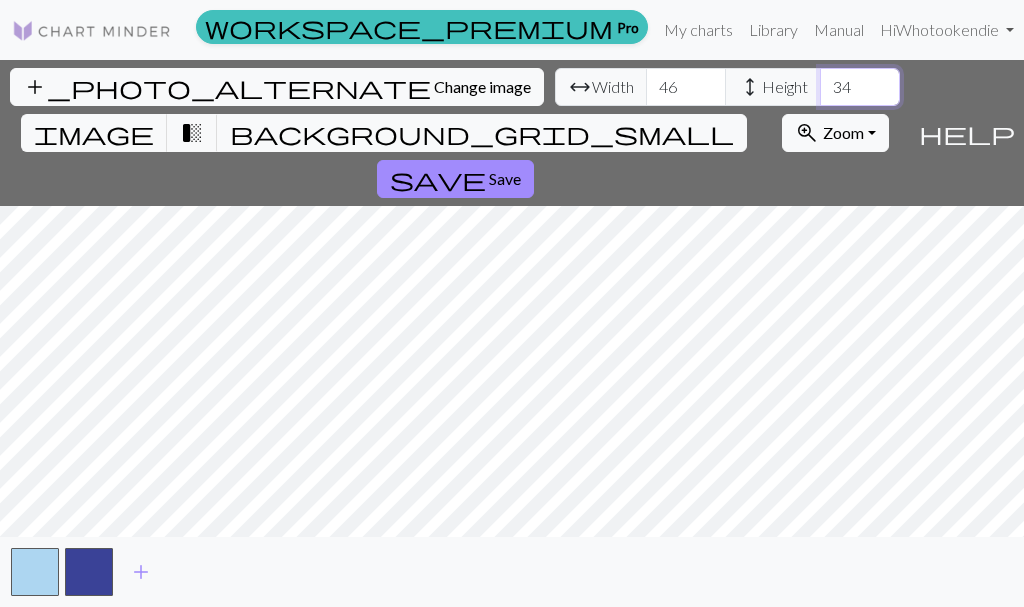 type on "33" 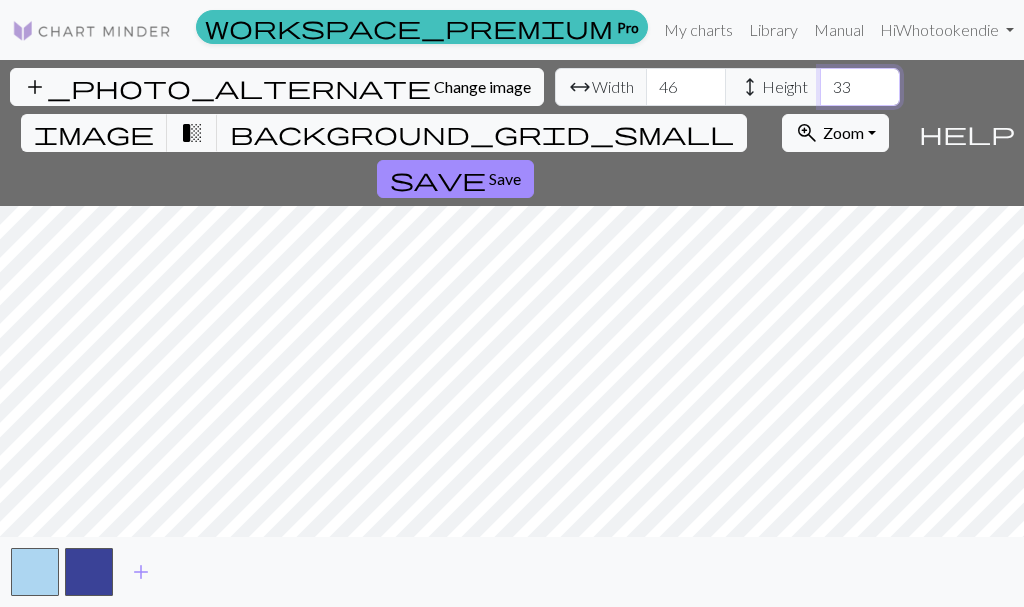 click on "33" at bounding box center [860, 87] 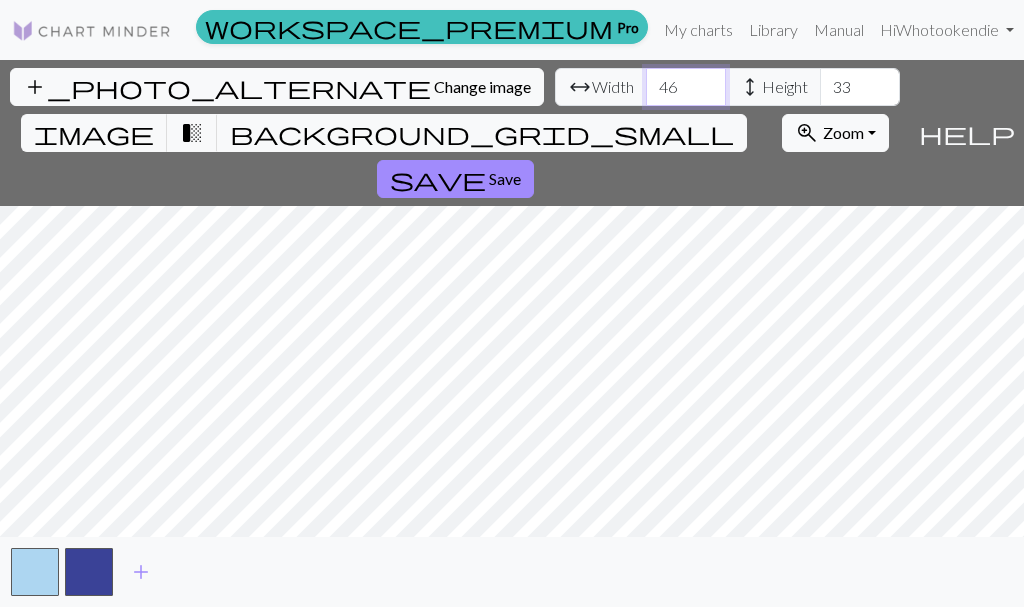 type on "47" 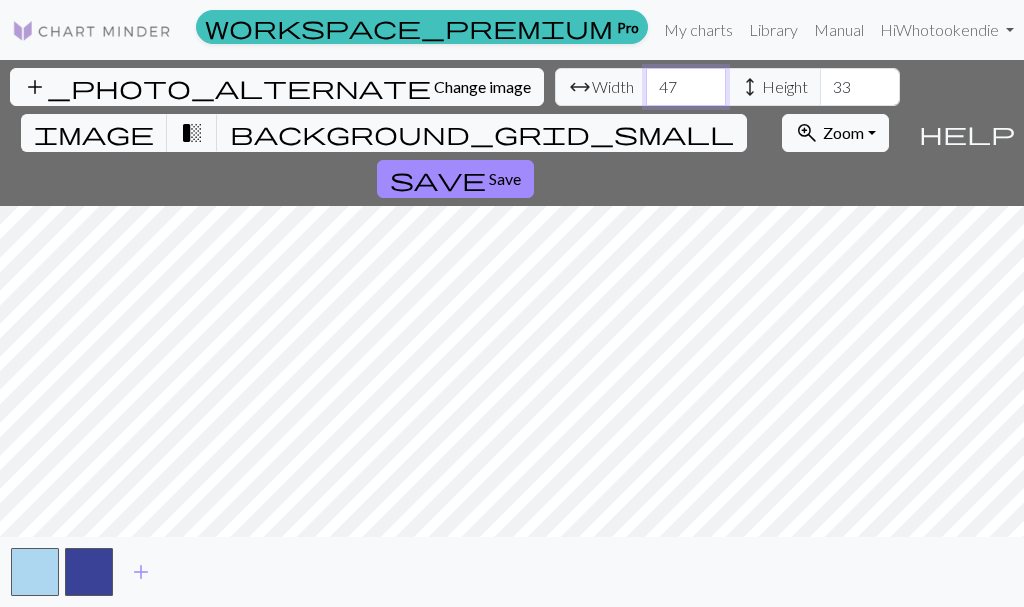 click on "47" at bounding box center [686, 87] 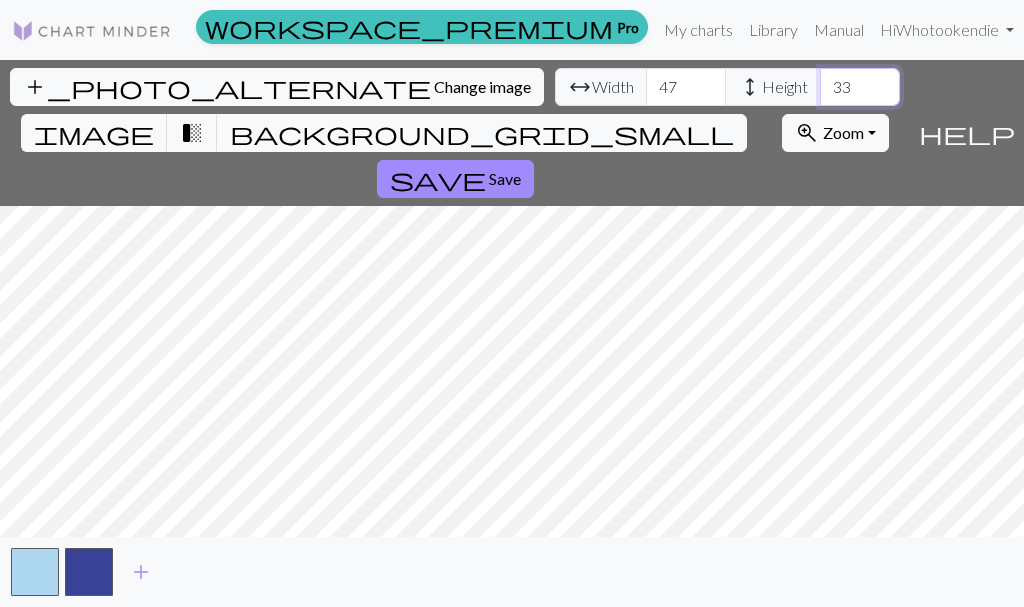 type on "34" 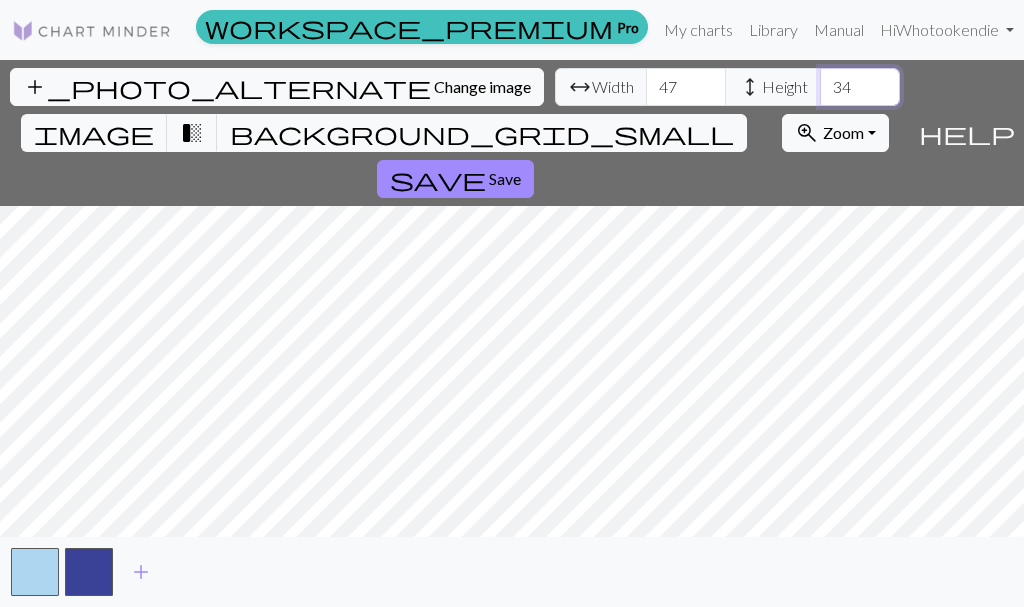 click on "34" at bounding box center [860, 87] 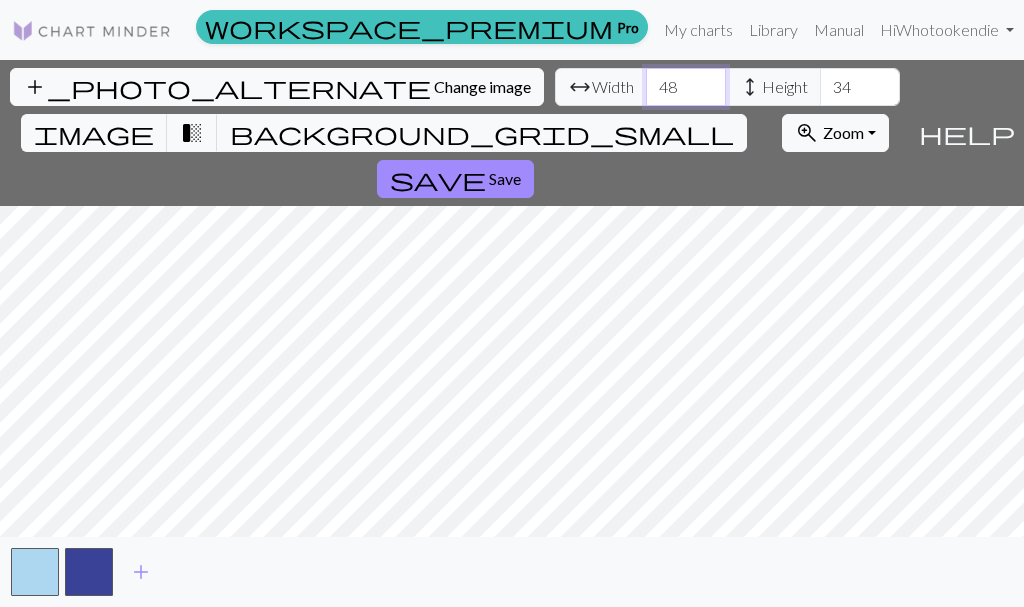 click on "48" at bounding box center (686, 87) 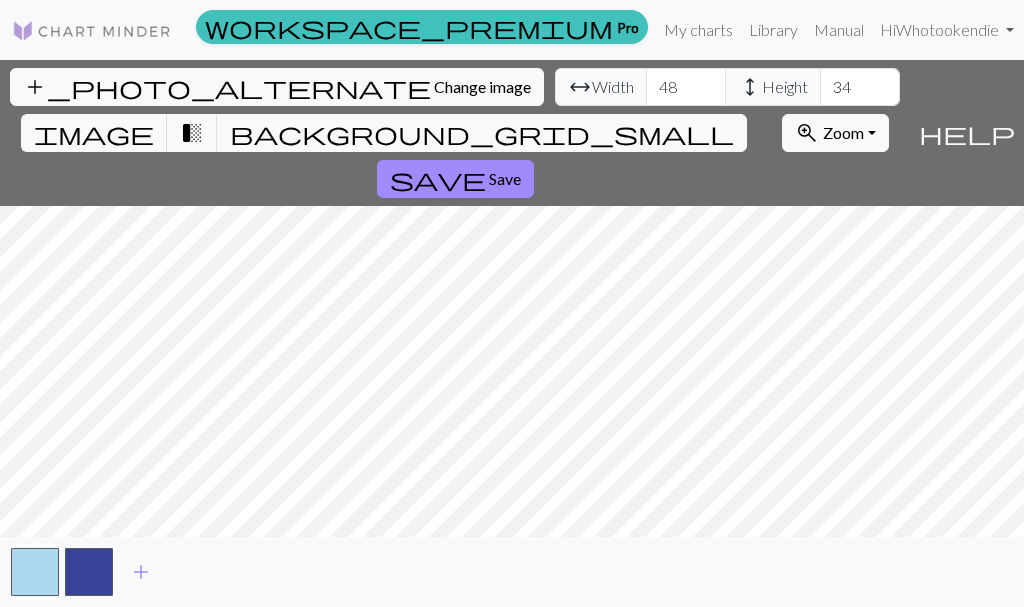click on "add_photo_alternate   Change image arrow_range   Width 48 height   Height 34 image transition_fade background_grid_small zoom_in Zoom Zoom Fit all Fit width Fit height 50% 100% 150% 200% save   Save" at bounding box center (455, 133) 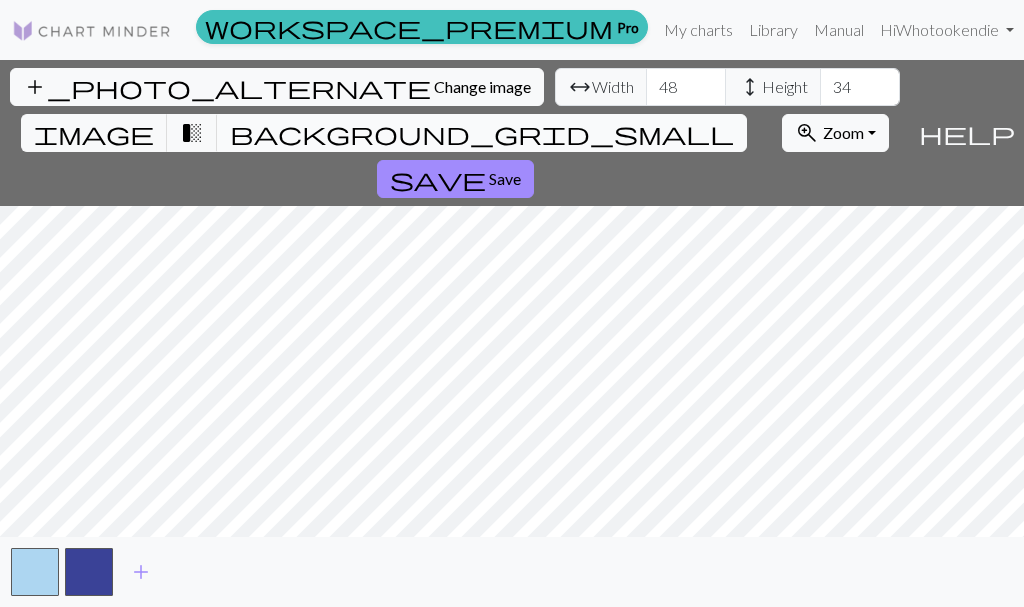 click on "background_grid_small" at bounding box center (482, 133) 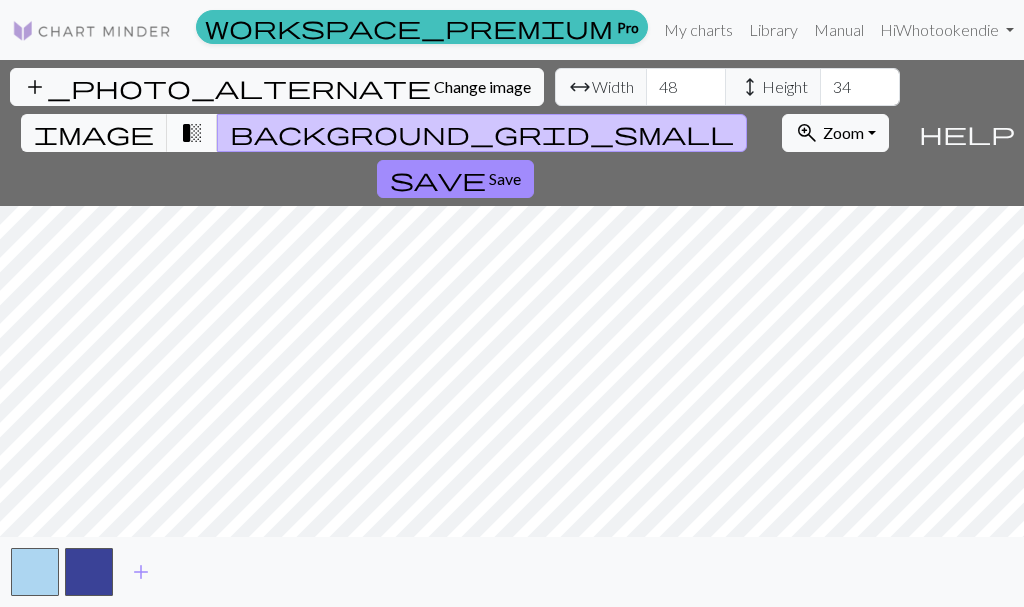 click on "transition_fade" at bounding box center [192, 133] 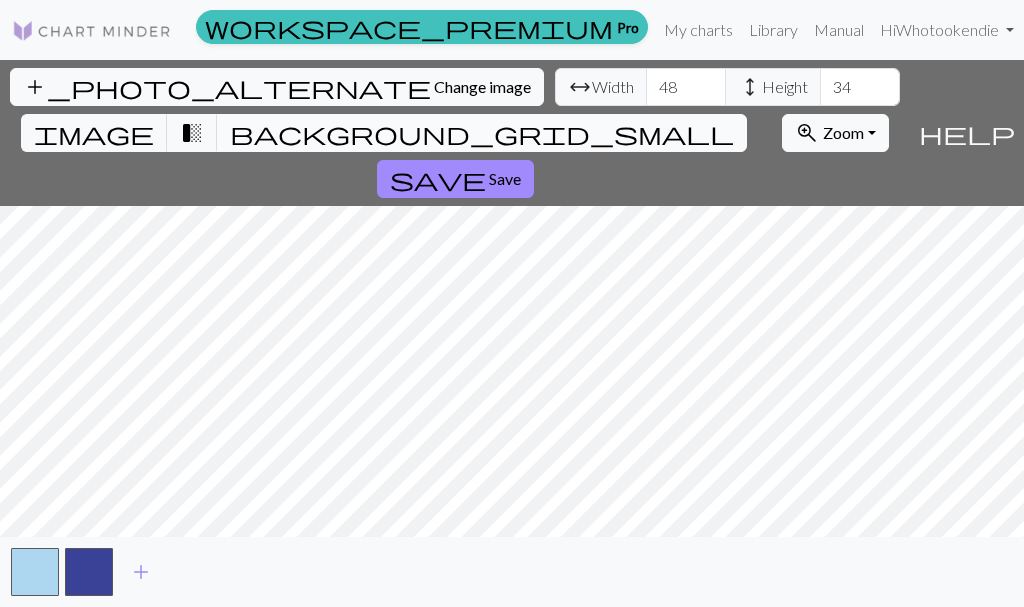 click on "background_grid_small" at bounding box center [482, 133] 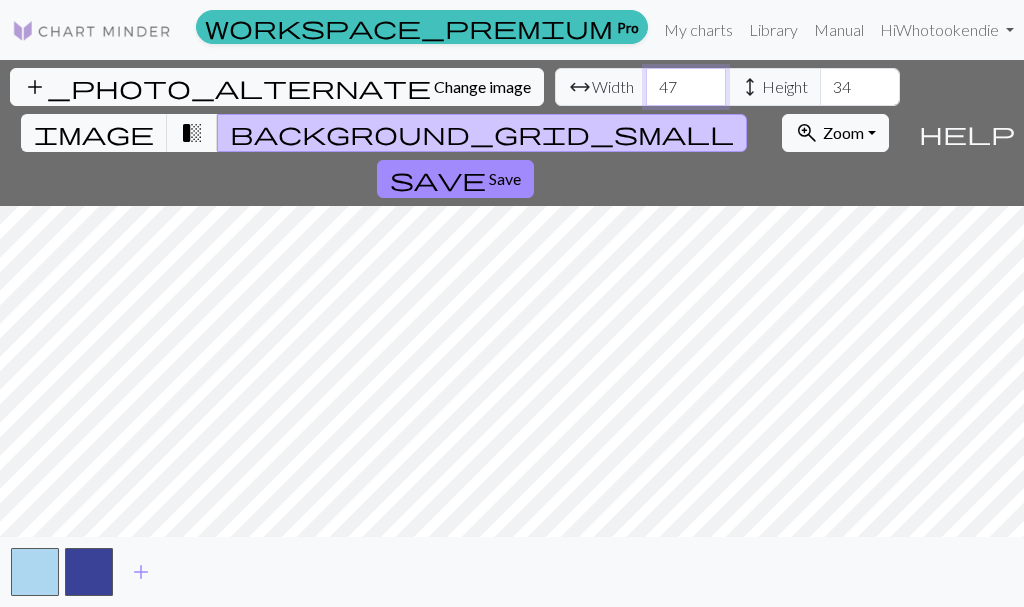 click on "47" at bounding box center (686, 87) 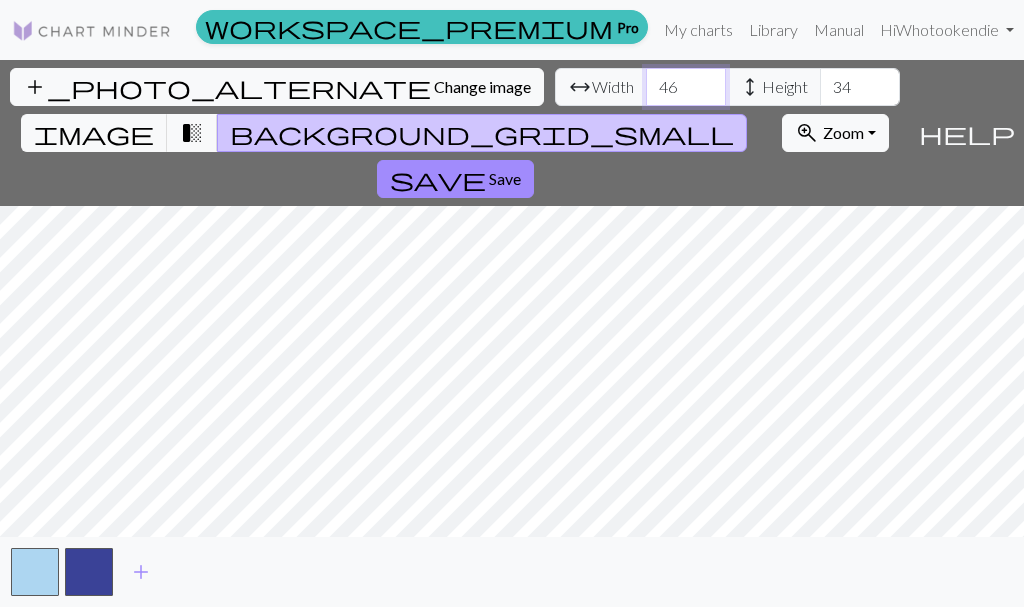 type on "46" 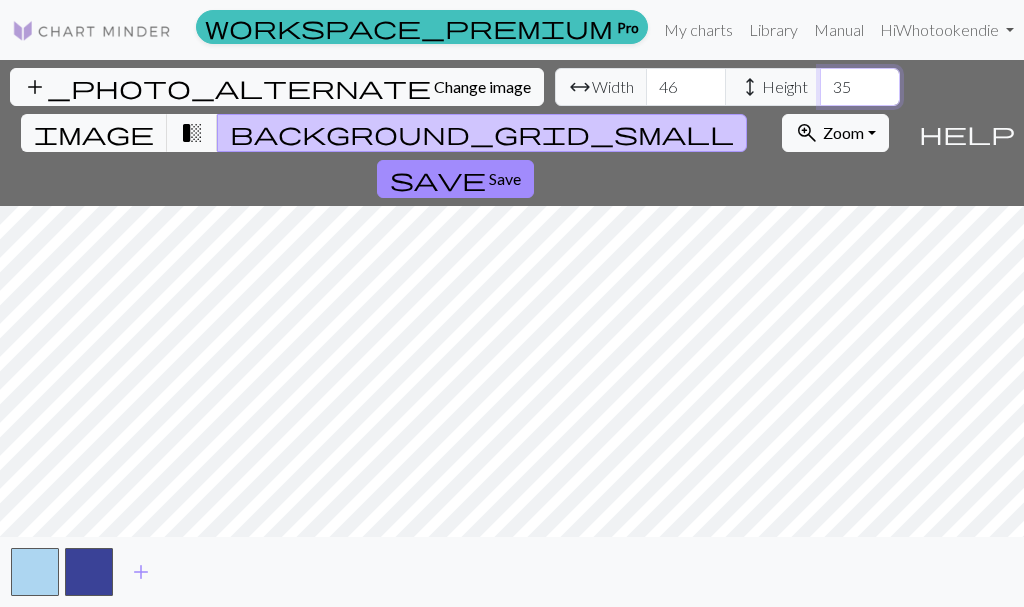 click on "35" at bounding box center (860, 87) 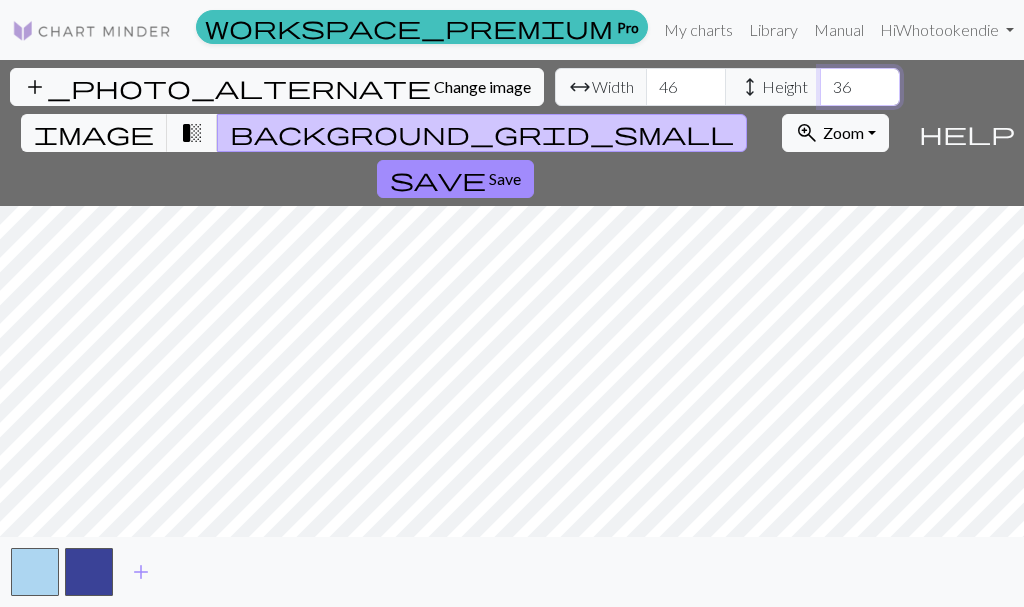 click on "36" at bounding box center [860, 87] 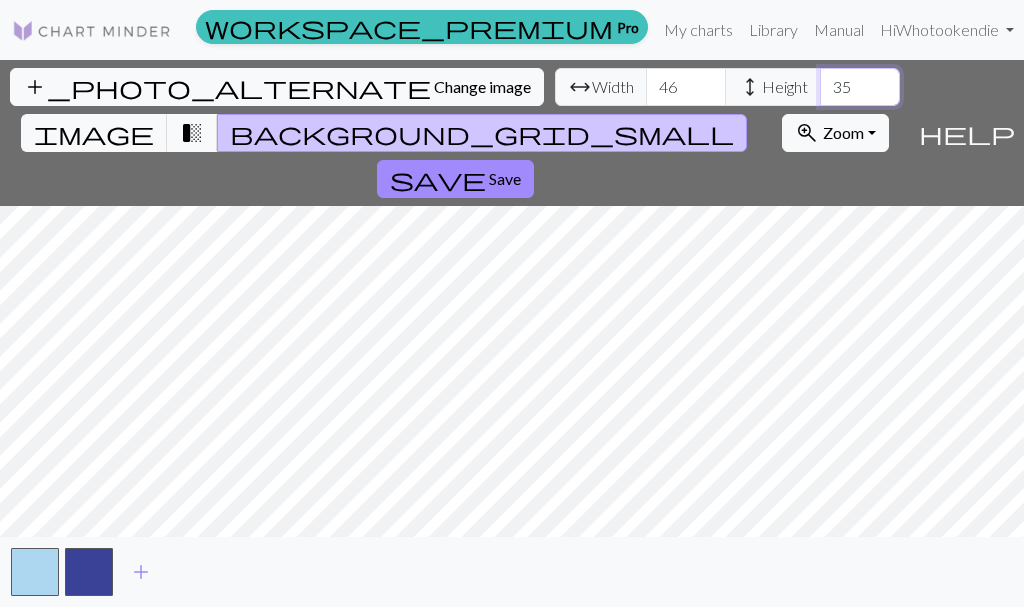 click on "35" at bounding box center [860, 87] 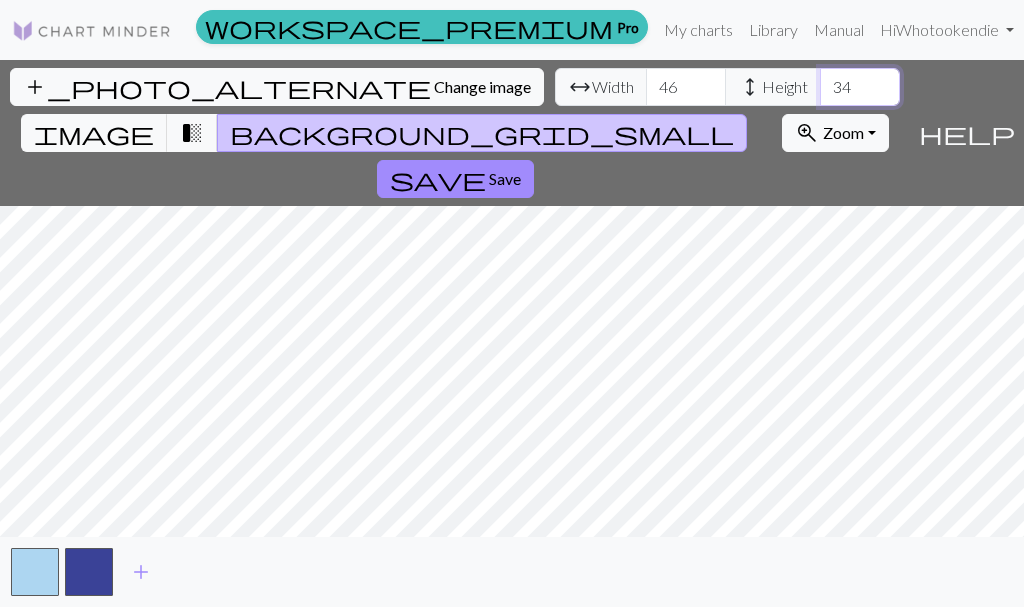click on "34" at bounding box center [860, 87] 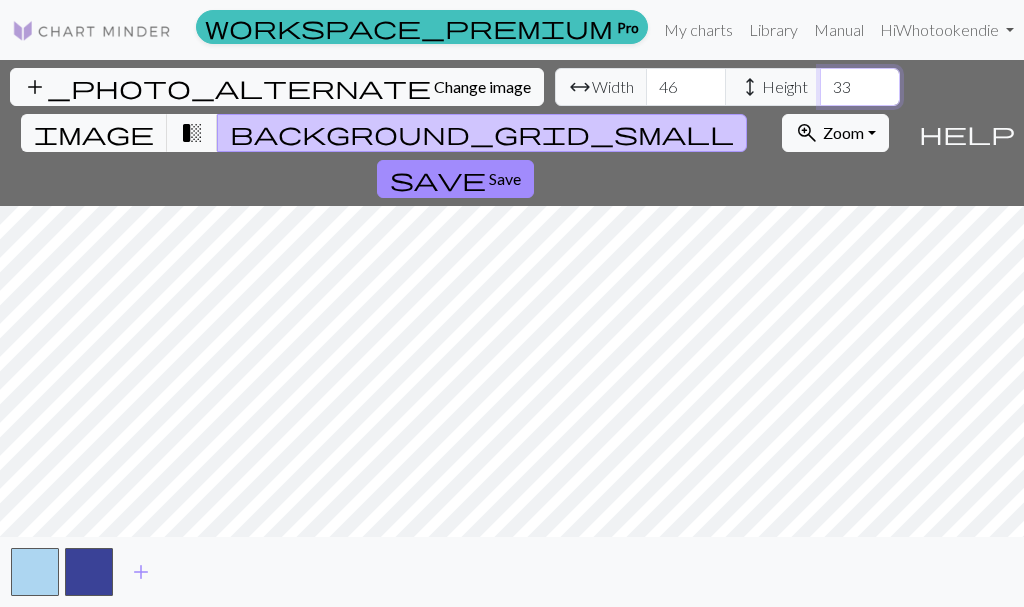 click on "33" at bounding box center [860, 87] 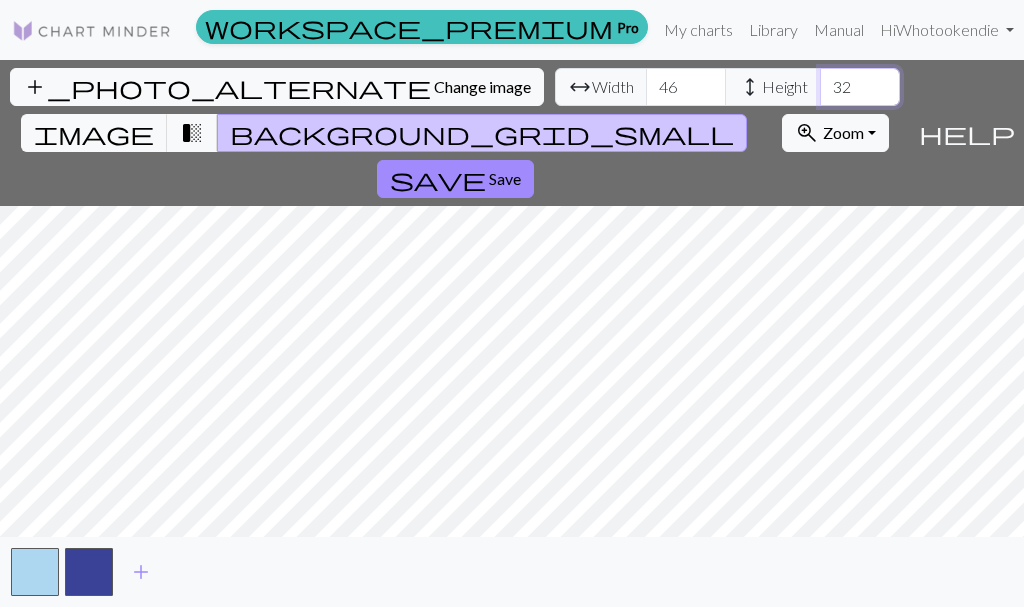 click on "32" at bounding box center (860, 87) 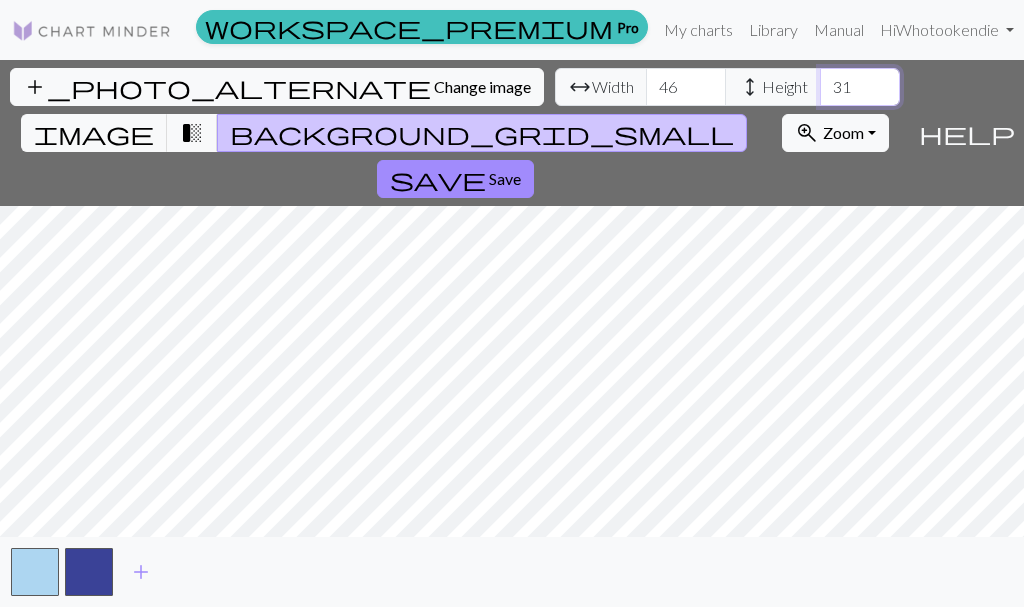click on "31" at bounding box center [860, 87] 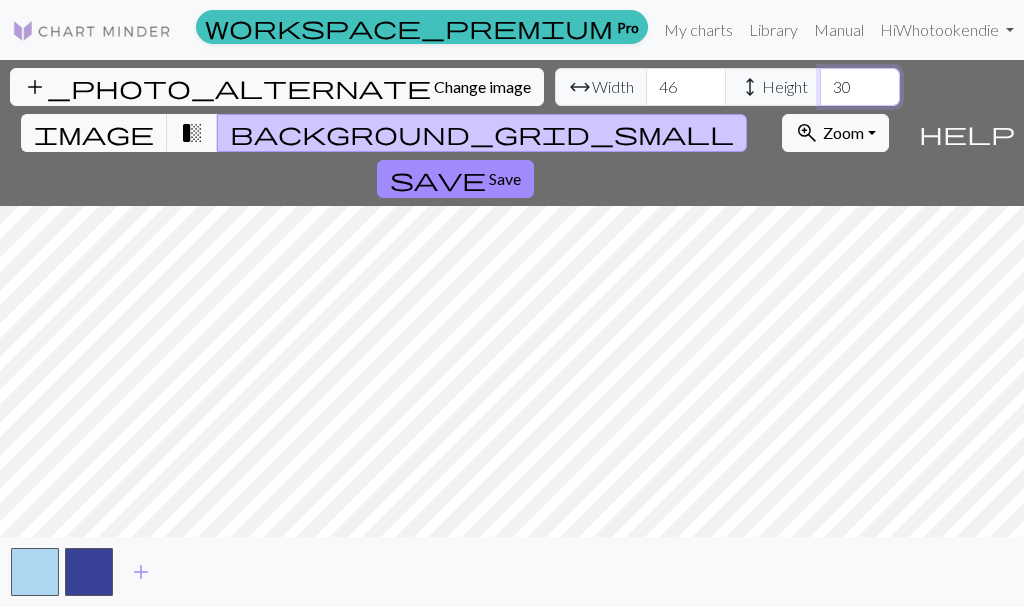 click on "30" at bounding box center [860, 87] 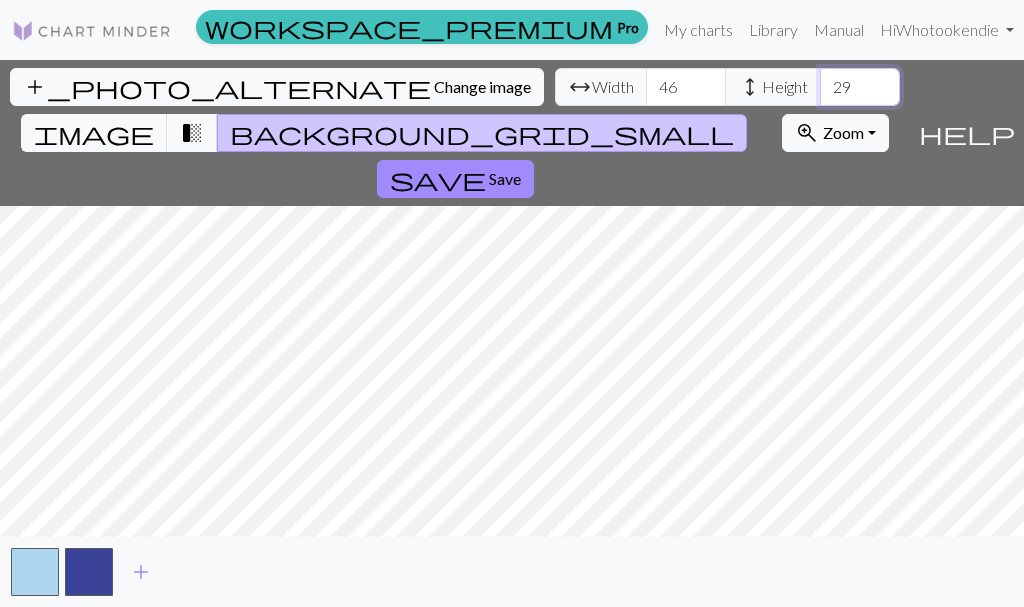 click on "29" at bounding box center (860, 87) 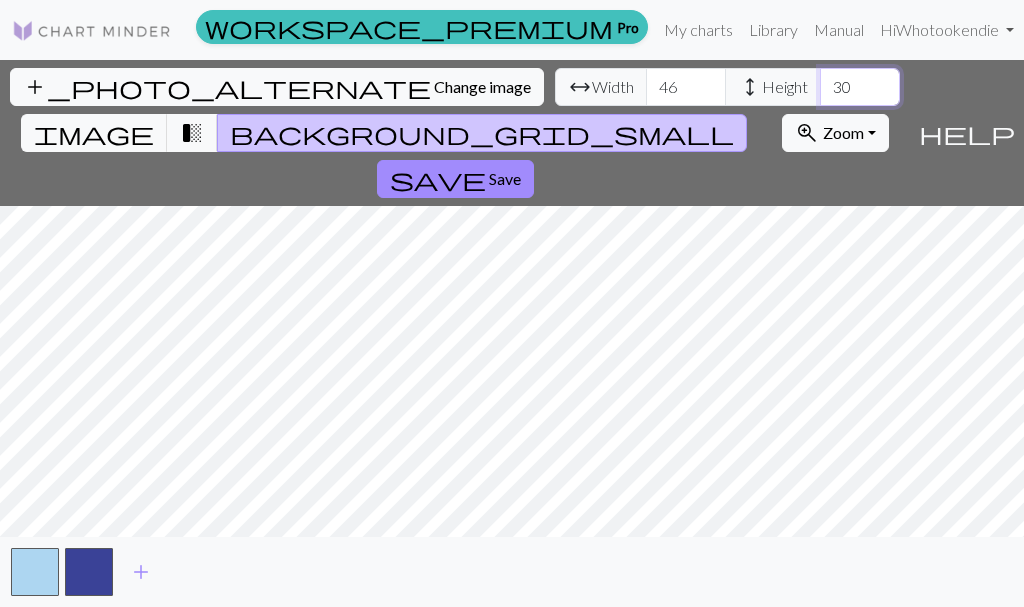 click on "30" at bounding box center [860, 87] 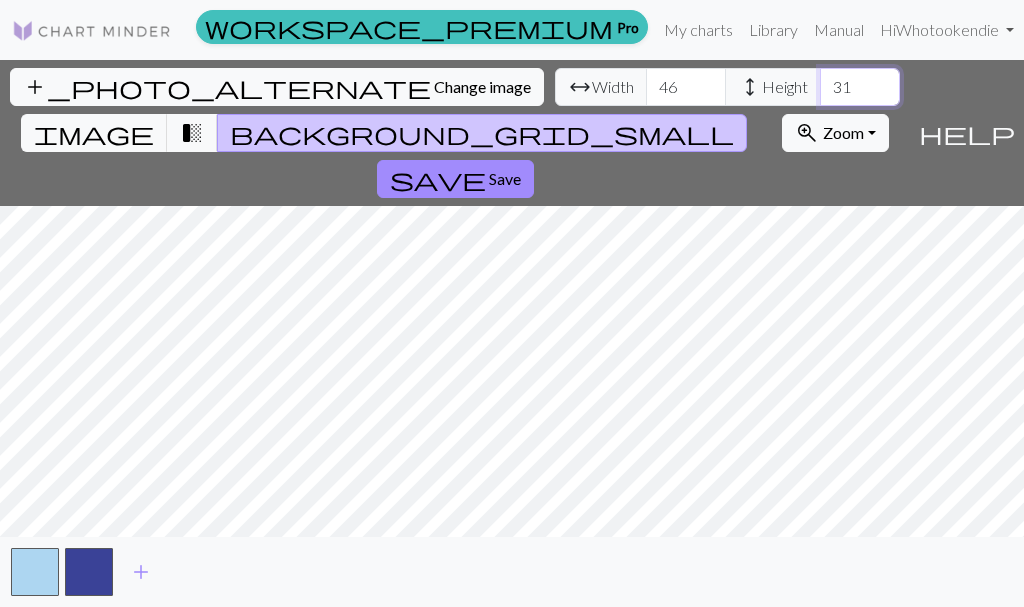 click on "31" at bounding box center [860, 87] 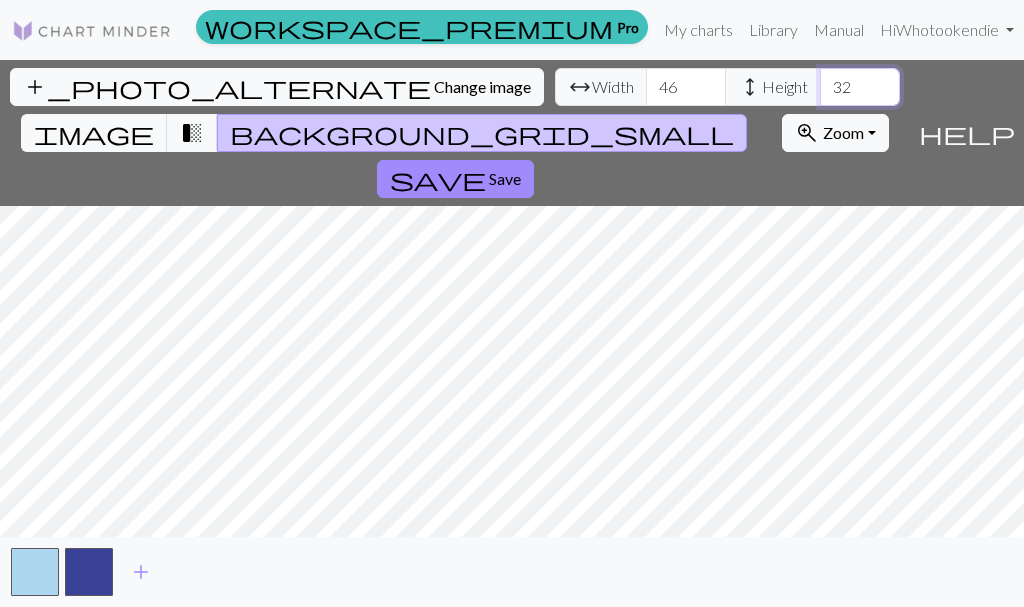 click on "32" at bounding box center [860, 87] 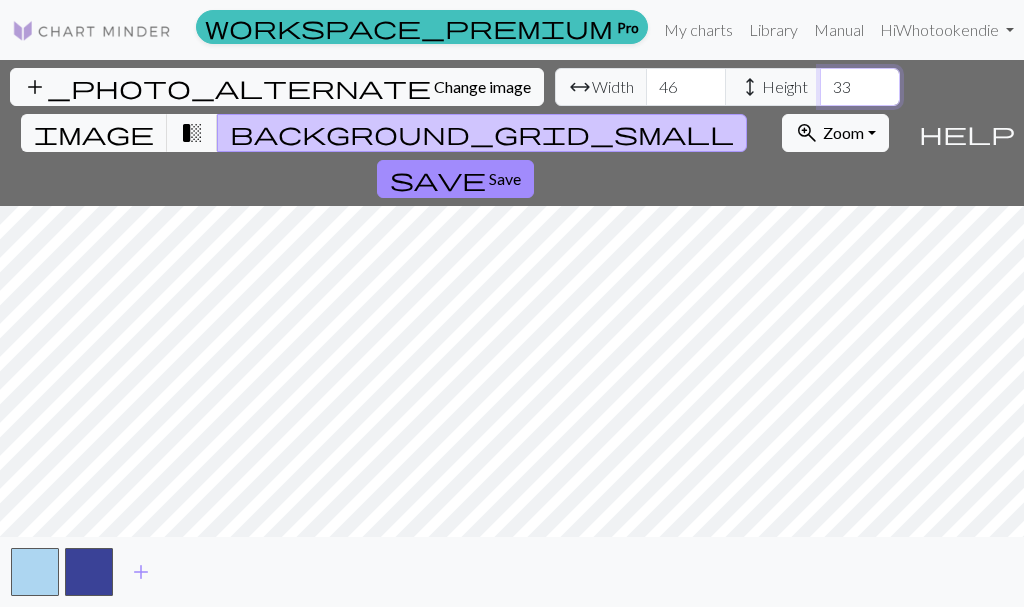 click on "33" at bounding box center (860, 87) 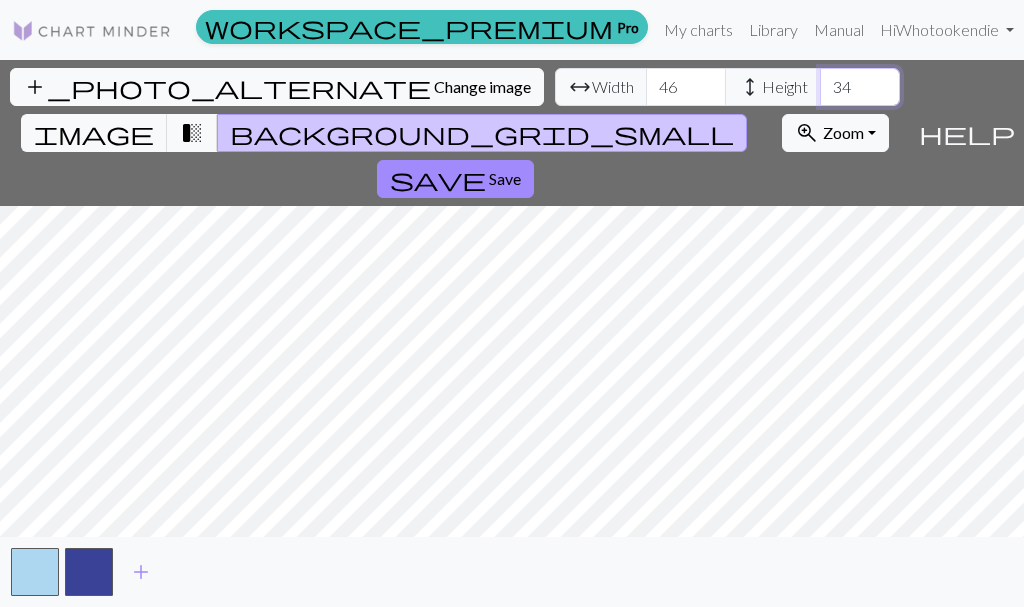 type on "34" 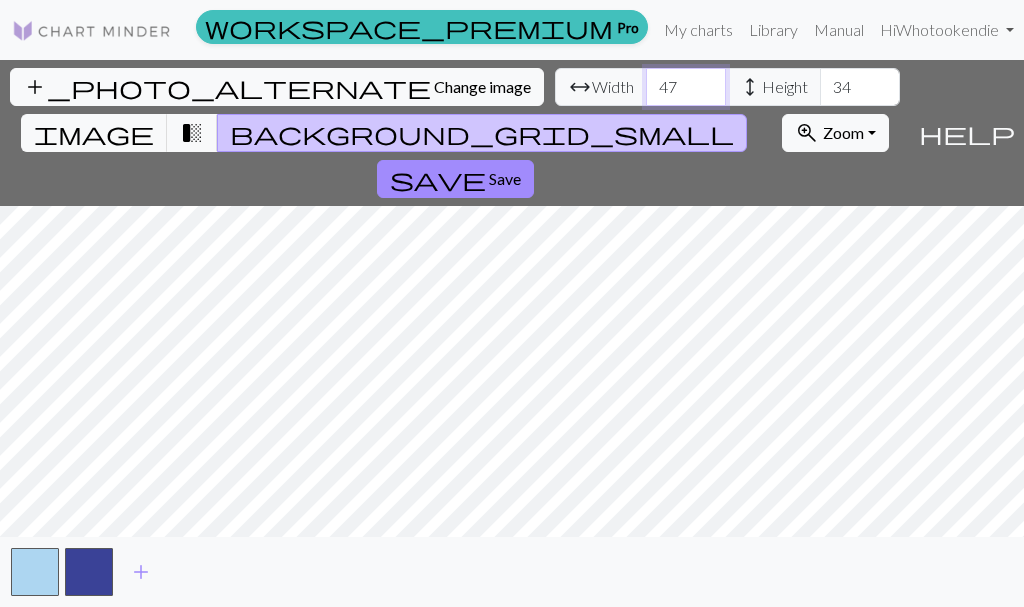 click on "47" at bounding box center [686, 87] 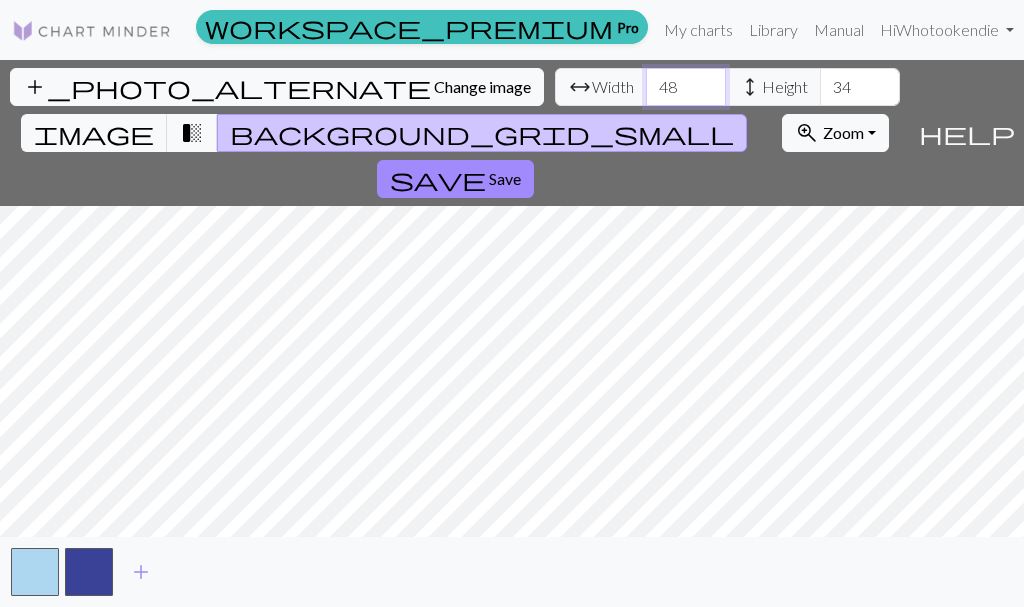 type on "48" 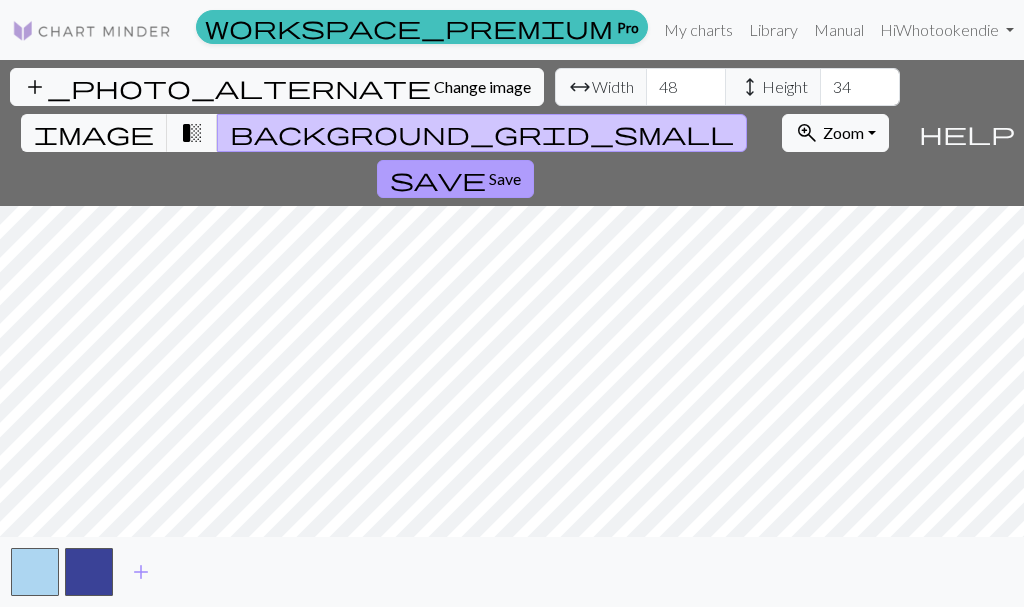click on "save" at bounding box center [438, 179] 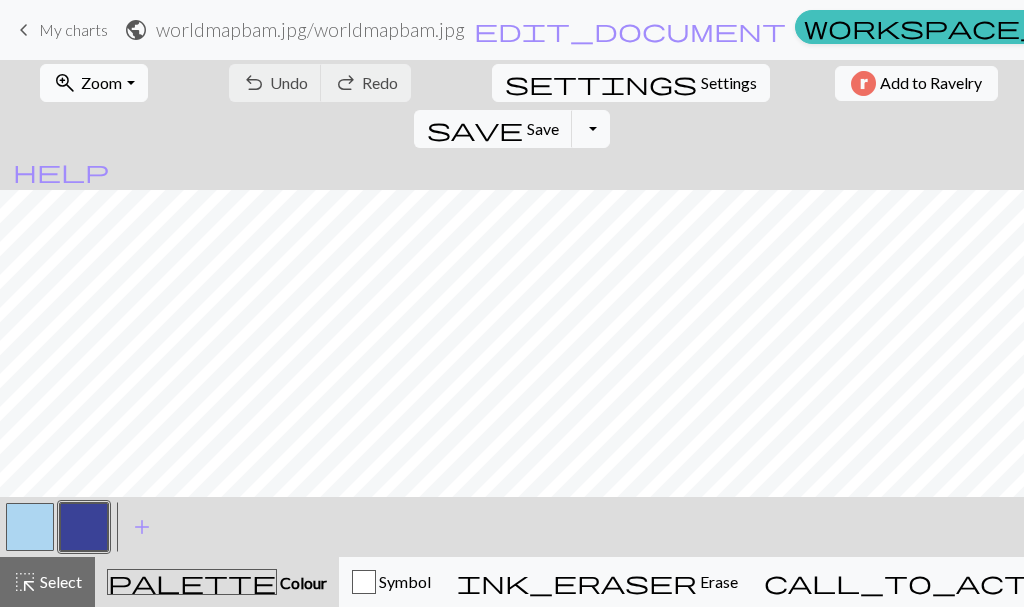 click on "Zoom" at bounding box center (101, 82) 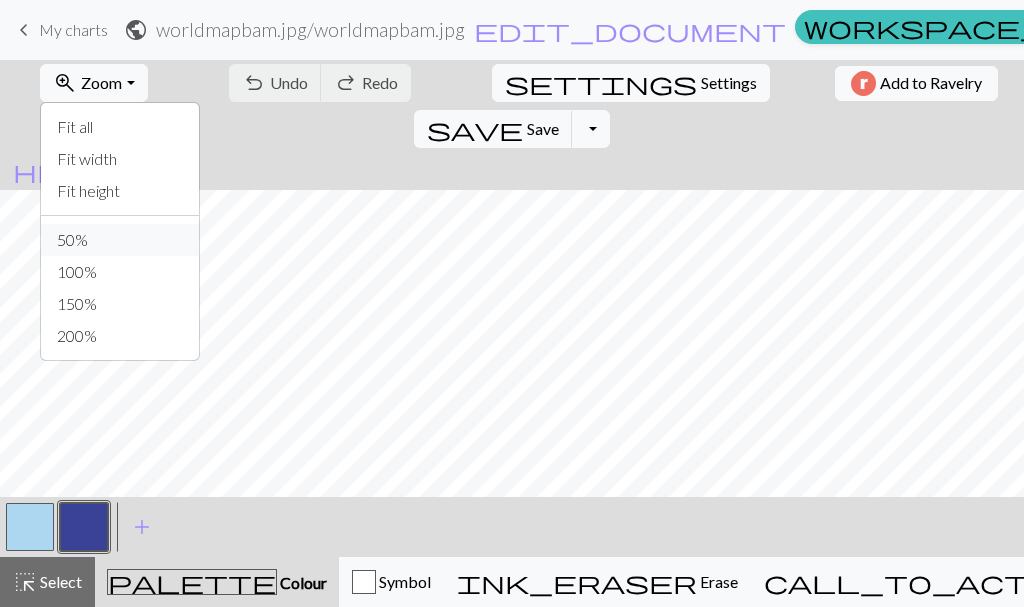 click on "50%" at bounding box center [120, 240] 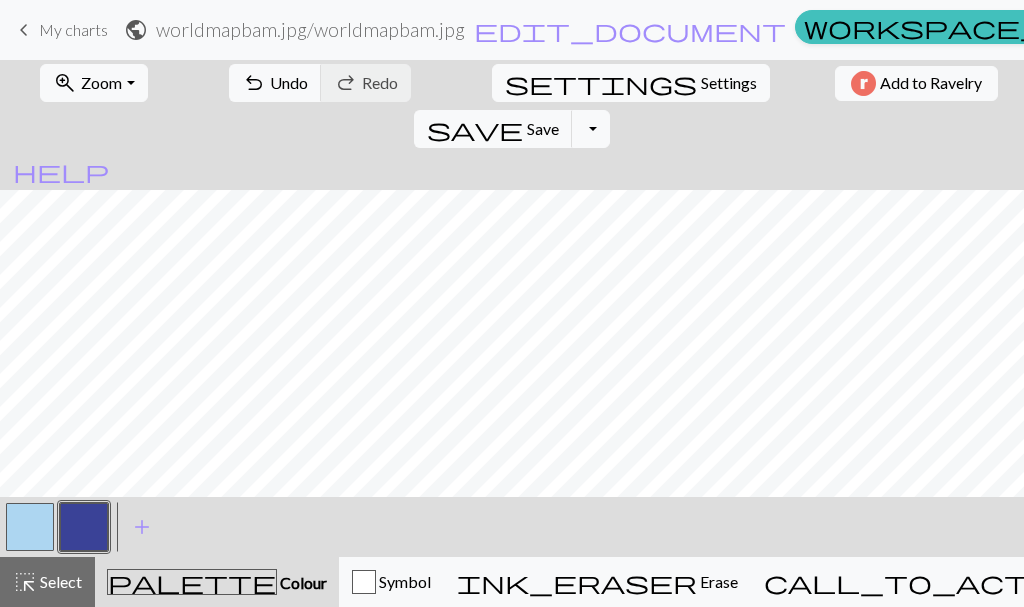 click at bounding box center [30, 527] 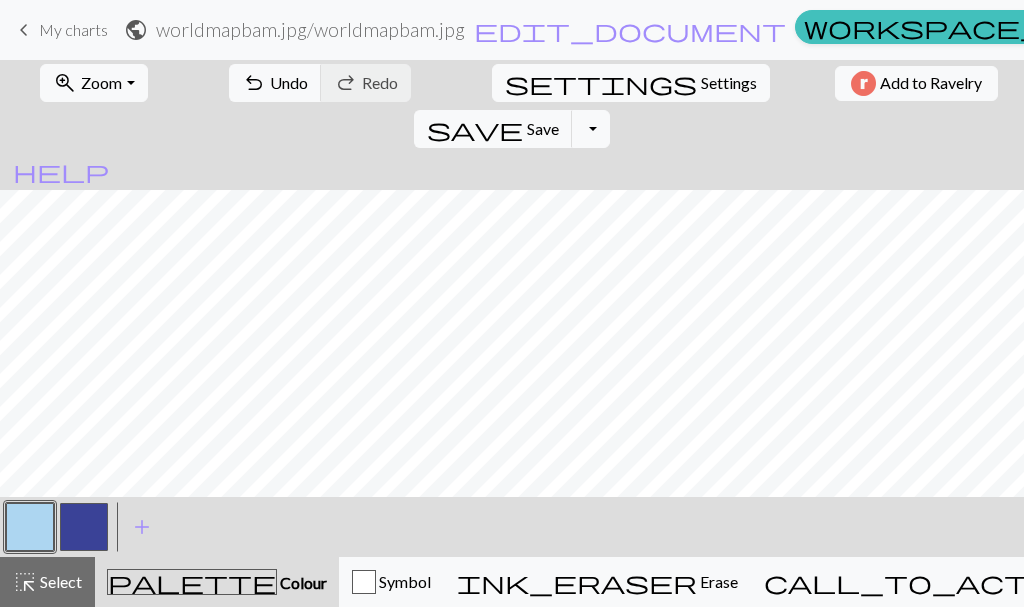 click at bounding box center (30, 527) 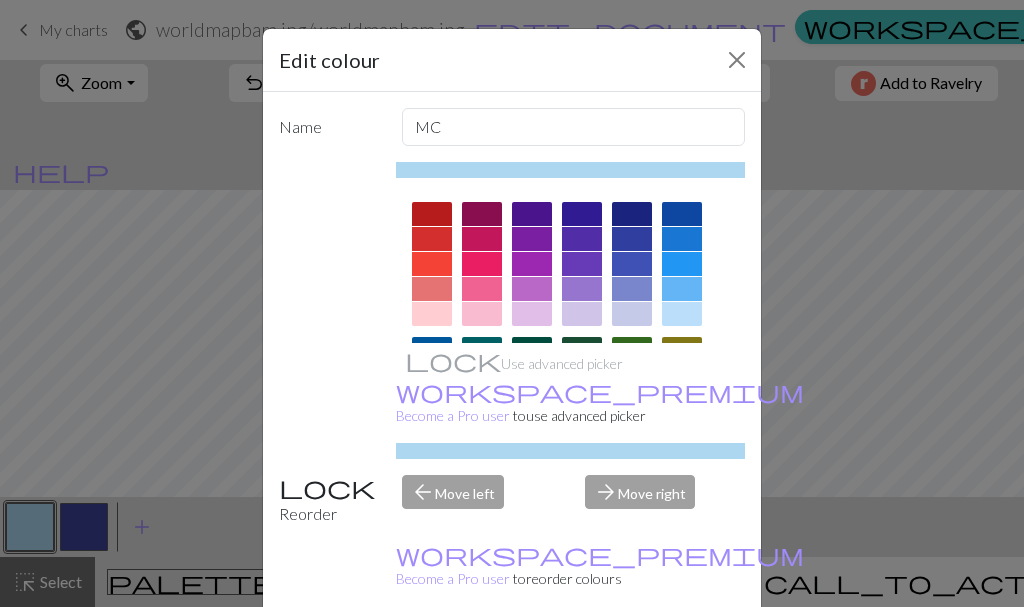 click at bounding box center [532, 239] 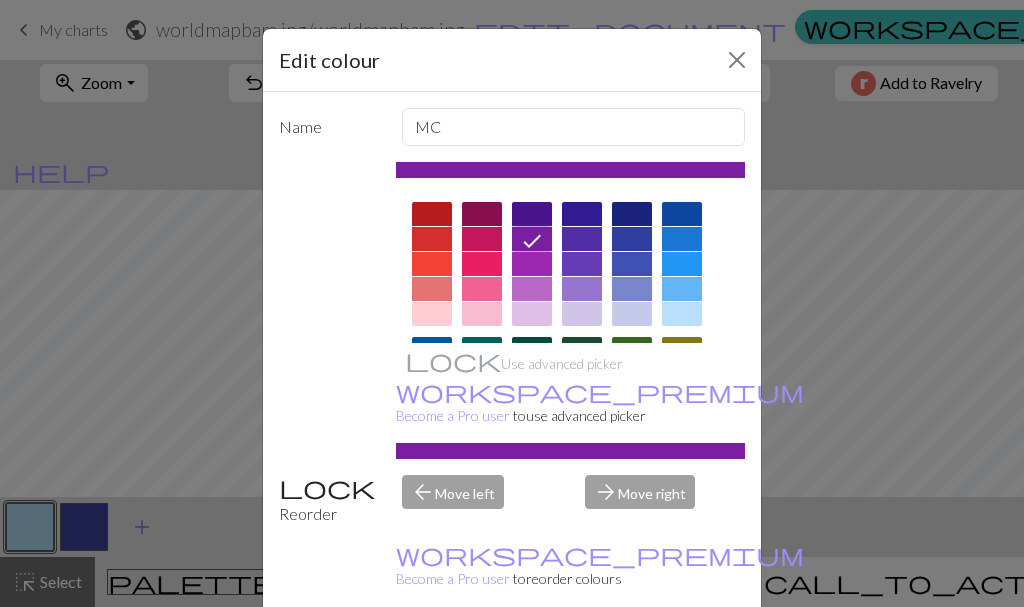 click on "Done" at bounding box center (632, 658) 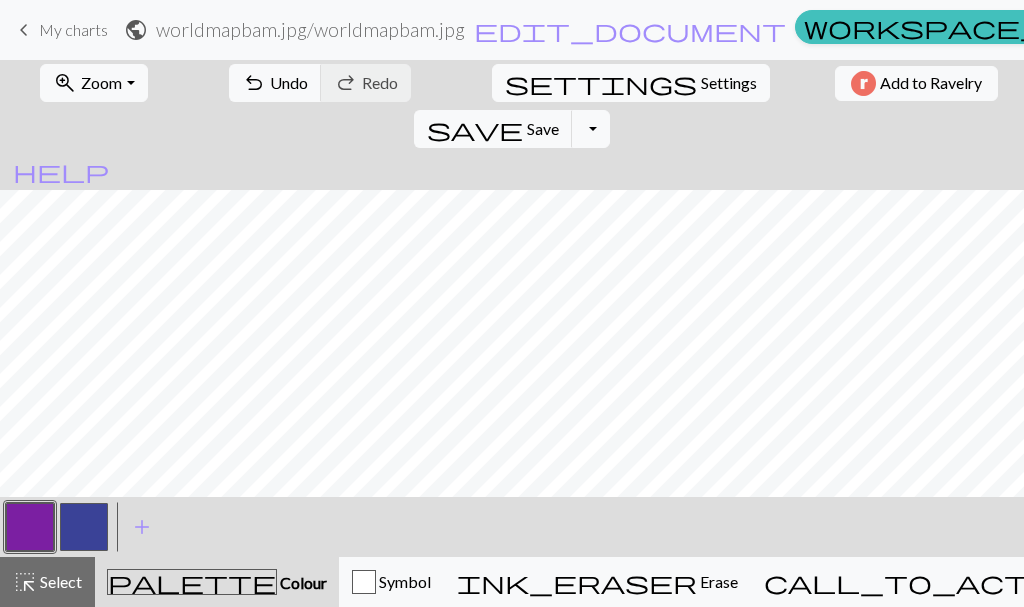 click at bounding box center (84, 527) 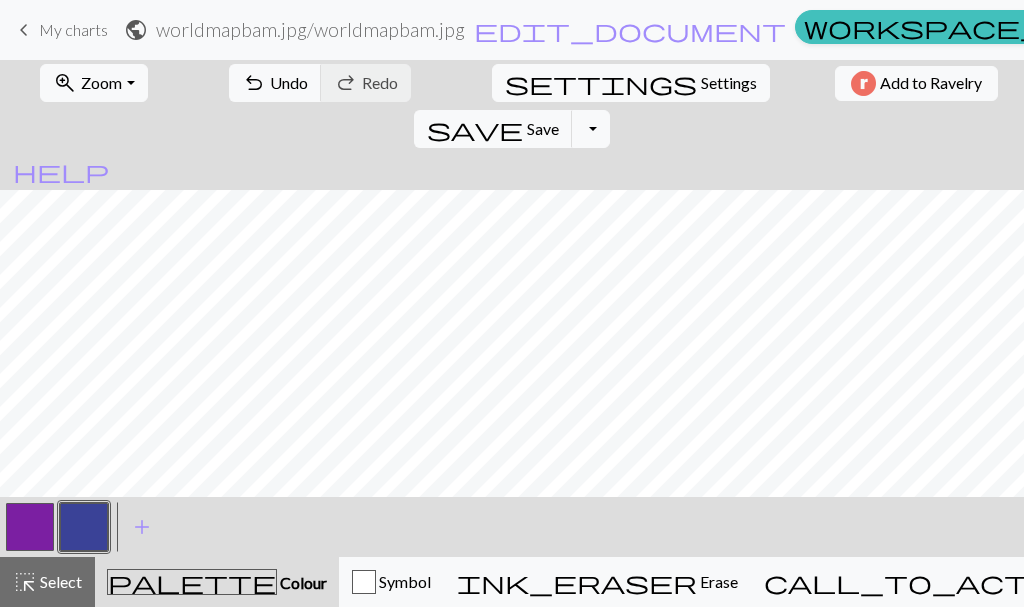 click at bounding box center [84, 527] 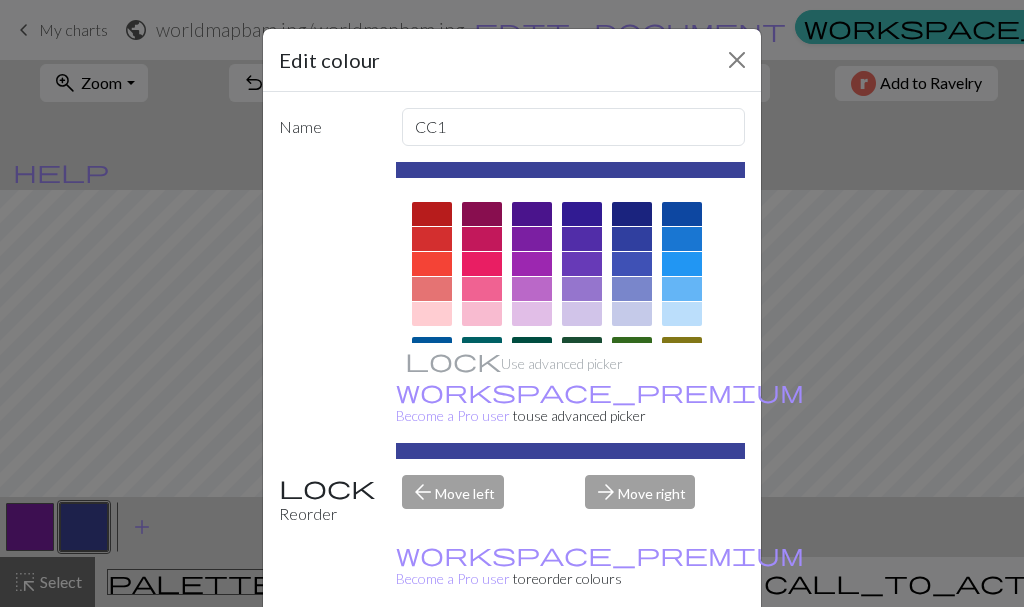 click at bounding box center (582, 314) 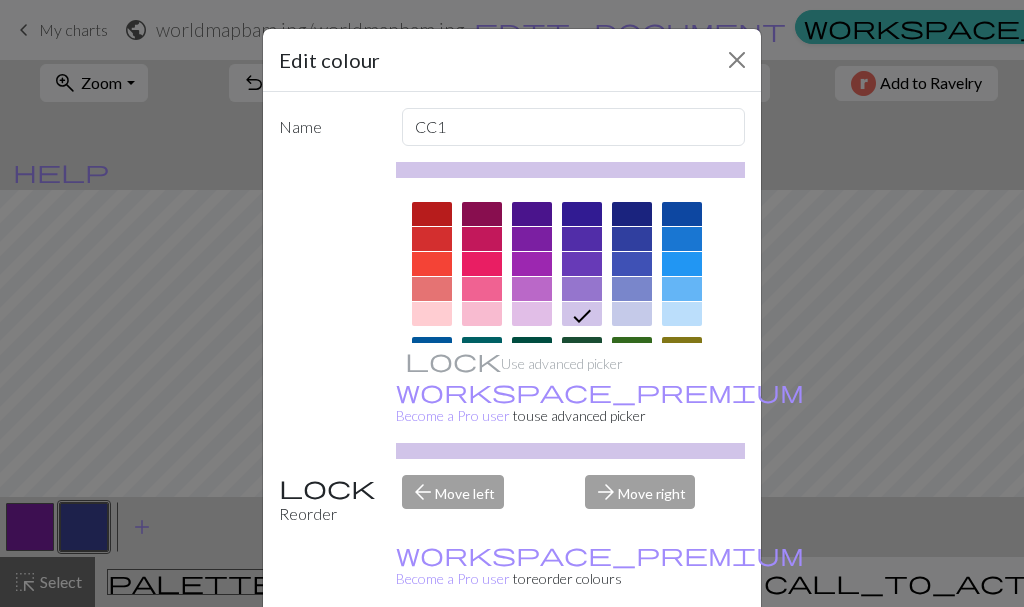 click on "Done" at bounding box center [632, 658] 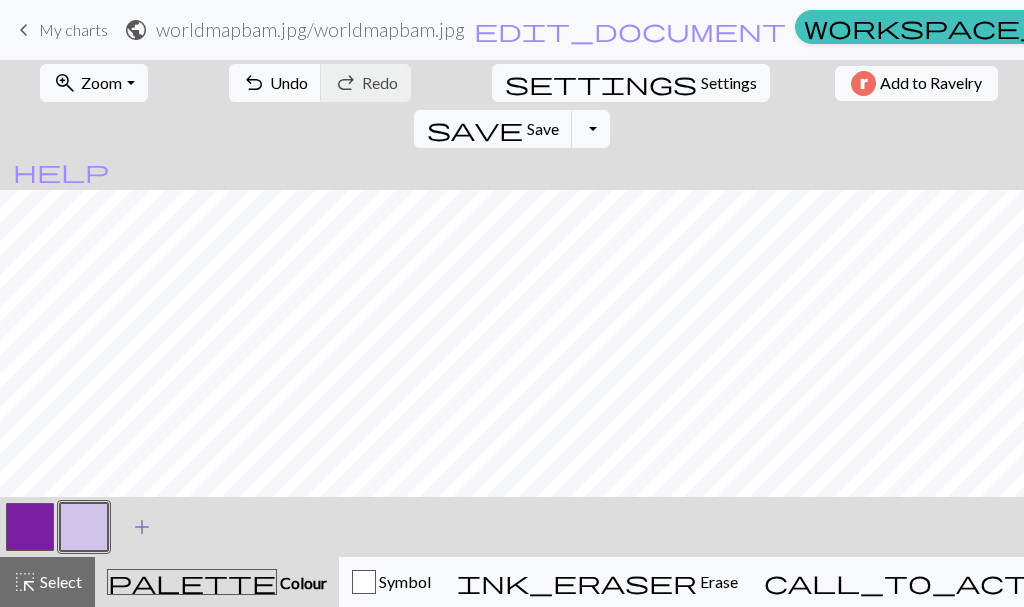 click on "add" at bounding box center (142, 527) 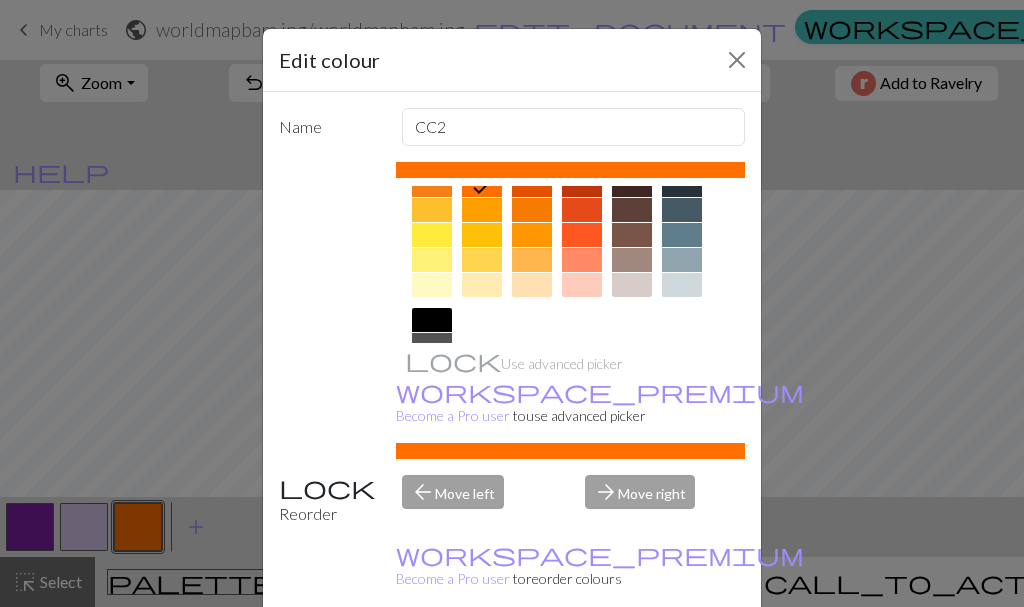 scroll, scrollTop: 300, scrollLeft: 0, axis: vertical 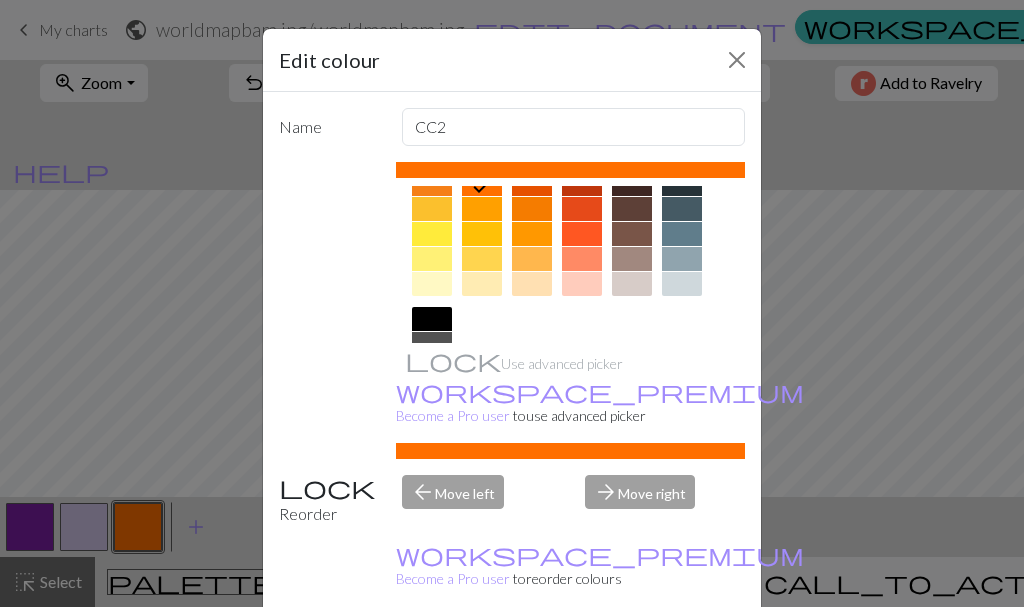 click at bounding box center (432, 319) 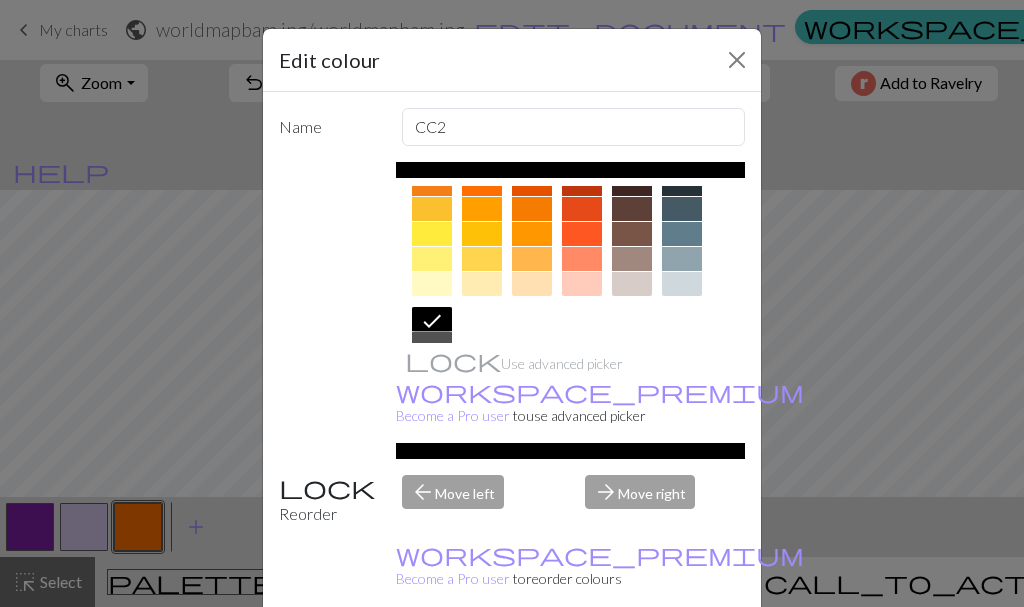 click on "Done" at bounding box center [632, 658] 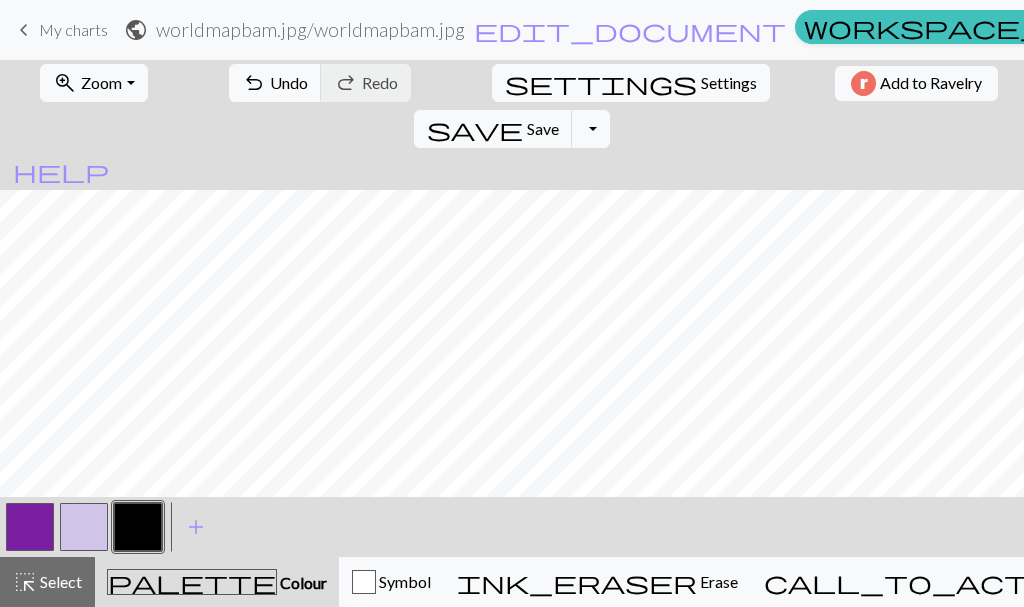 click at bounding box center [30, 527] 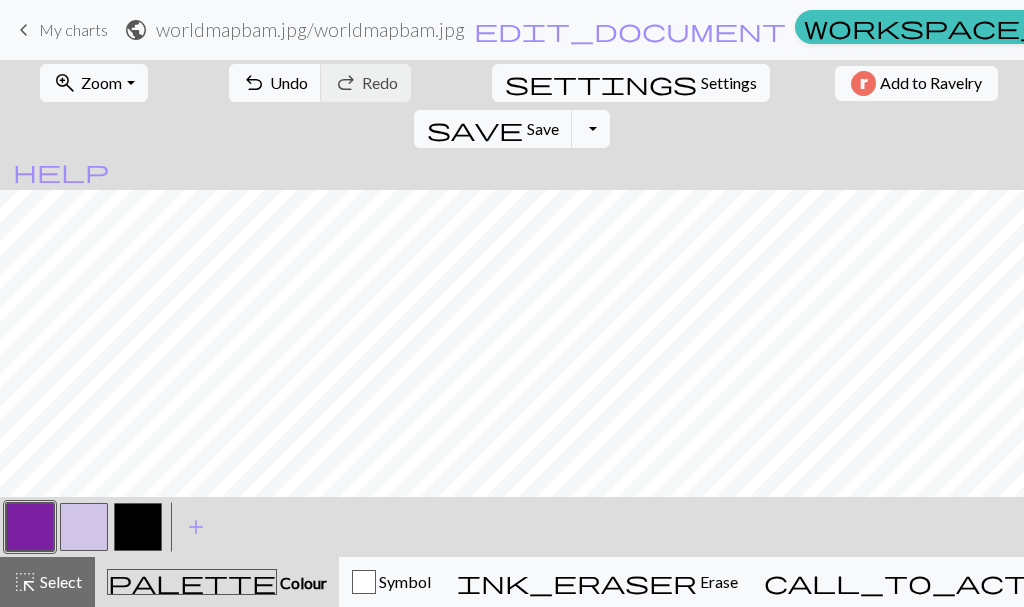 click at bounding box center (138, 527) 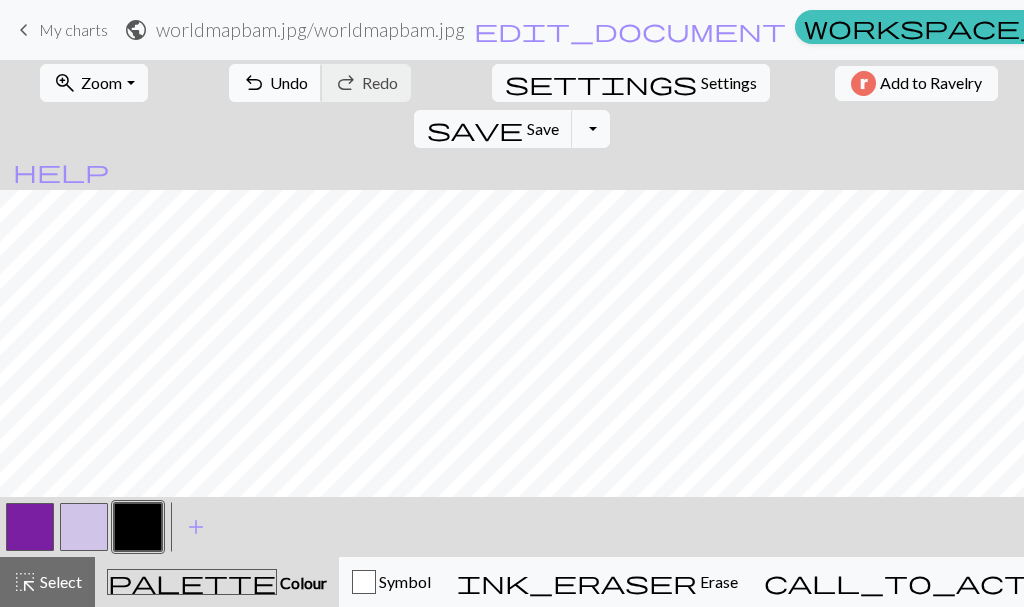 click on "Undo" at bounding box center (289, 82) 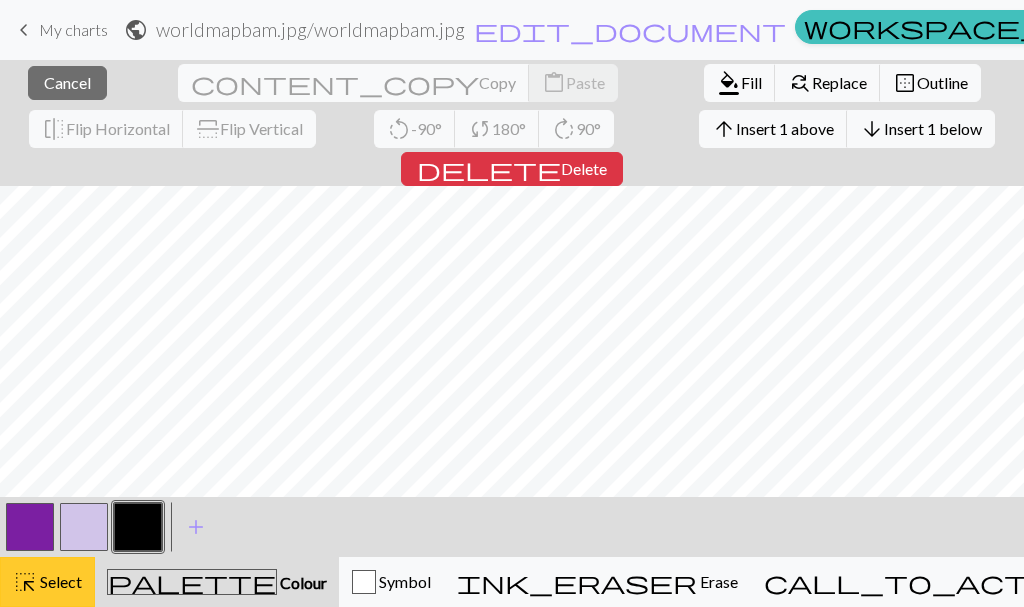 click on "highlight_alt" at bounding box center (25, 582) 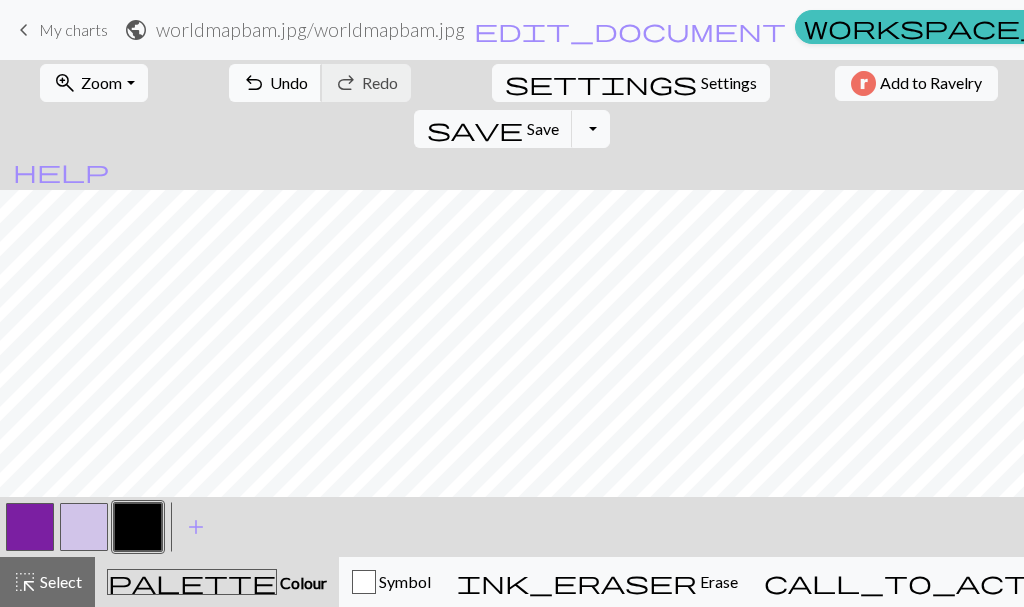 click on "undo" at bounding box center (254, 83) 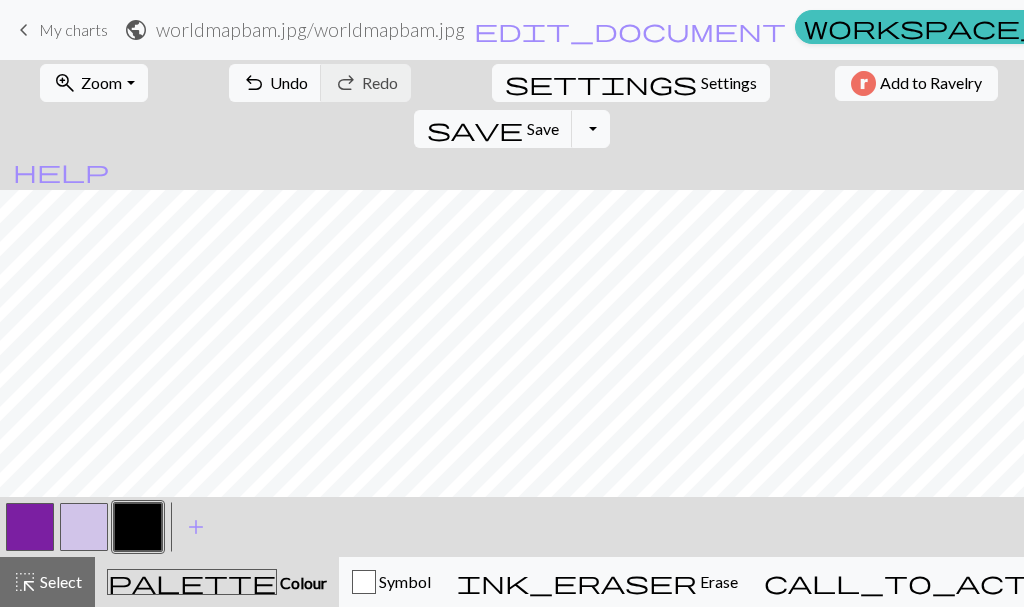click at bounding box center (30, 527) 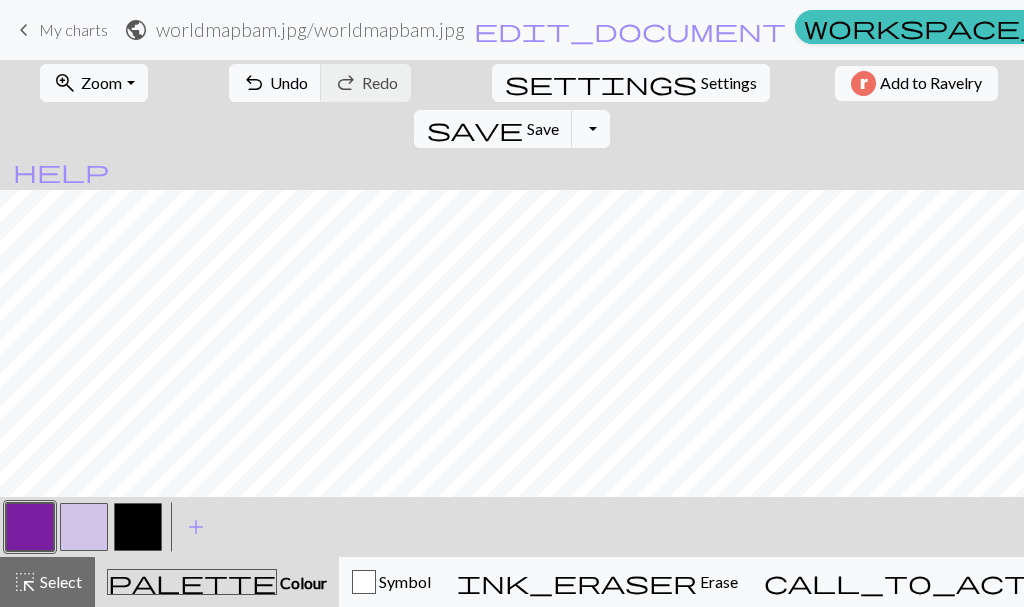 click at bounding box center [84, 527] 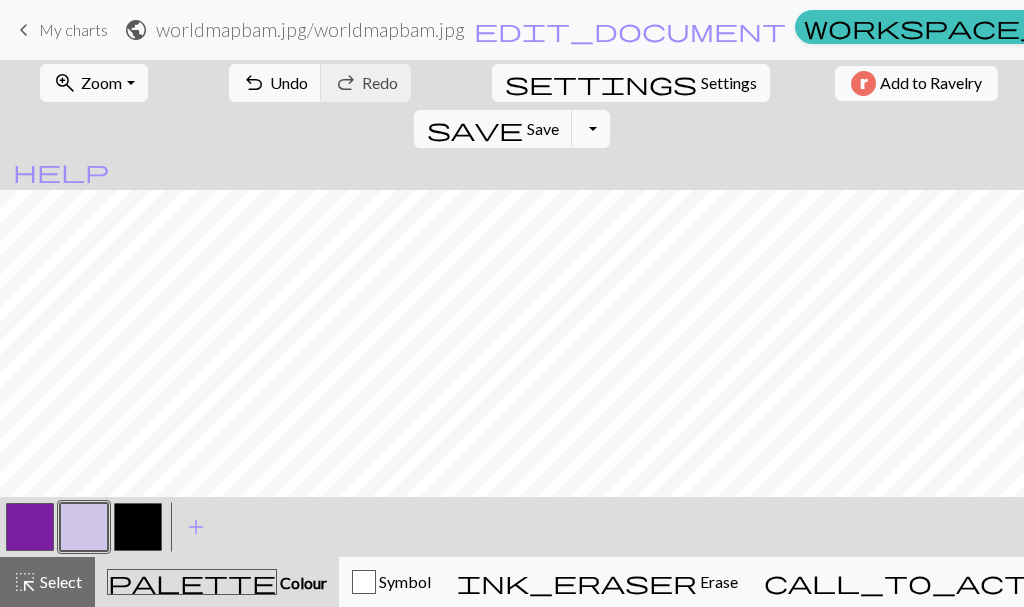 click at bounding box center [138, 527] 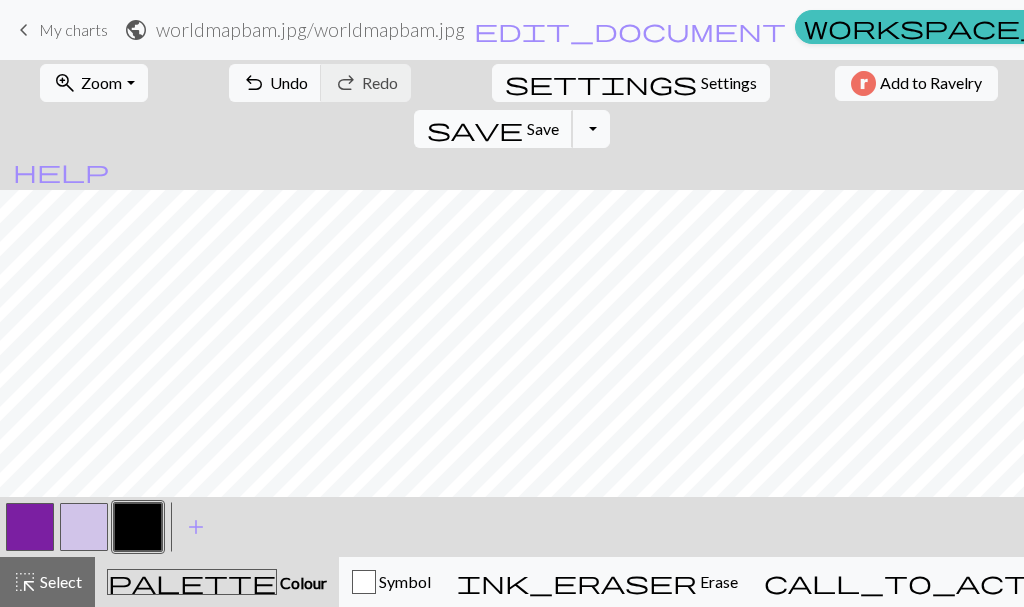 click on "Save" at bounding box center [543, 128] 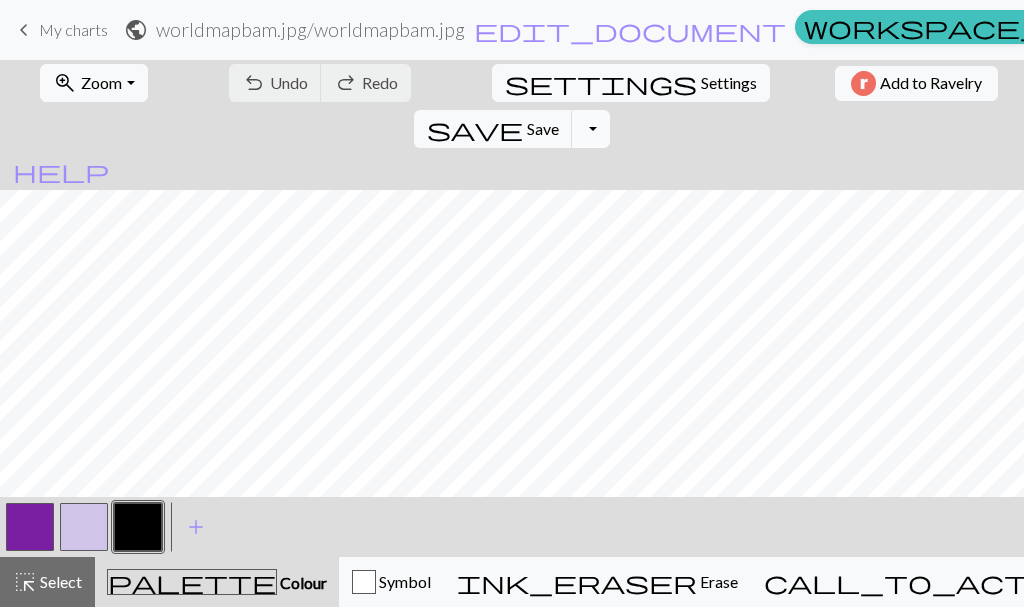 click on "Toggle Dropdown" at bounding box center (591, 129) 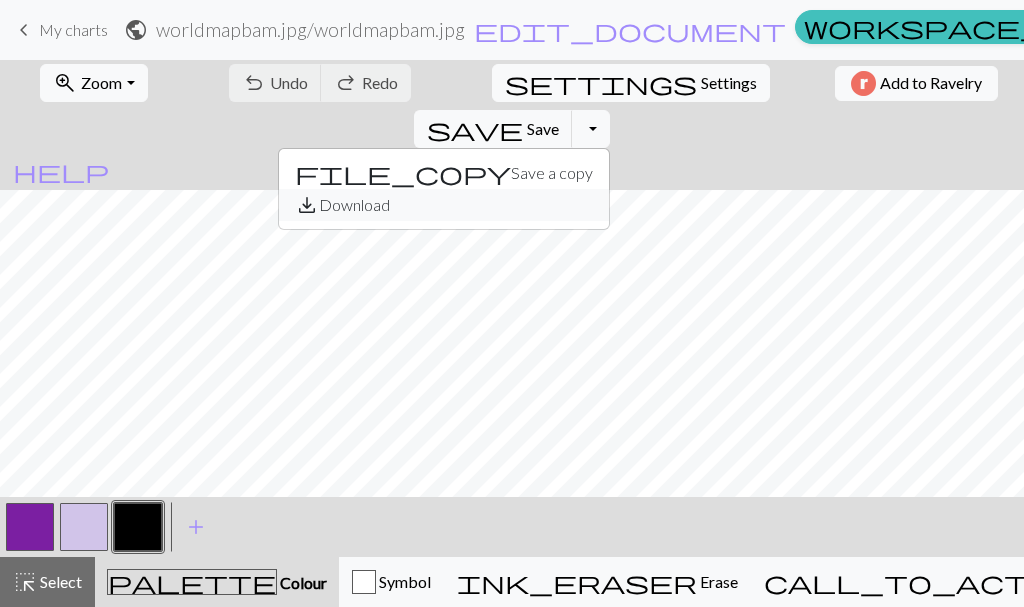 click on "save_alt  Download" at bounding box center [444, 205] 